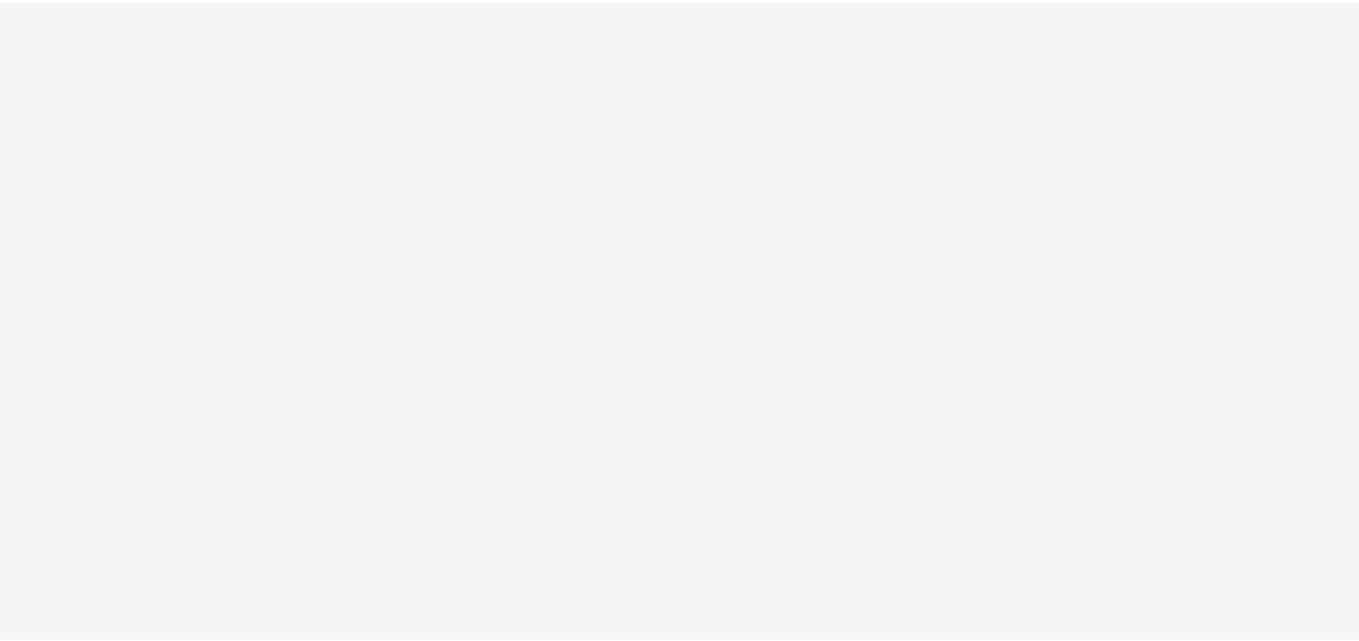 scroll, scrollTop: 0, scrollLeft: 0, axis: both 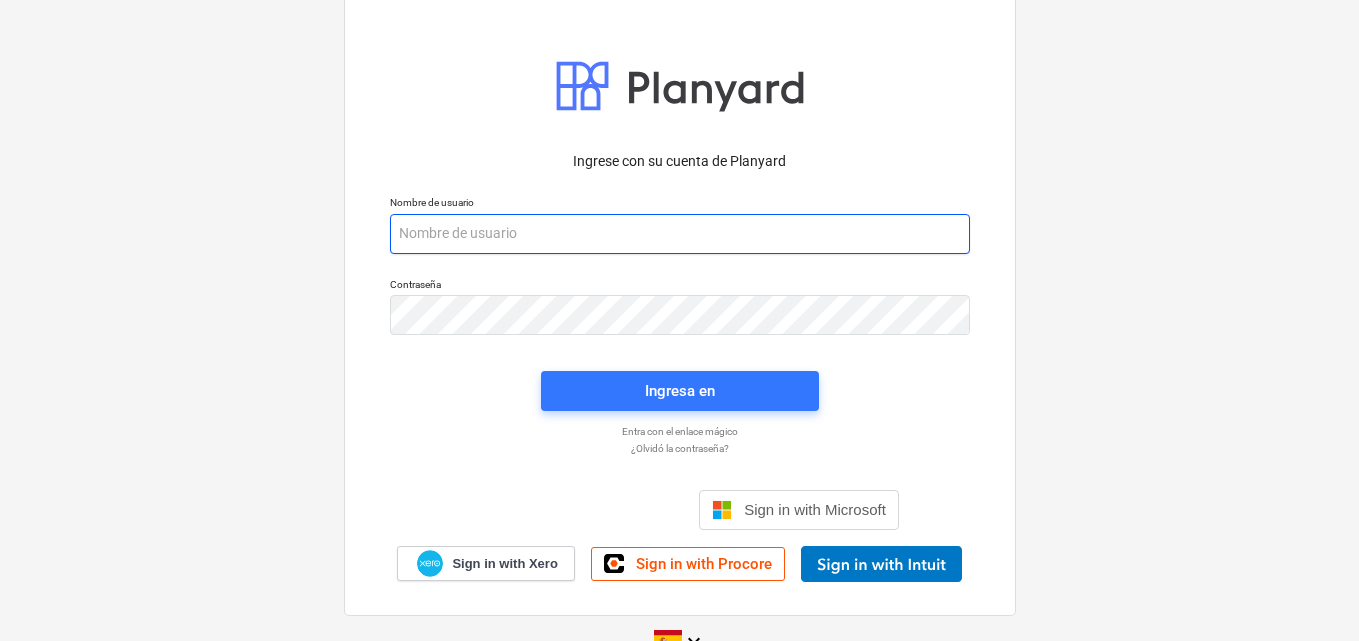 click at bounding box center [680, 234] 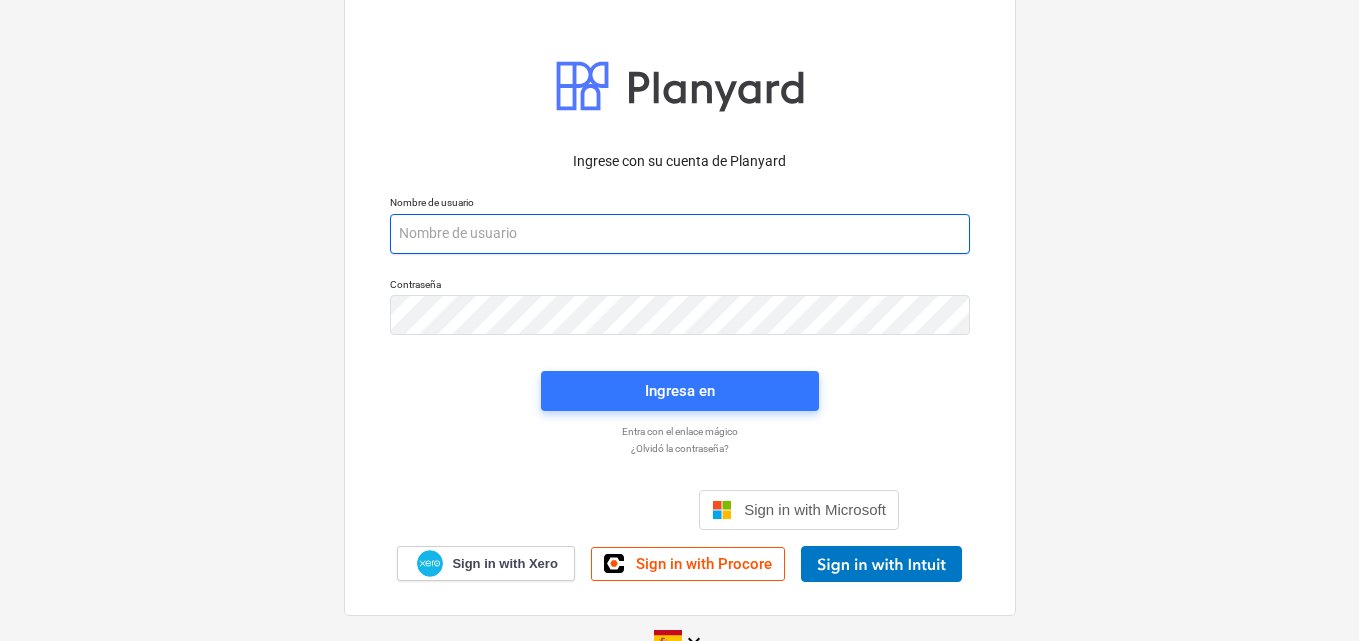 paste on "admin2+catiland@catilandpanama.com" 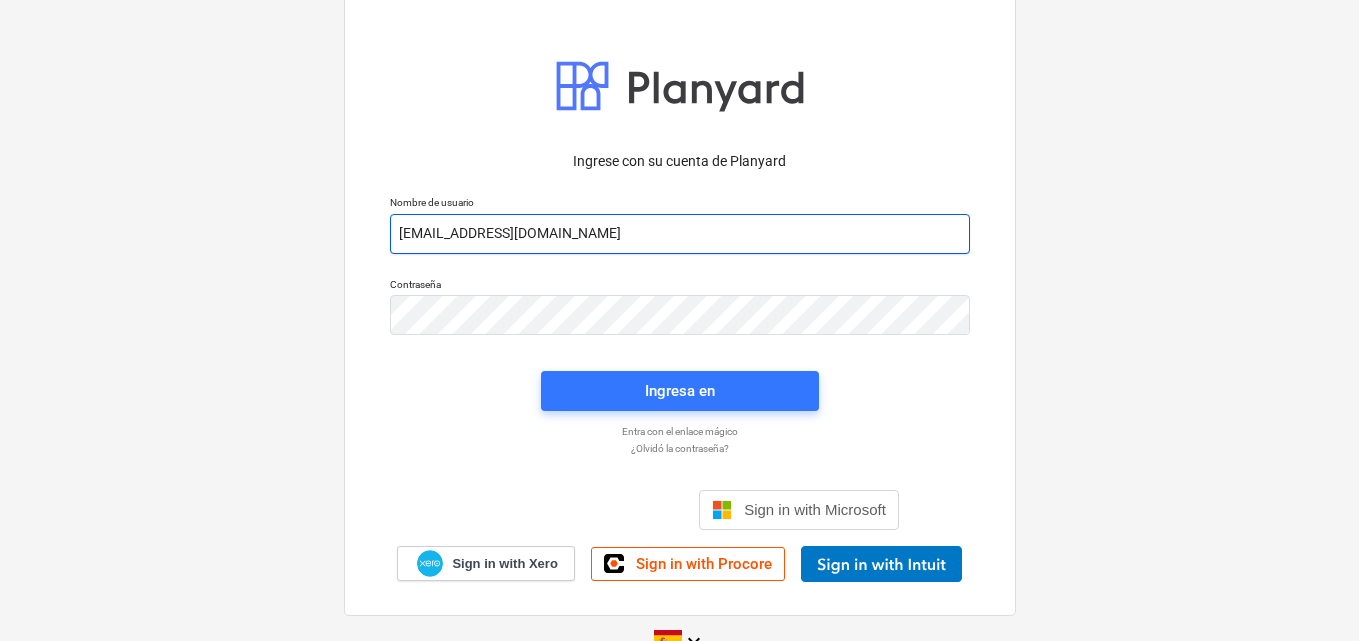 type on "admin2+catiland@catilandpanama.com" 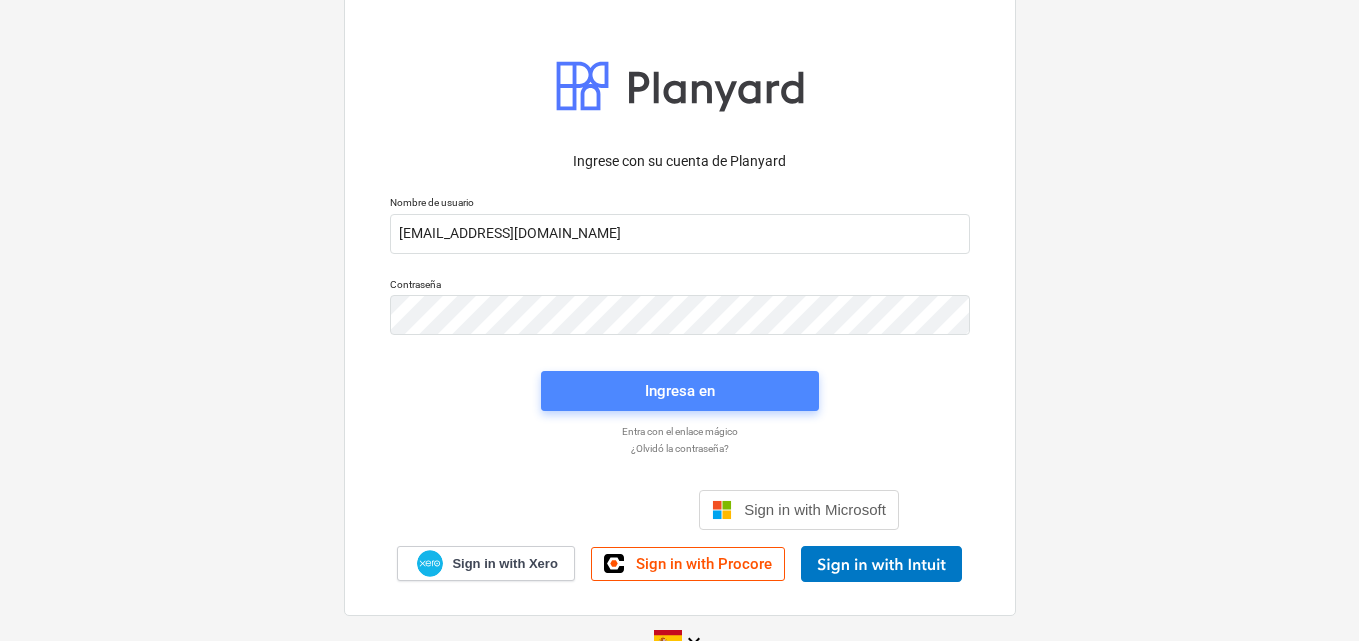 click on "Ingresa en" at bounding box center (680, 391) 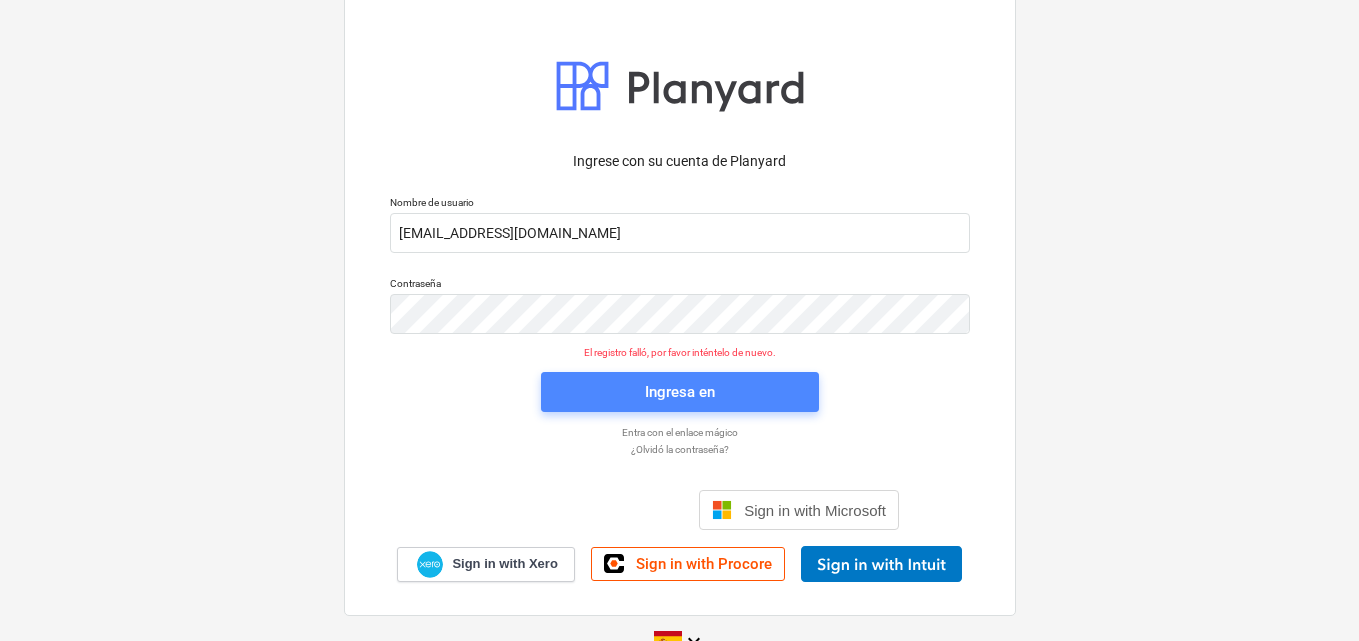 click on "Ingresa en" at bounding box center [680, 392] 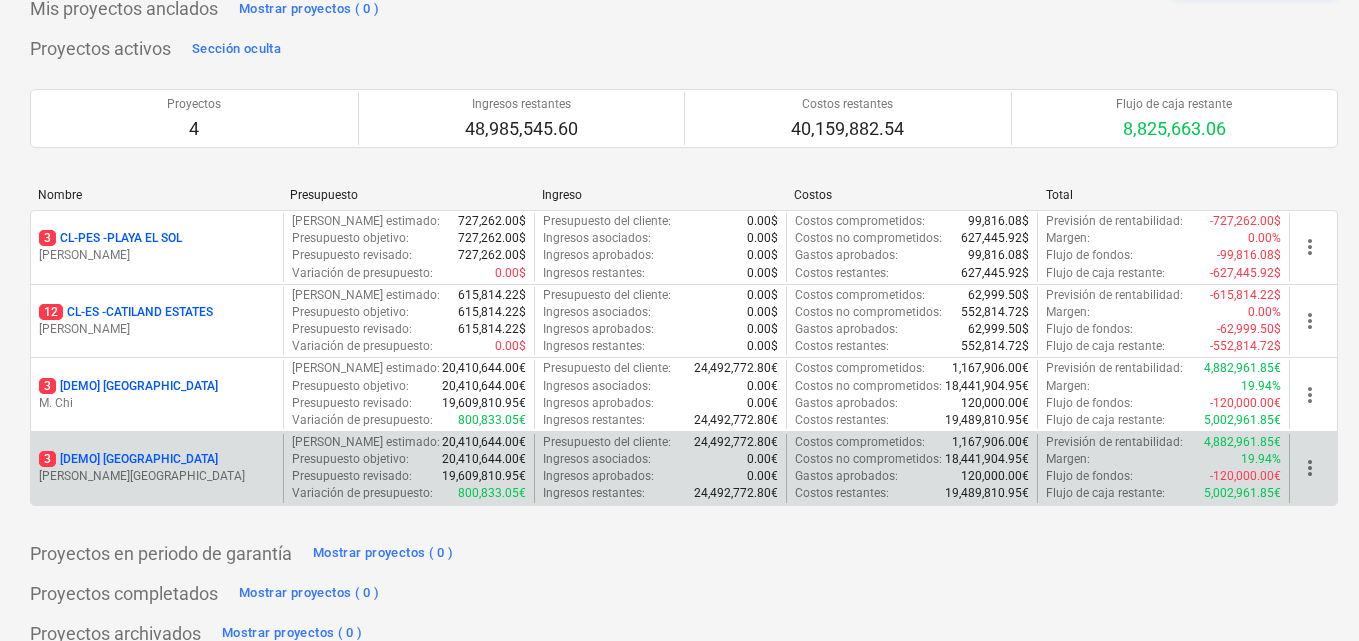 scroll, scrollTop: 139, scrollLeft: 0, axis: vertical 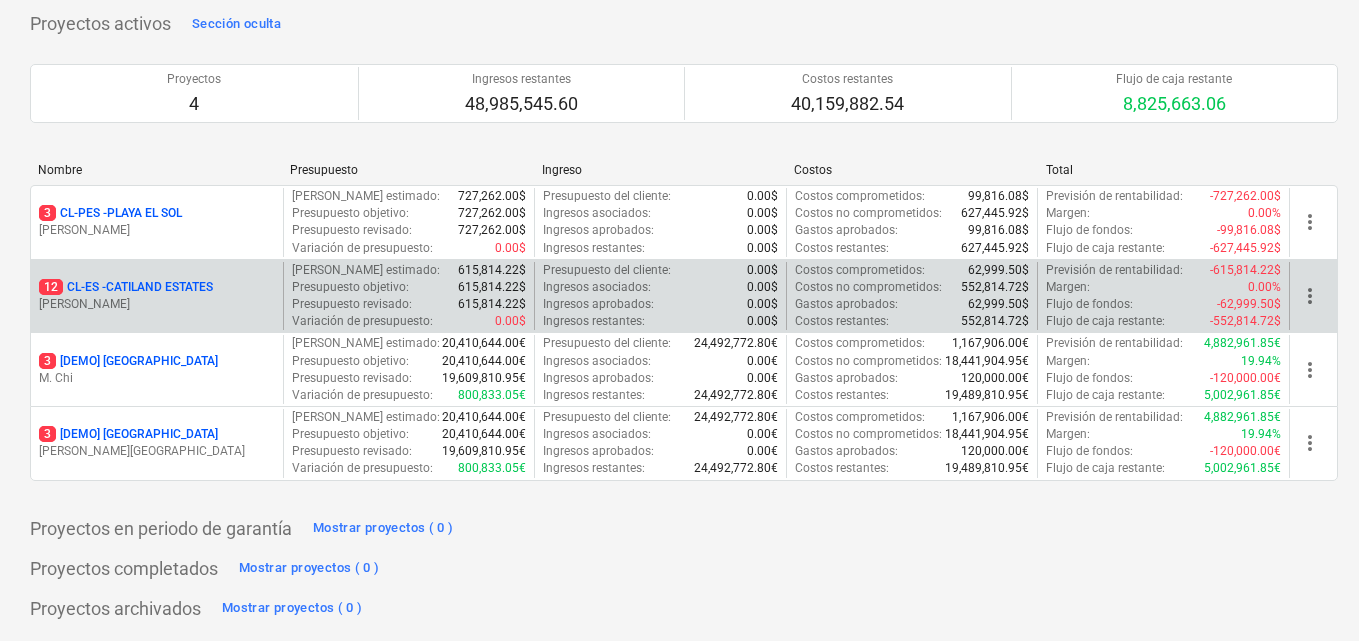 click on "12  CL-ES -  CATILAND ESTATES" at bounding box center (157, 287) 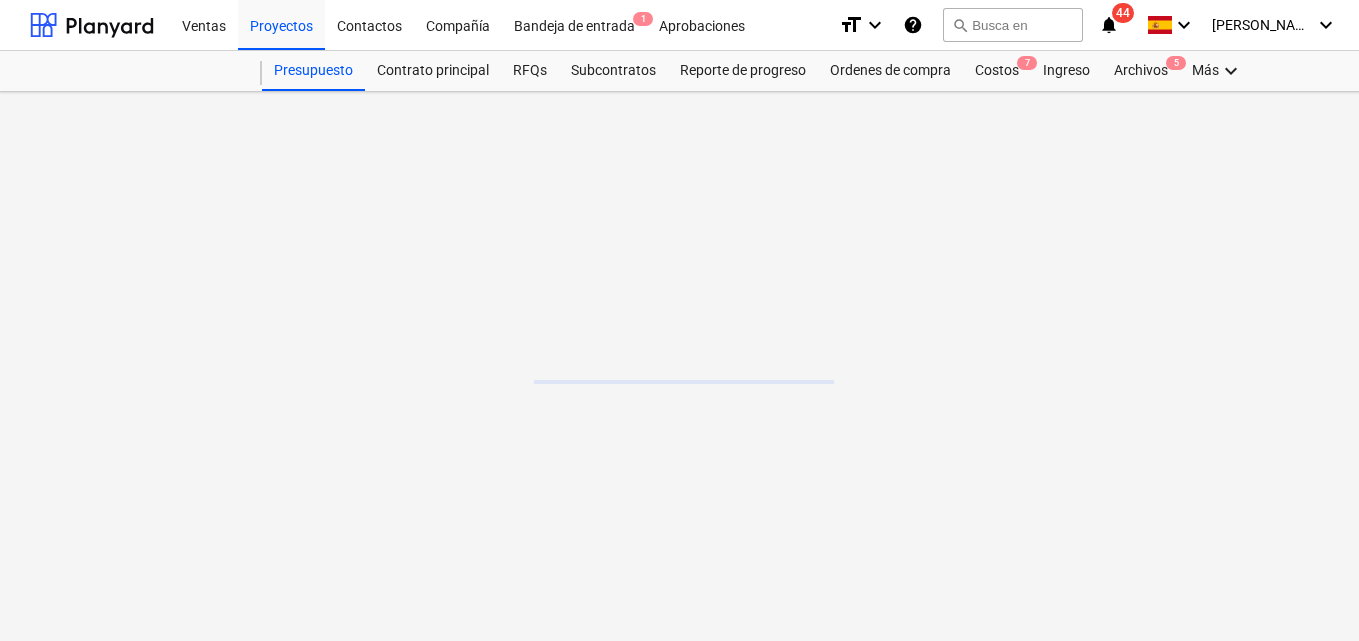 scroll, scrollTop: 0, scrollLeft: 0, axis: both 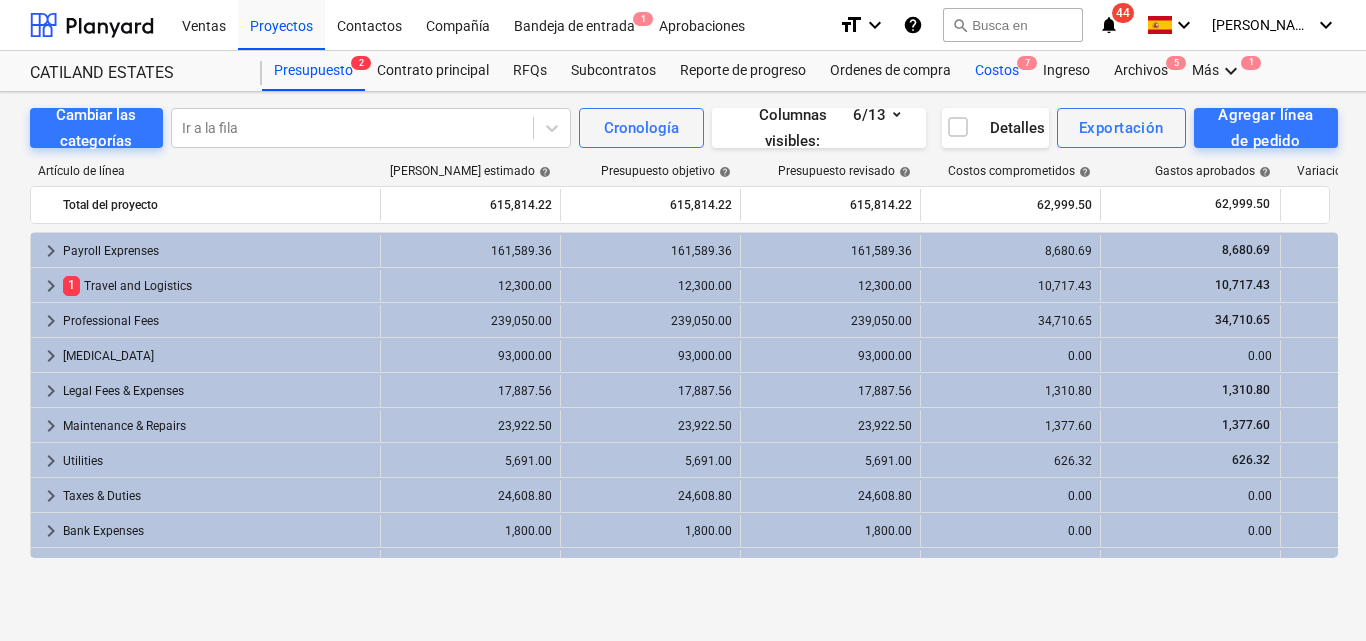 click on "Costos 7" at bounding box center (997, 71) 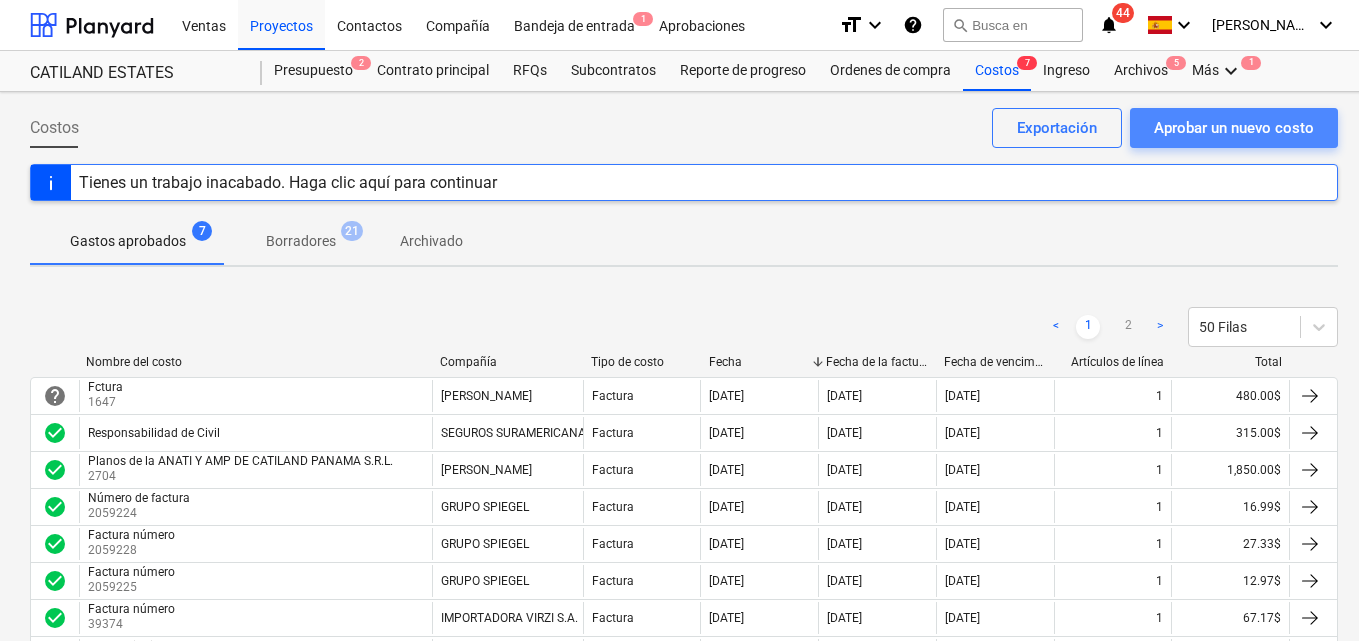 click on "Aprobar un nuevo costo" at bounding box center (1234, 128) 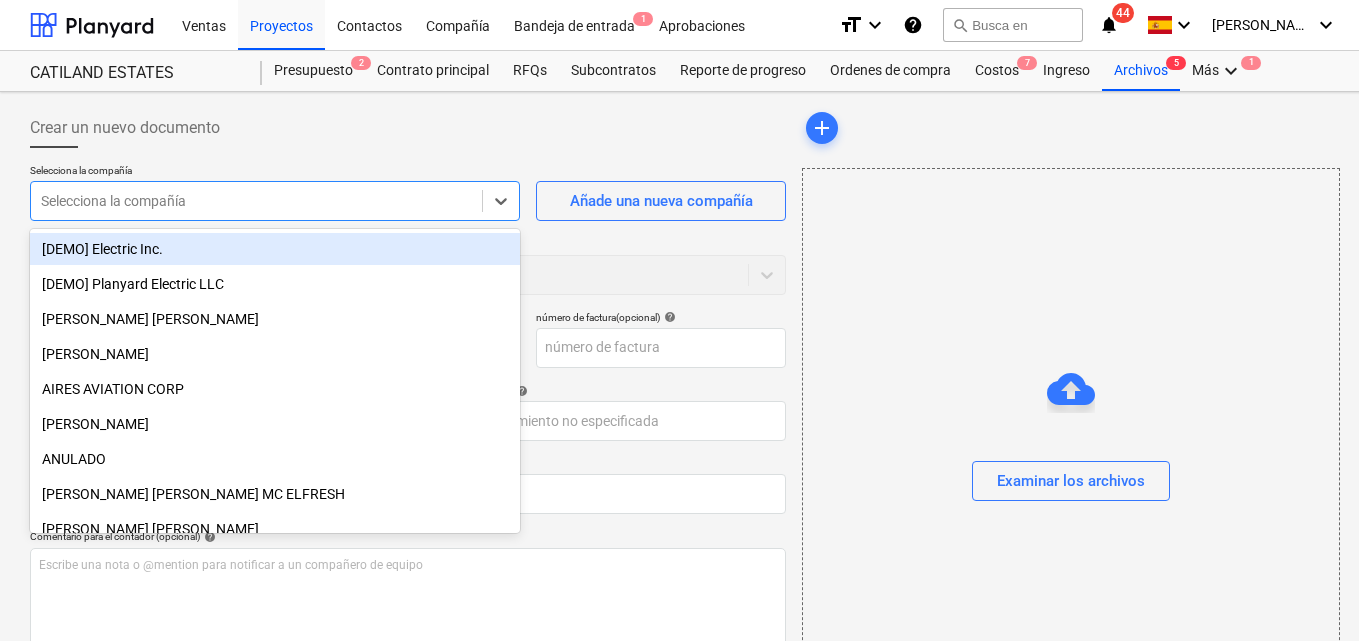 click at bounding box center [256, 201] 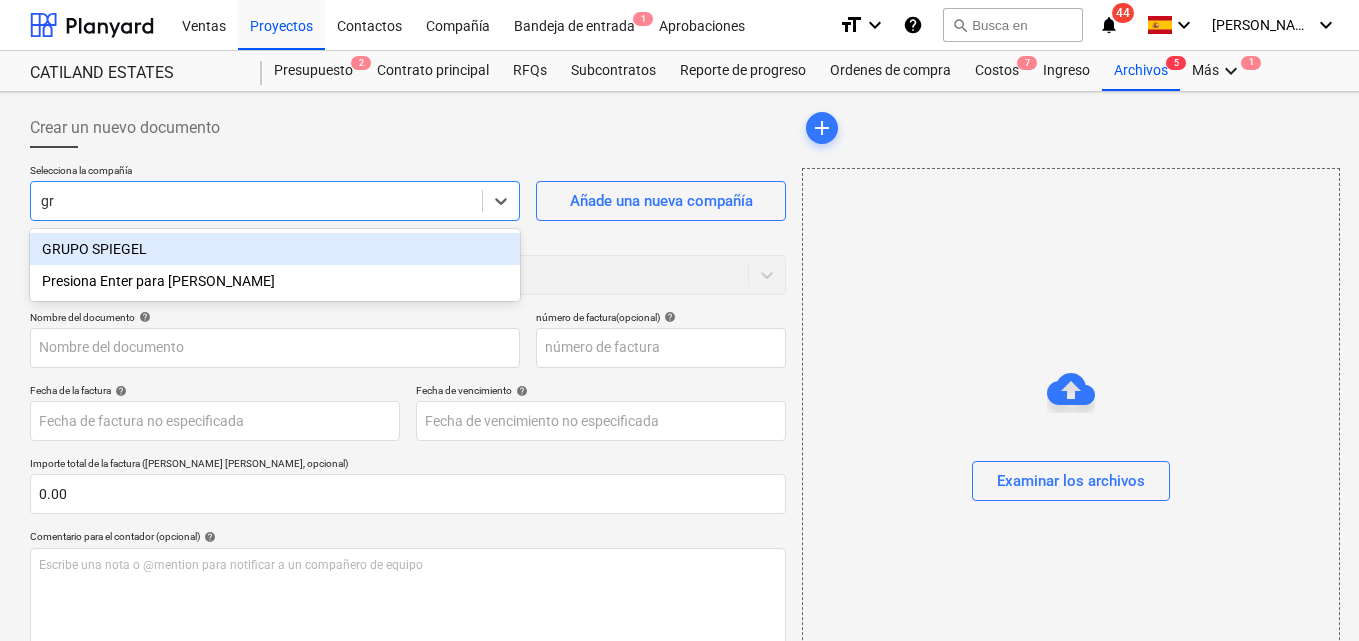 type on "gru" 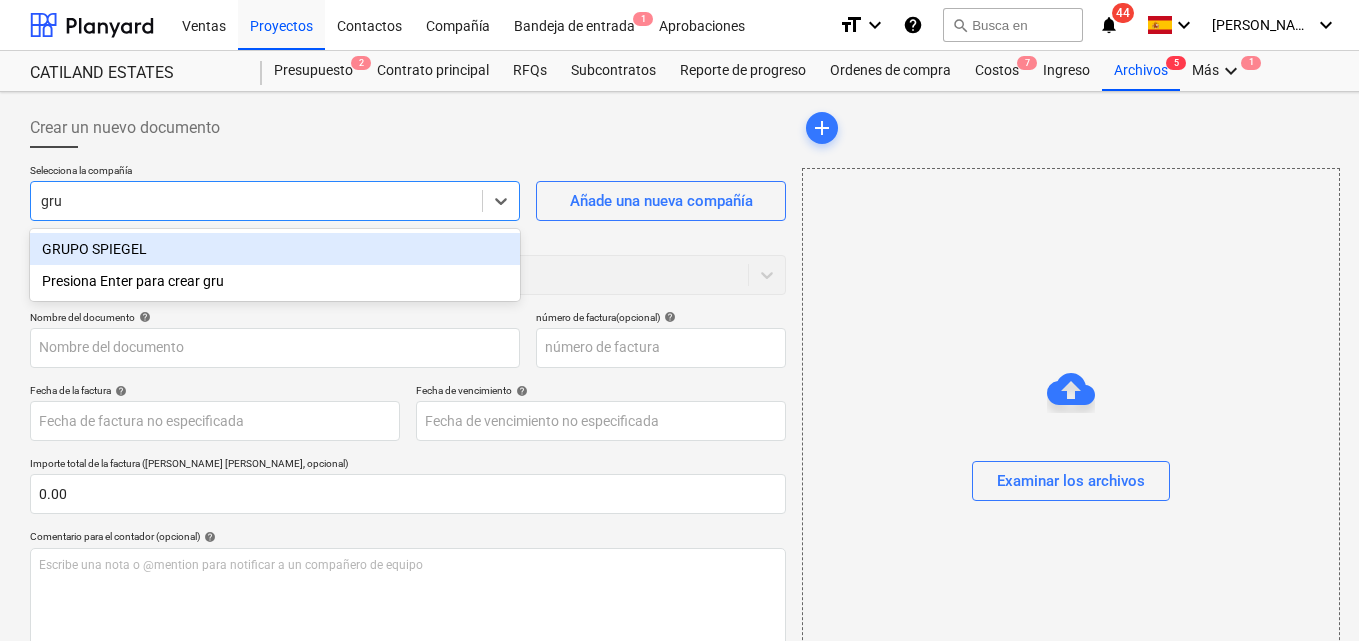 click on "GRUPO SPIEGEL" at bounding box center (275, 249) 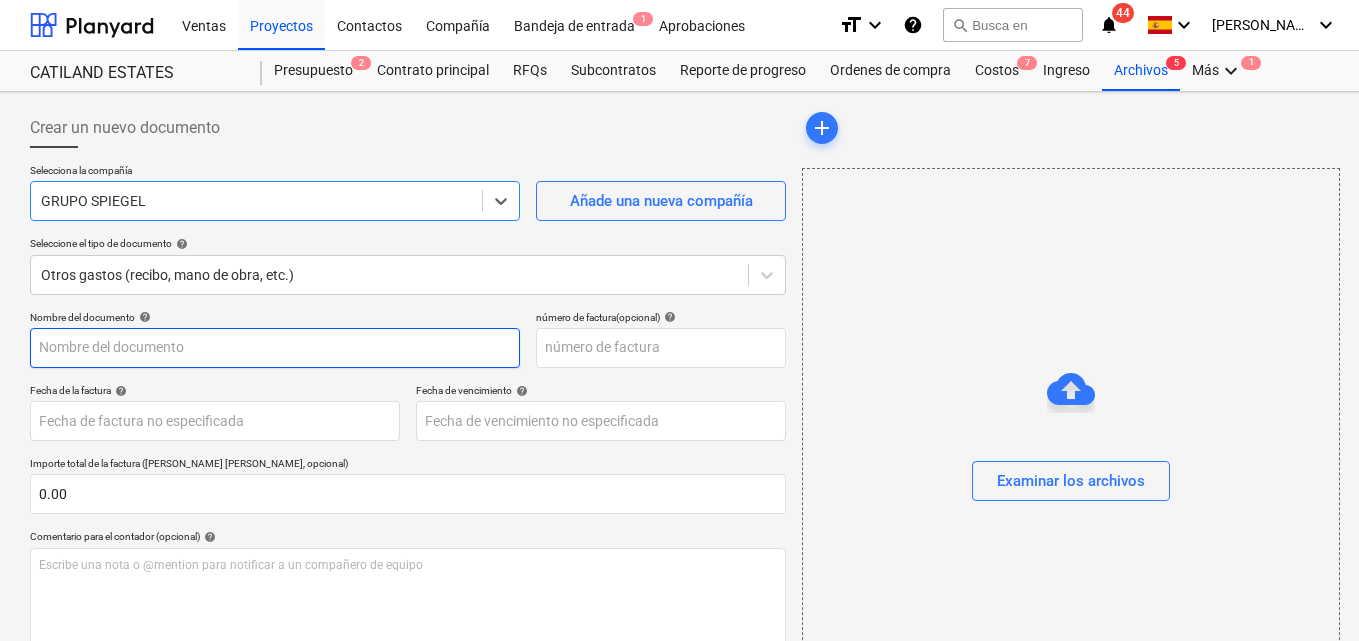 click at bounding box center (275, 348) 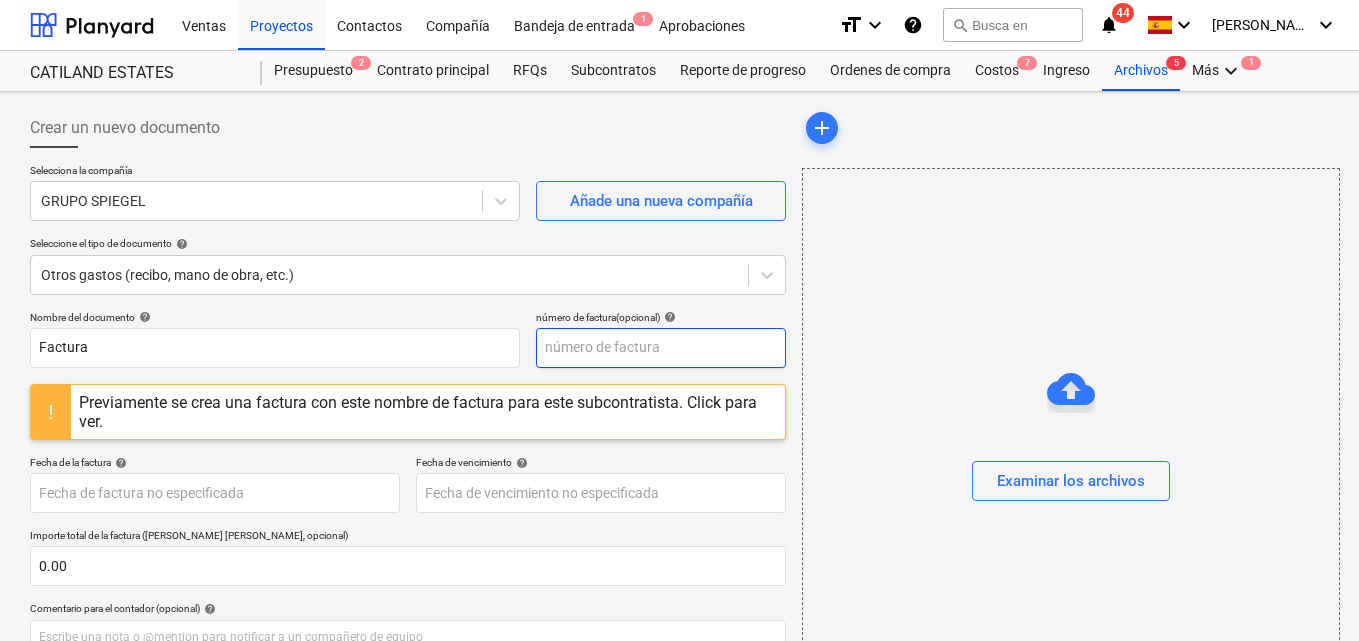 click at bounding box center [661, 348] 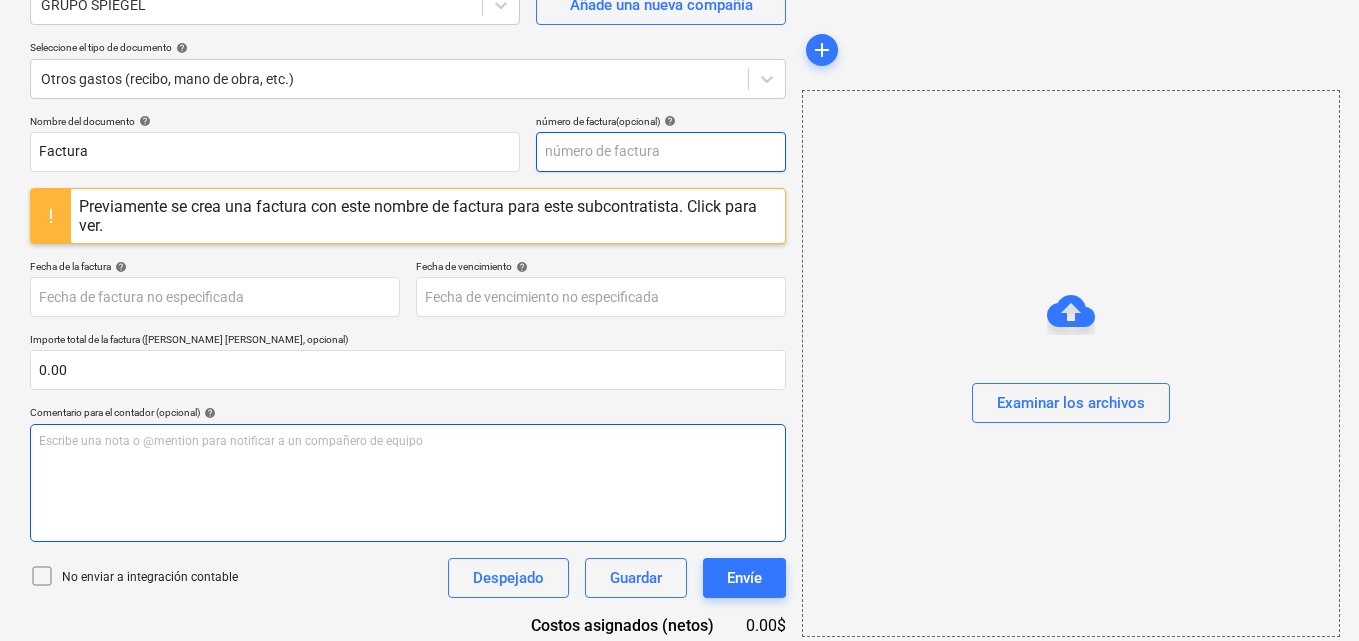 scroll, scrollTop: 200, scrollLeft: 0, axis: vertical 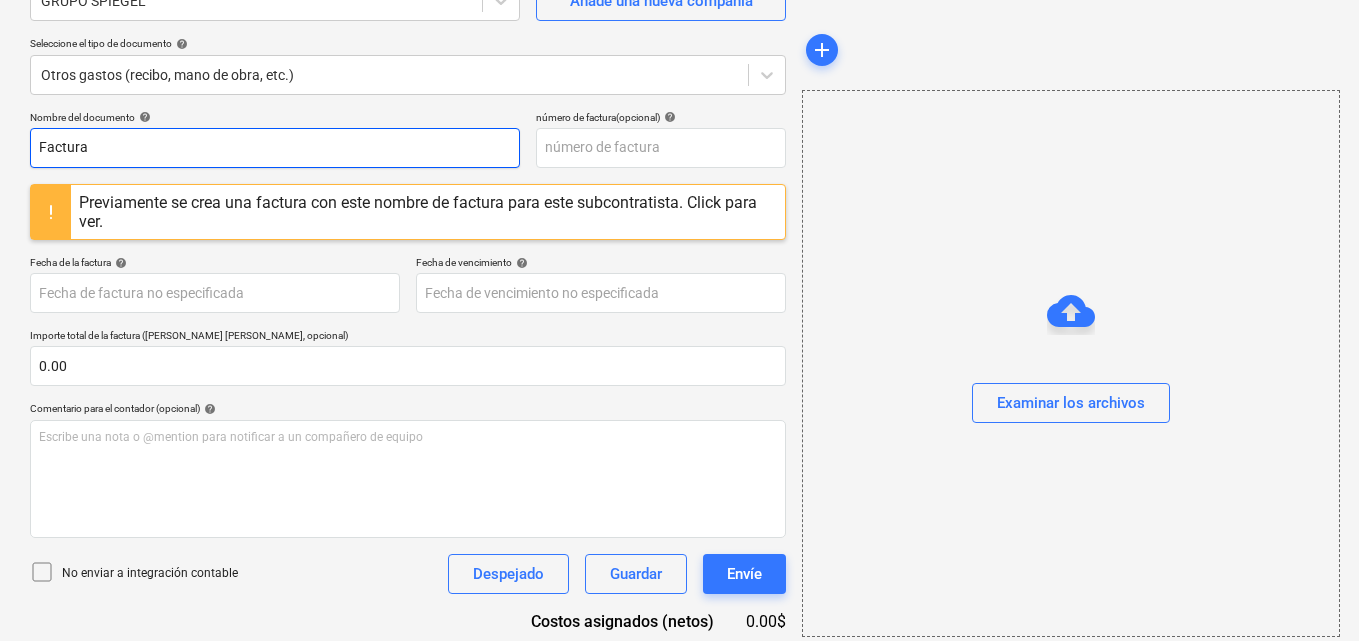 click on "Factura" at bounding box center [275, 148] 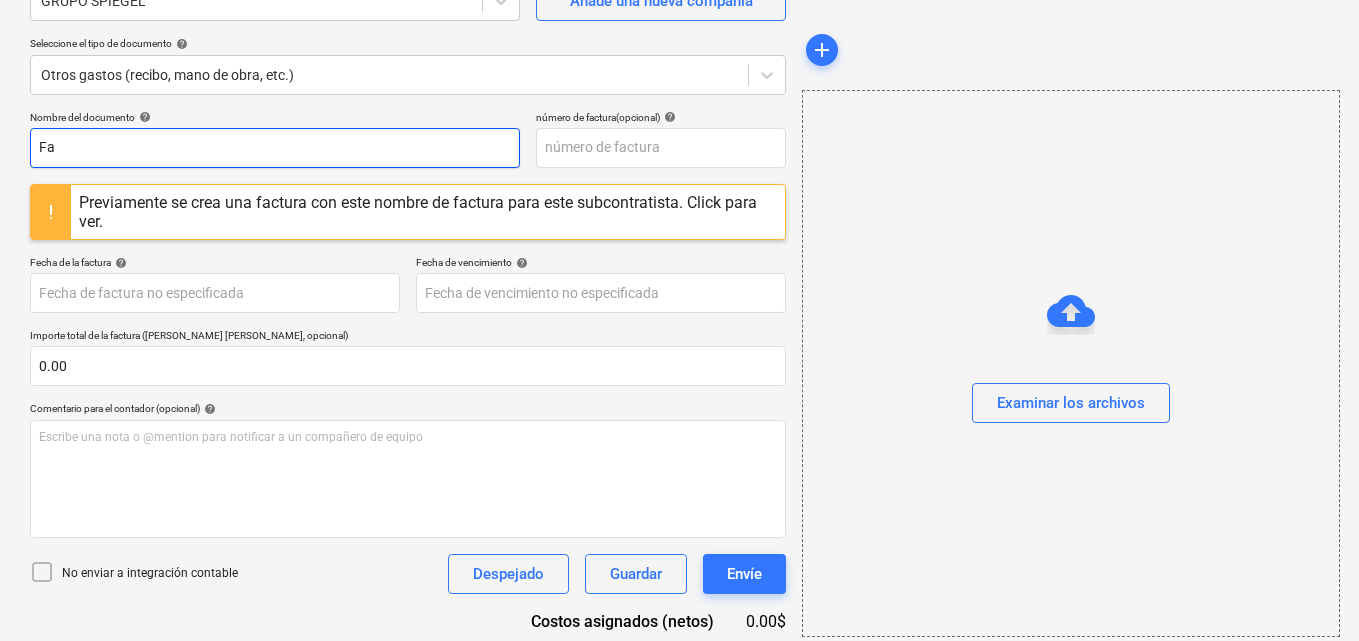 type on "F" 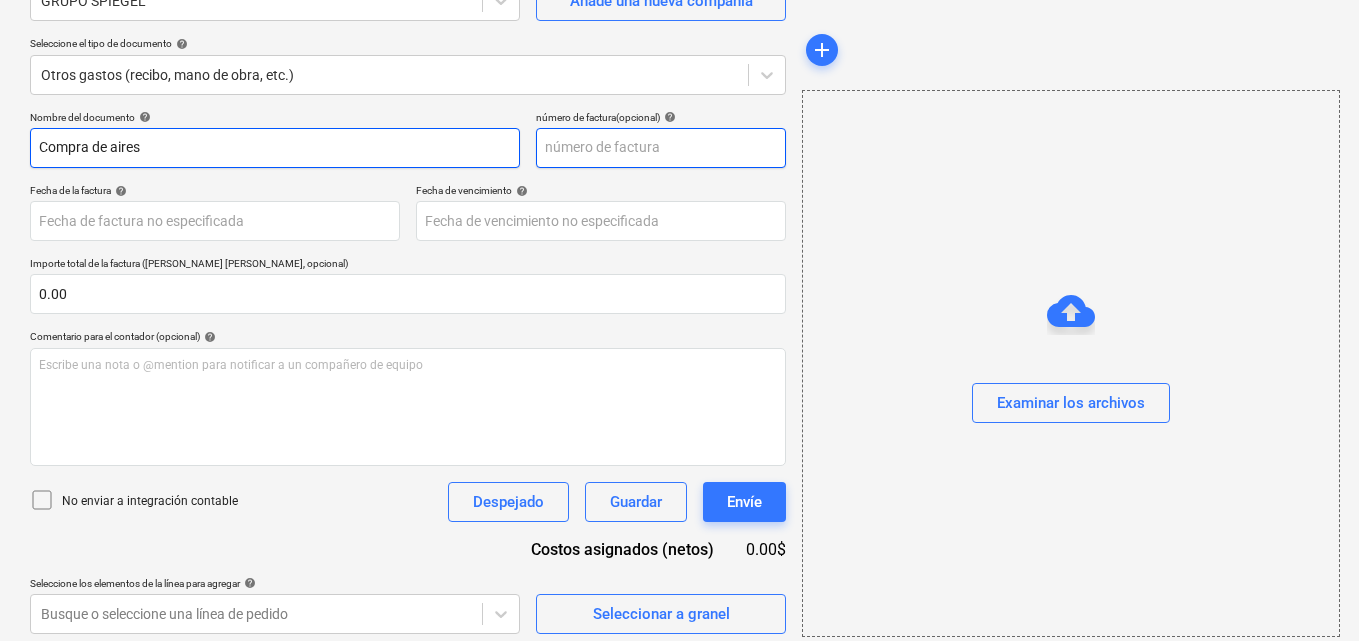 type on "Compra de aires" 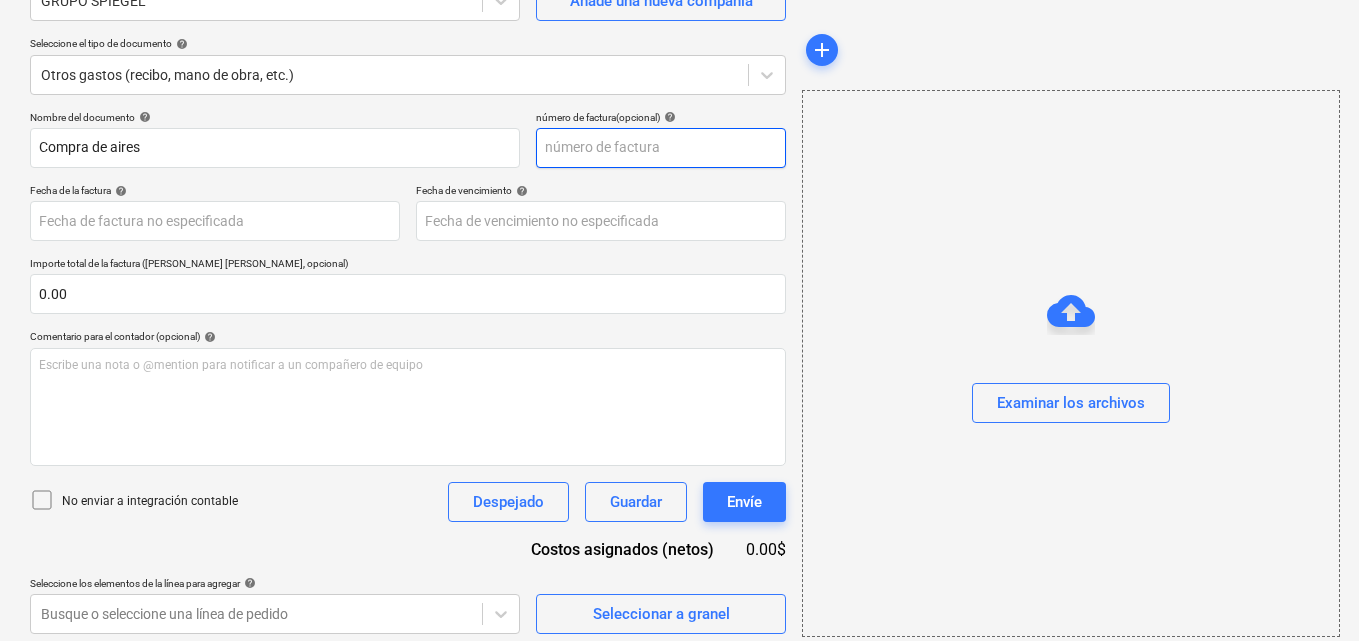click at bounding box center (661, 148) 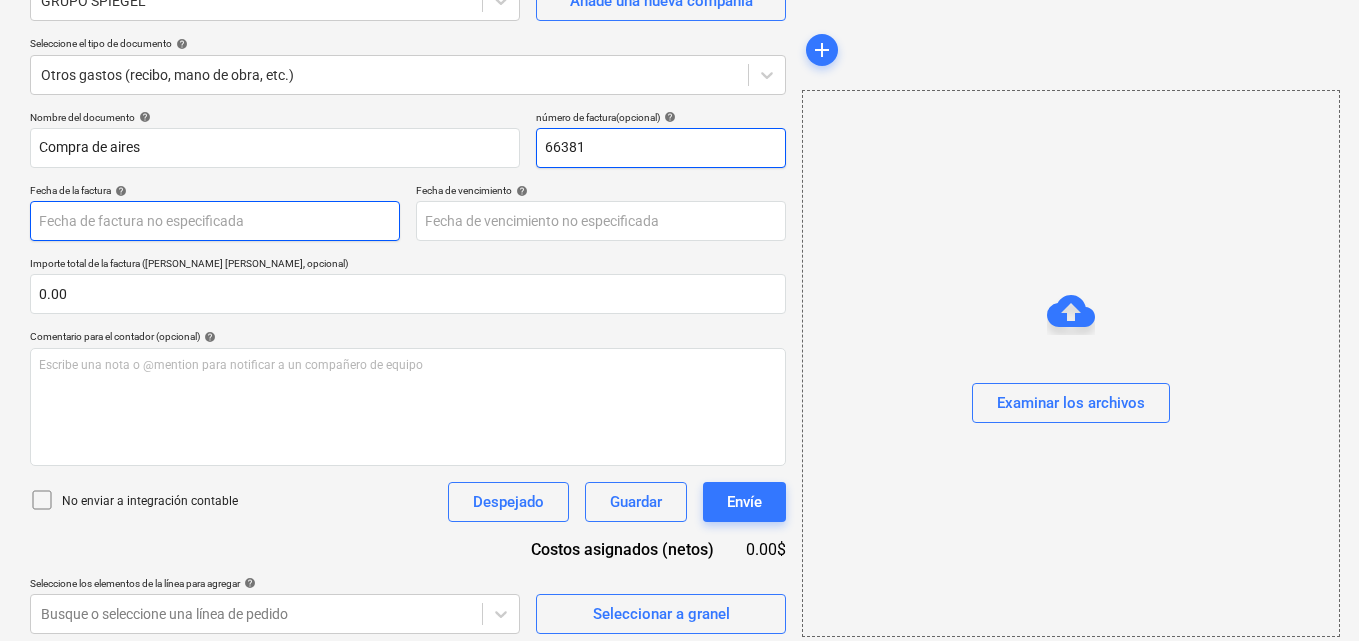 type on "66381" 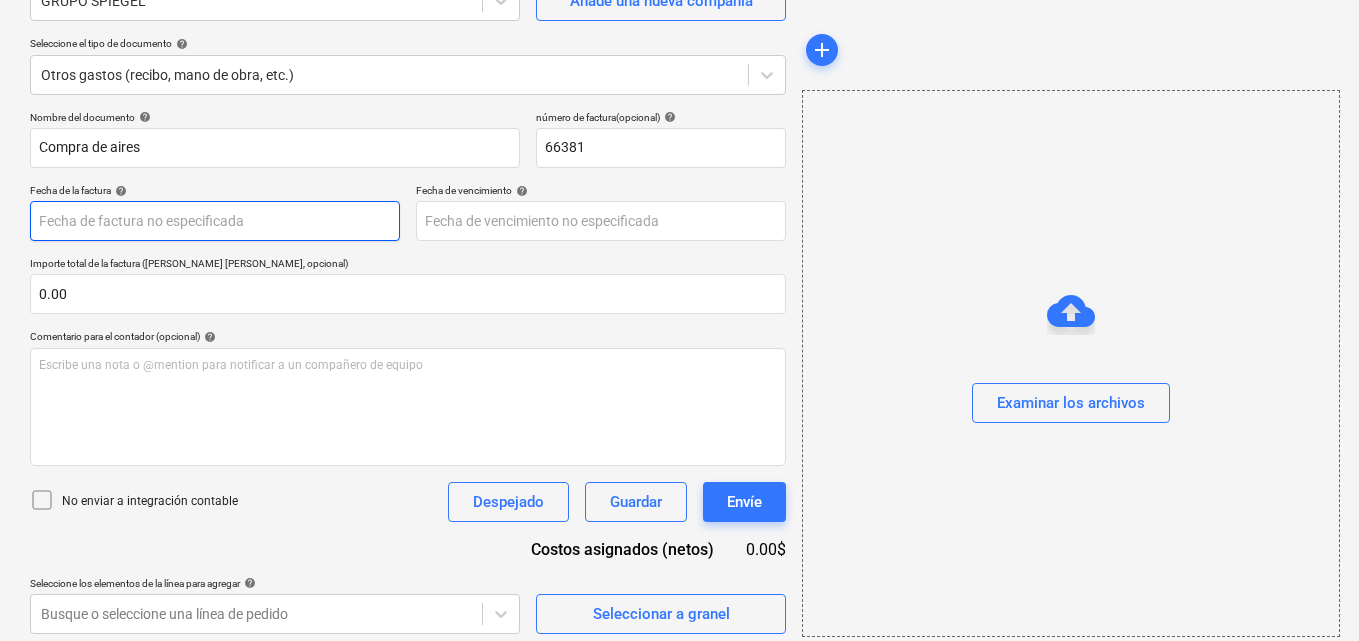 click on "Ventas Proyectos Contactos Compañía Bandeja de entrada 1 Aprobaciones format_size keyboard_arrow_down help search Busca en notifications 44 keyboard_arrow_down M. MORALES keyboard_arrow_down CATILAND ESTATES Presupuesto 2 Contrato principal RFQs Subcontratos Reporte de progreso Ordenes de compra Costos 7 Ingreso Archivos 5 Más keyboard_arrow_down 1 Crear un nuevo documento Selecciona la compañía GRUPO SPIEGEL   Añade una nueva compañía Seleccione el tipo de documento help Otros gastos (recibo, mano de obra, etc.) Nombre del documento help Compra de aires número de factura  (opcional) help 66381 Fecha de la factura help Press the down arrow key to interact with the calendar and
select a date. Press the question mark key to get the keyboard shortcuts for changing dates. Fecha de vencimiento help Press the down arrow key to interact with the calendar and
select a date. Press the question mark key to get the keyboard shortcuts for changing dates. 0.00 Comentario para el contador (opcional) help" at bounding box center [679, 120] 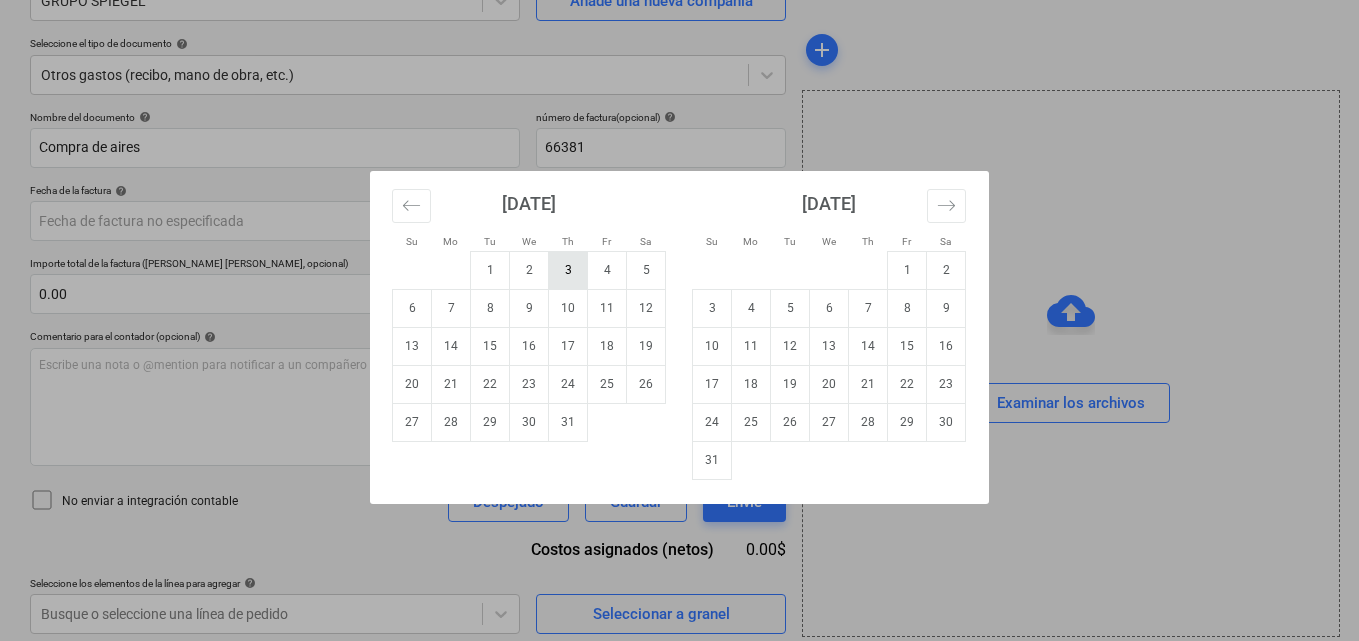 click on "3" at bounding box center [568, 270] 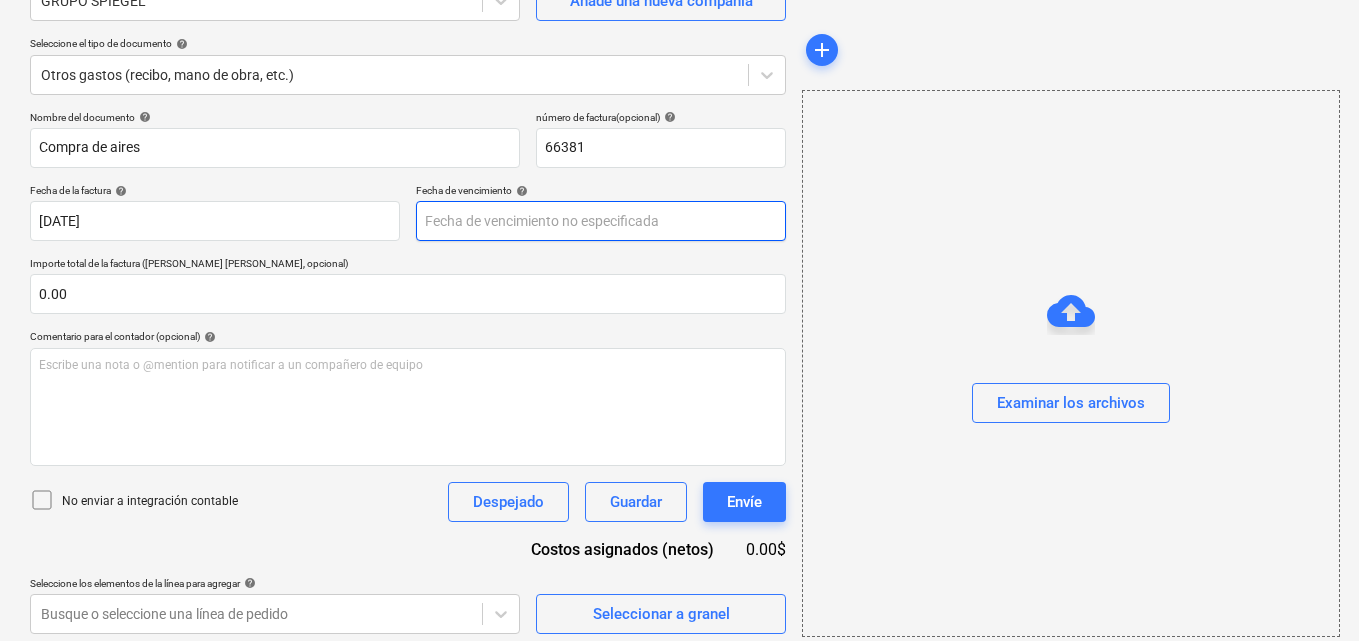 click on "Ventas Proyectos Contactos Compañía Bandeja de entrada 1 Aprobaciones format_size keyboard_arrow_down help search Busca en notifications 44 keyboard_arrow_down M. MORALES keyboard_arrow_down CATILAND ESTATES Presupuesto 2 Contrato principal RFQs Subcontratos Reporte de progreso Ordenes de compra Costos 7 Ingreso Archivos 5 Más keyboard_arrow_down 1 Crear un nuevo documento Selecciona la compañía GRUPO SPIEGEL   Añade una nueva compañía Seleccione el tipo de documento help Otros gastos (recibo, mano de obra, etc.) Nombre del documento help Compra de aires número de factura  (opcional) help 66381 Fecha de la factura help 03 Jul 2025 03.07.2025 Press the down arrow key to interact with the calendar and
select a date. Press the question mark key to get the keyboard shortcuts for changing dates. Fecha de vencimiento help Press the down arrow key to interact with the calendar and
select a date. Press the question mark key to get the keyboard shortcuts for changing dates. 0.00 help ﻿ Despejado" at bounding box center (679, 120) 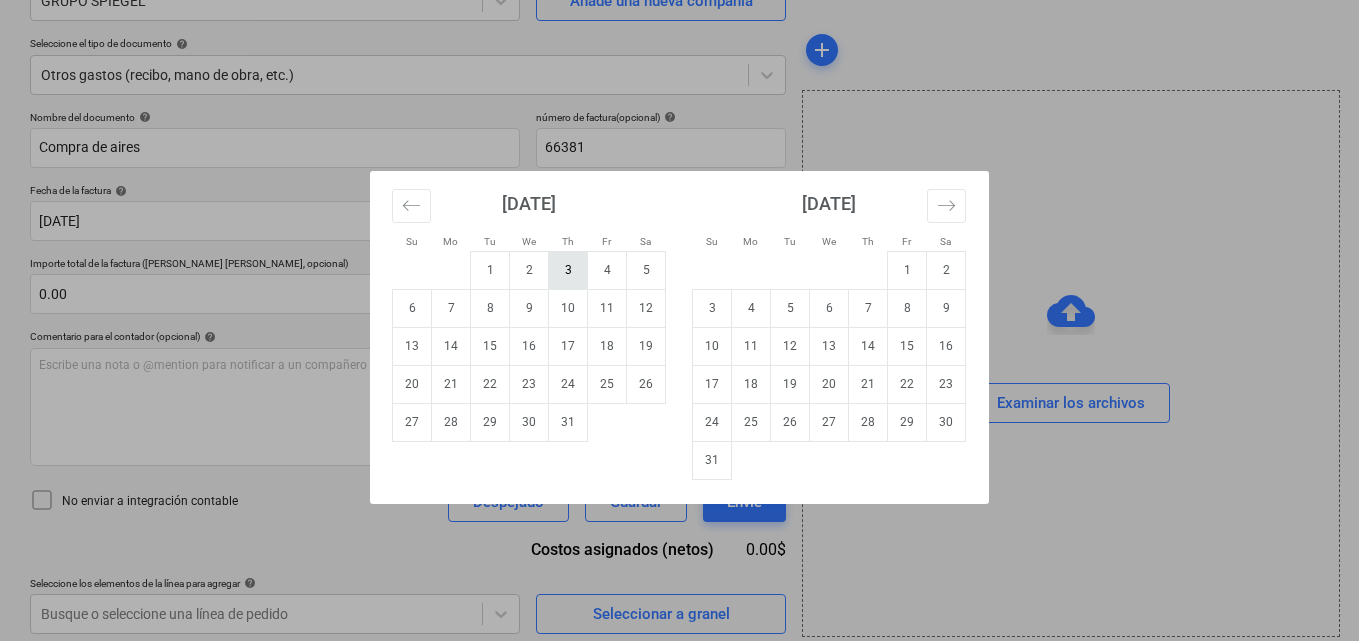 click on "3" at bounding box center (568, 270) 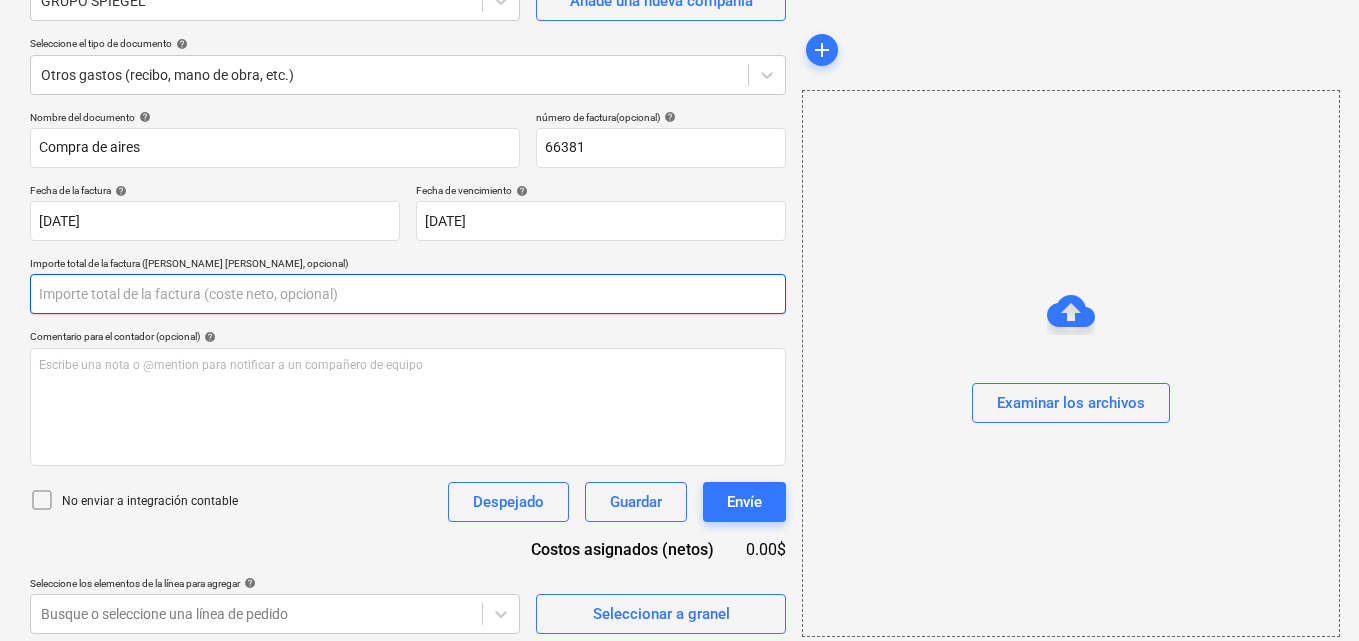 click at bounding box center (408, 294) 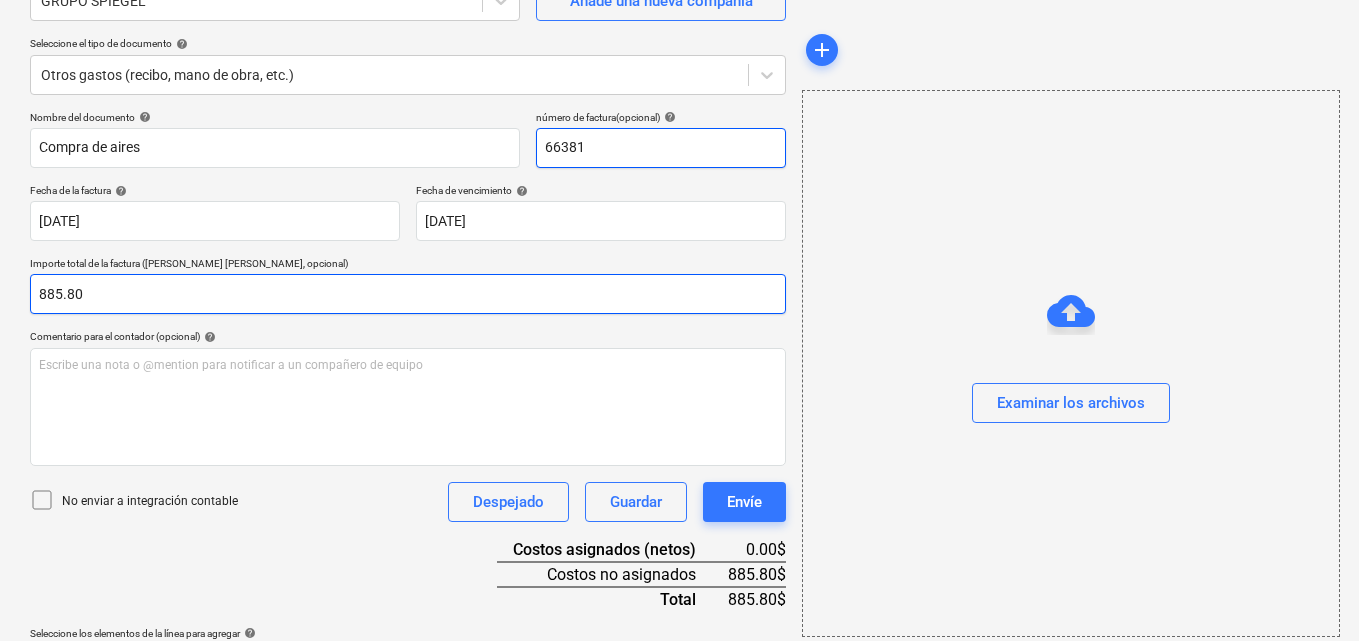 type on "885.80" 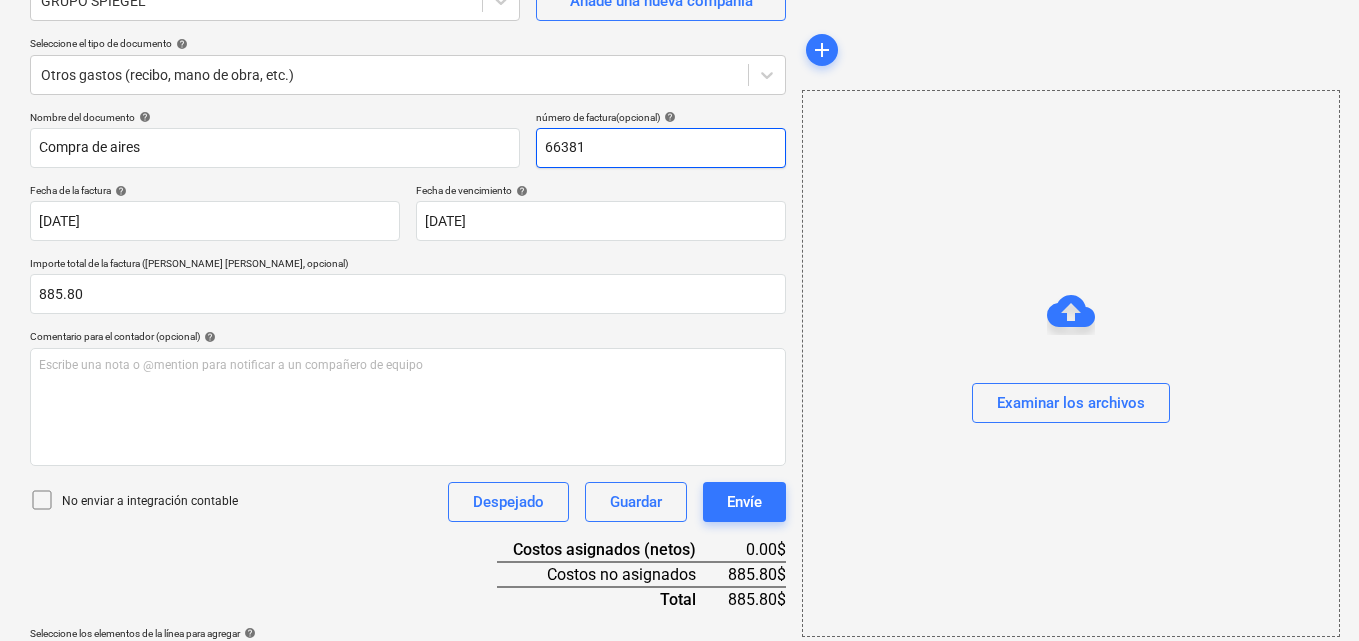 click on "66381" at bounding box center (661, 148) 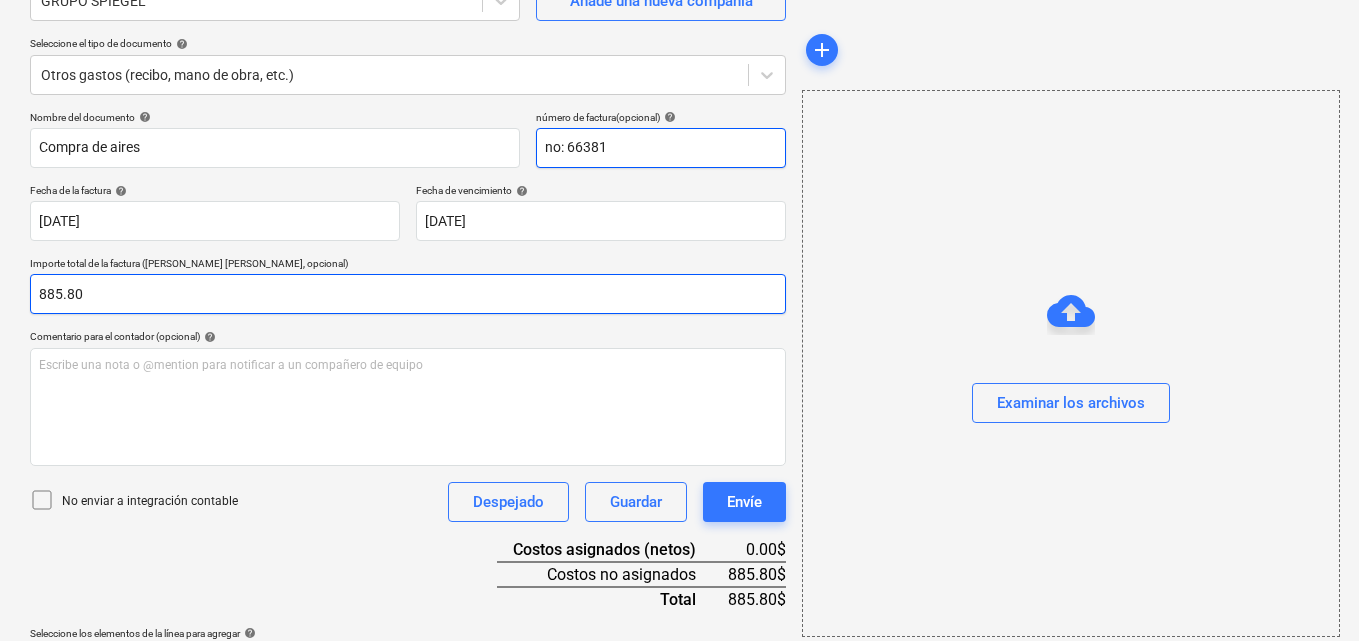 type on "no: 66381" 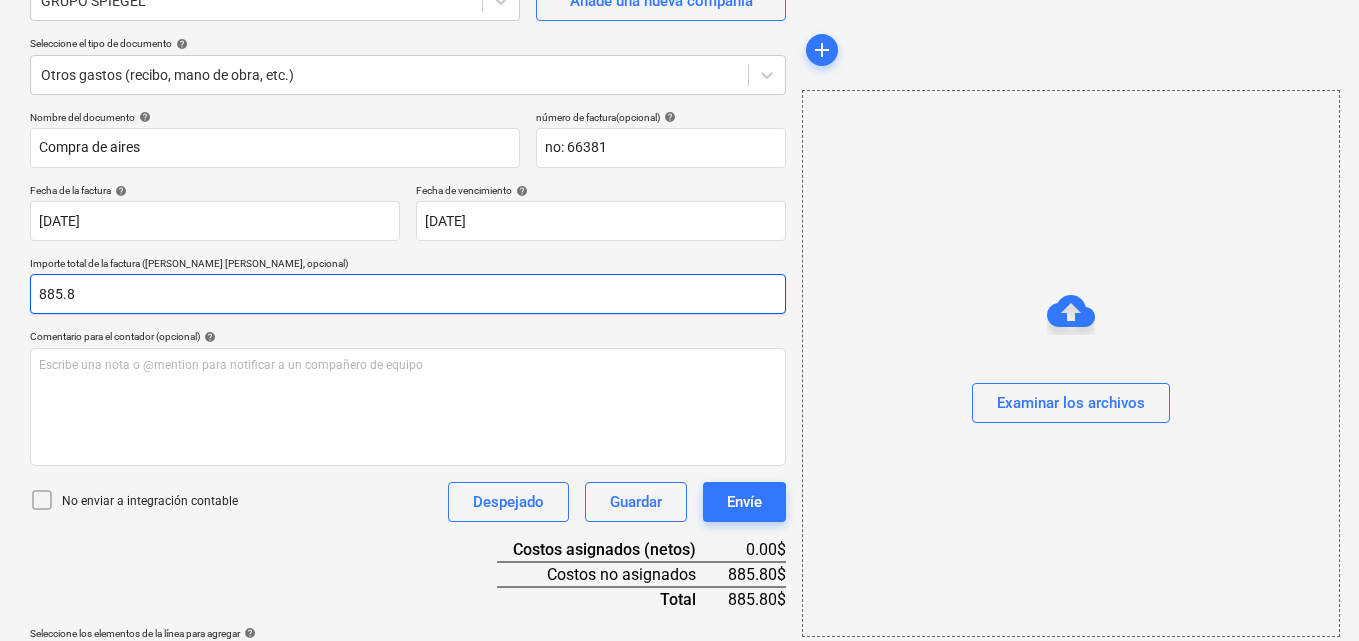 click on "885.8" at bounding box center (408, 294) 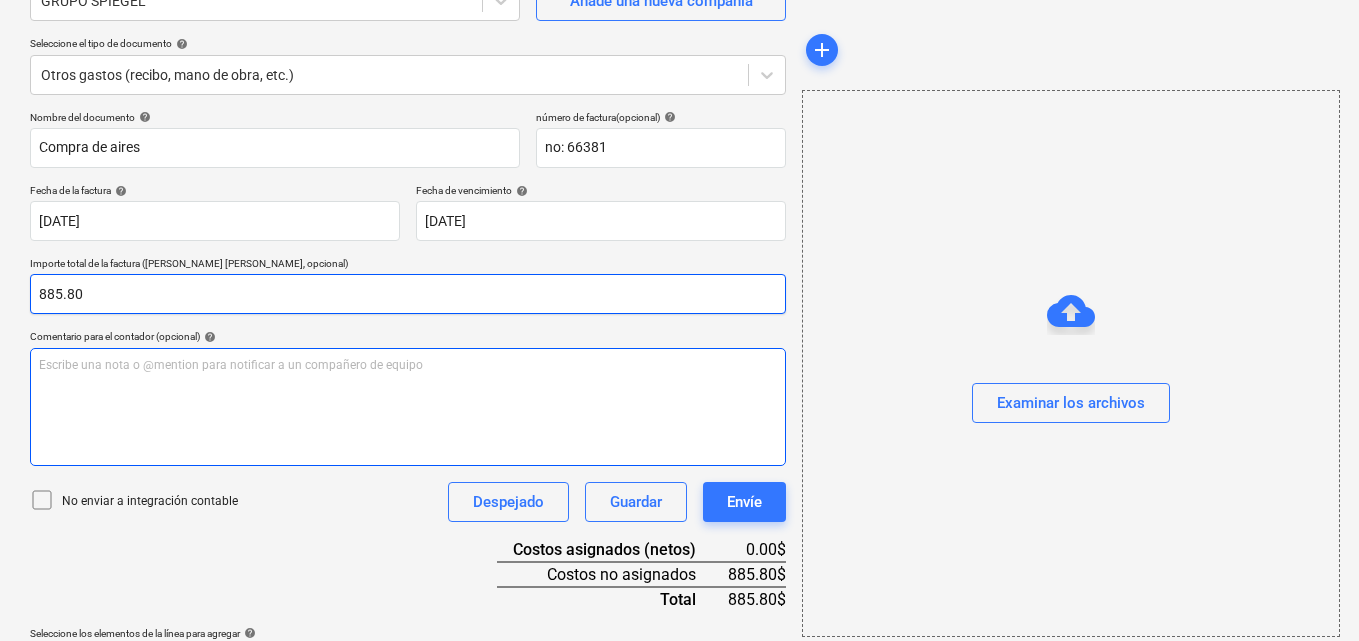 type on "885.80" 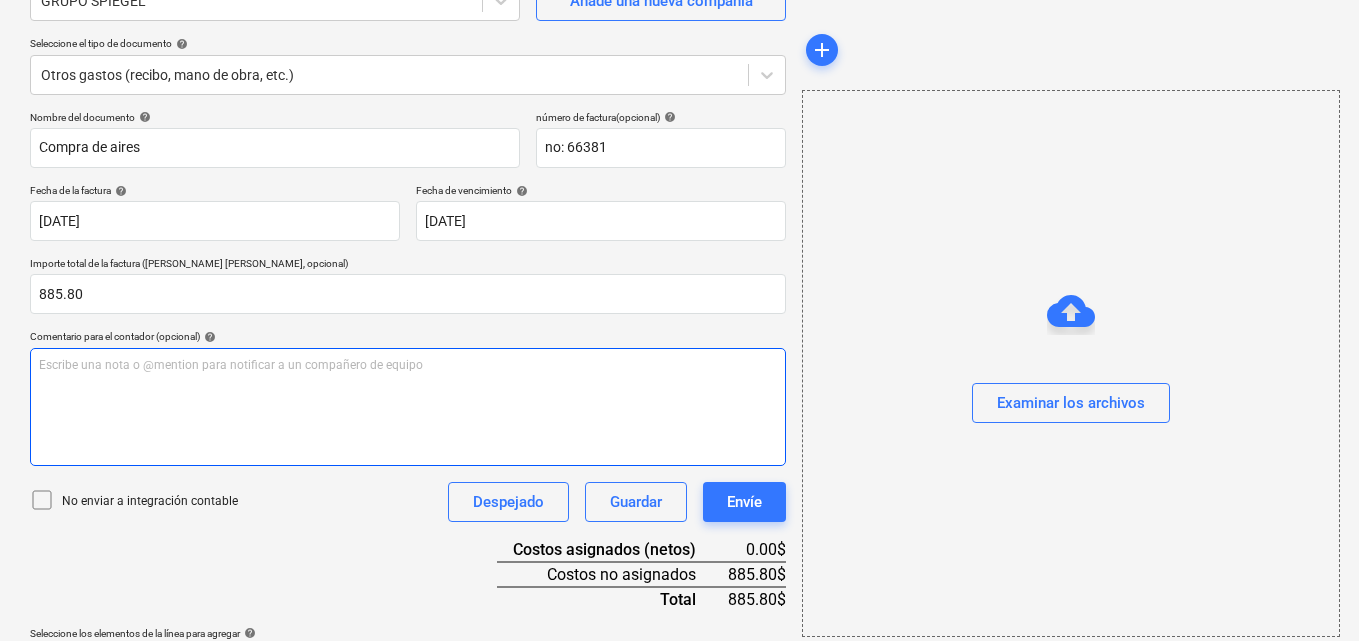 click on "Escribe una nota o @mention para notificar a un compañero de equipo ﻿" at bounding box center [408, 365] 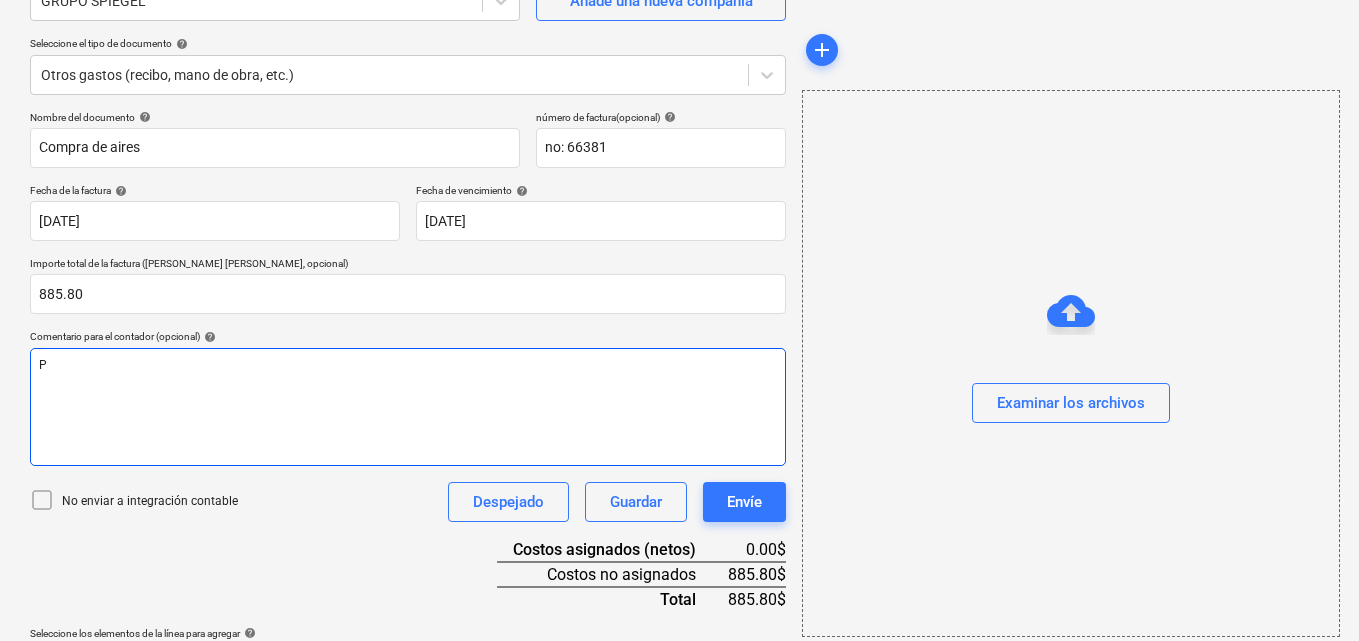 type 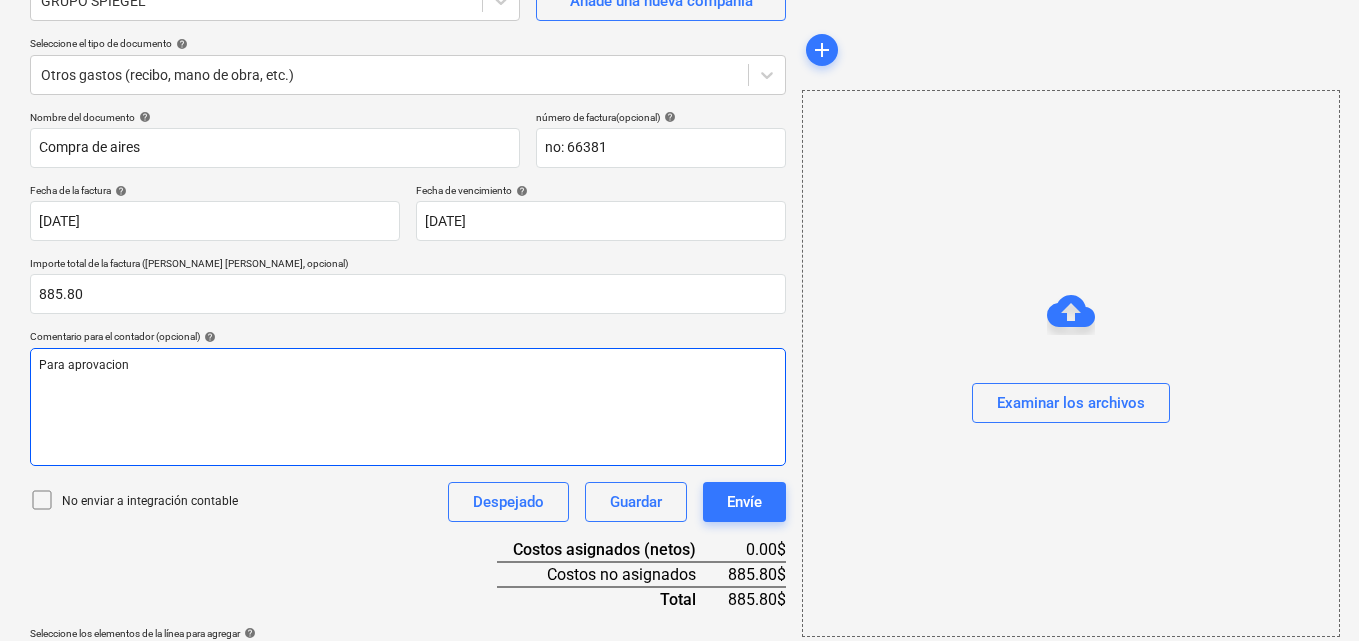 click on "Para aprovacion" at bounding box center (84, 365) 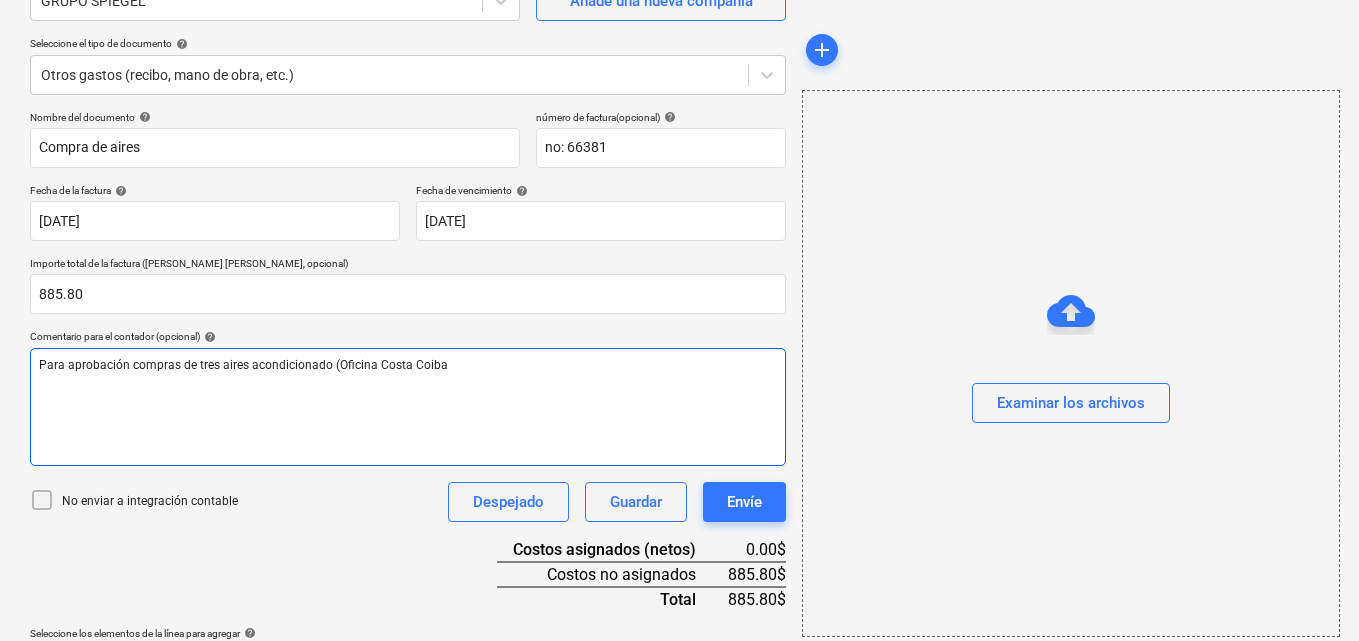 click on "Para aprobación compras de tres aires acondicionado (Oficina Costa Coiba" at bounding box center (243, 365) 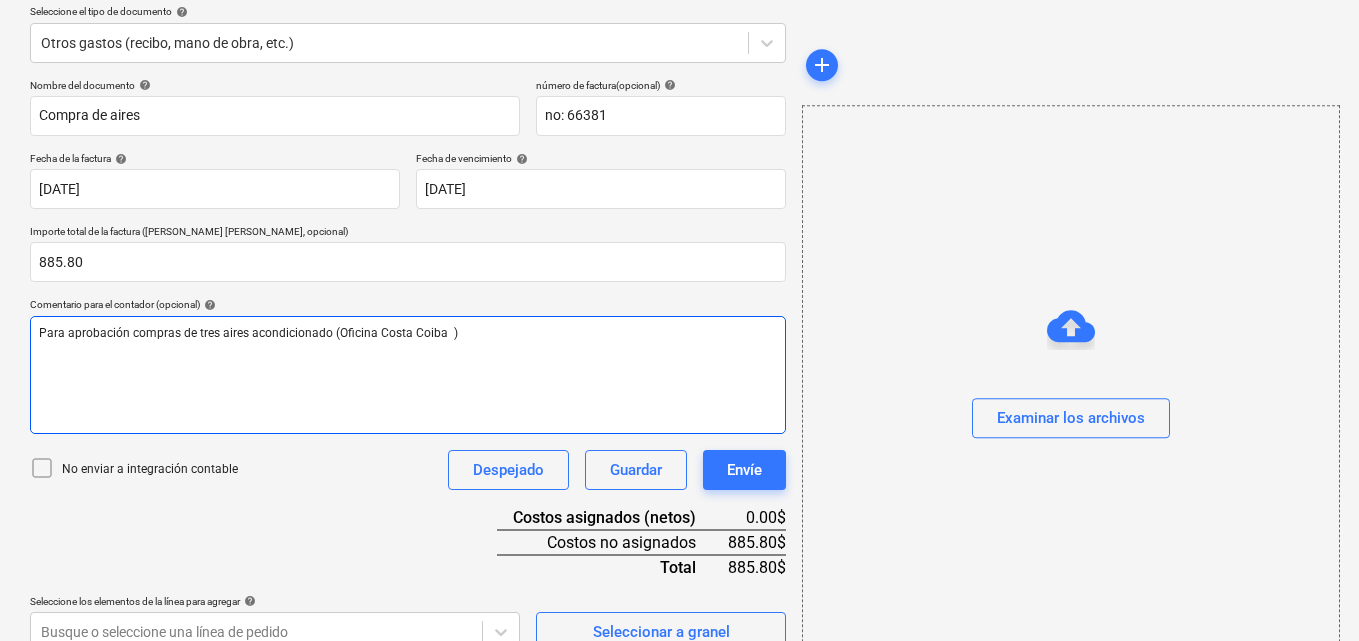 scroll, scrollTop: 259, scrollLeft: 0, axis: vertical 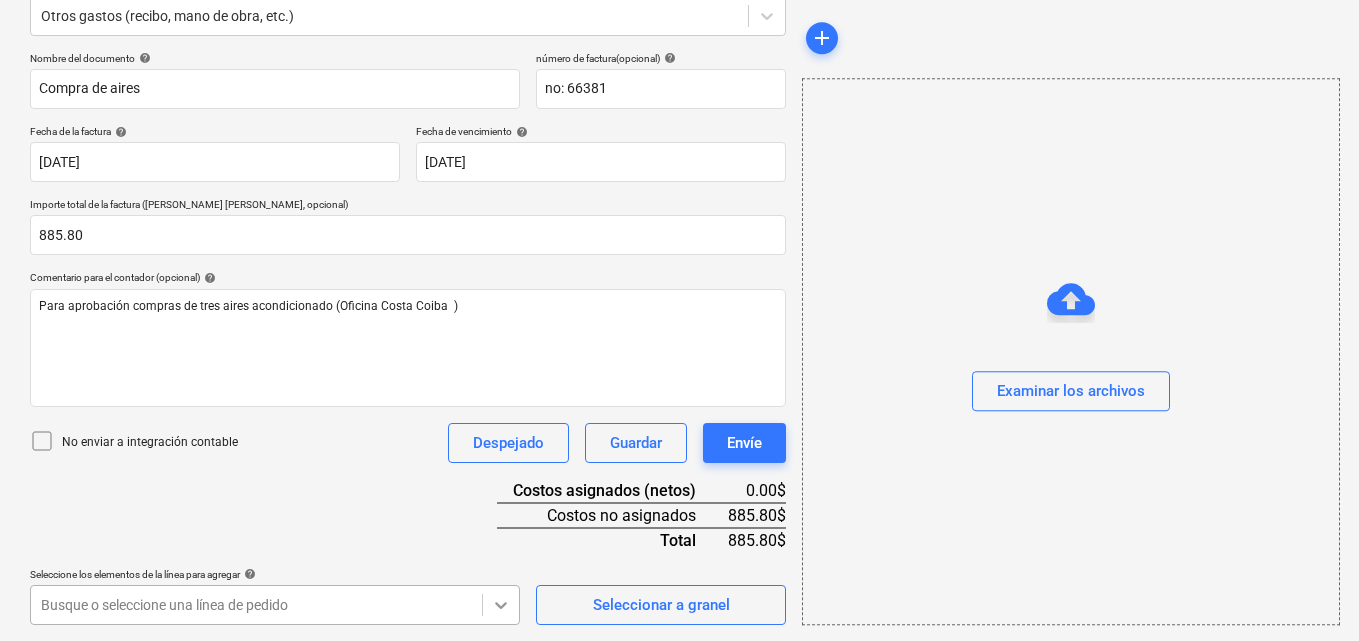 click on "Ventas Proyectos Contactos Compañía Bandeja de entrada 1 Aprobaciones format_size keyboard_arrow_down help search Busca en notifications 44 keyboard_arrow_down M. MORALES keyboard_arrow_down CATILAND ESTATES Presupuesto 2 Contrato principal RFQs Subcontratos Reporte de progreso Ordenes de compra Costos 7 Ingreso Archivos 5 Más keyboard_arrow_down 1 Crear un nuevo documento Selecciona la compañía GRUPO SPIEGEL   Añade una nueva compañía Seleccione el tipo de documento help Otros gastos (recibo, mano de obra, etc.) Nombre del documento help Compra de aires número de factura  (opcional) help no: 66381 Fecha de la factura help 03 Jul 2025 03.07.2025 Press the down arrow key to interact with the calendar and
select a date. Press the question mark key to get the keyboard shortcuts for changing dates. Fecha de vencimiento help 03 Jul 2025 03.07.2025 Importe total de la factura (coste neto, opcional) 885.80 Comentario para el contador (opcional) help No enviar a integración contable Despejado Envíe" at bounding box center [679, 61] 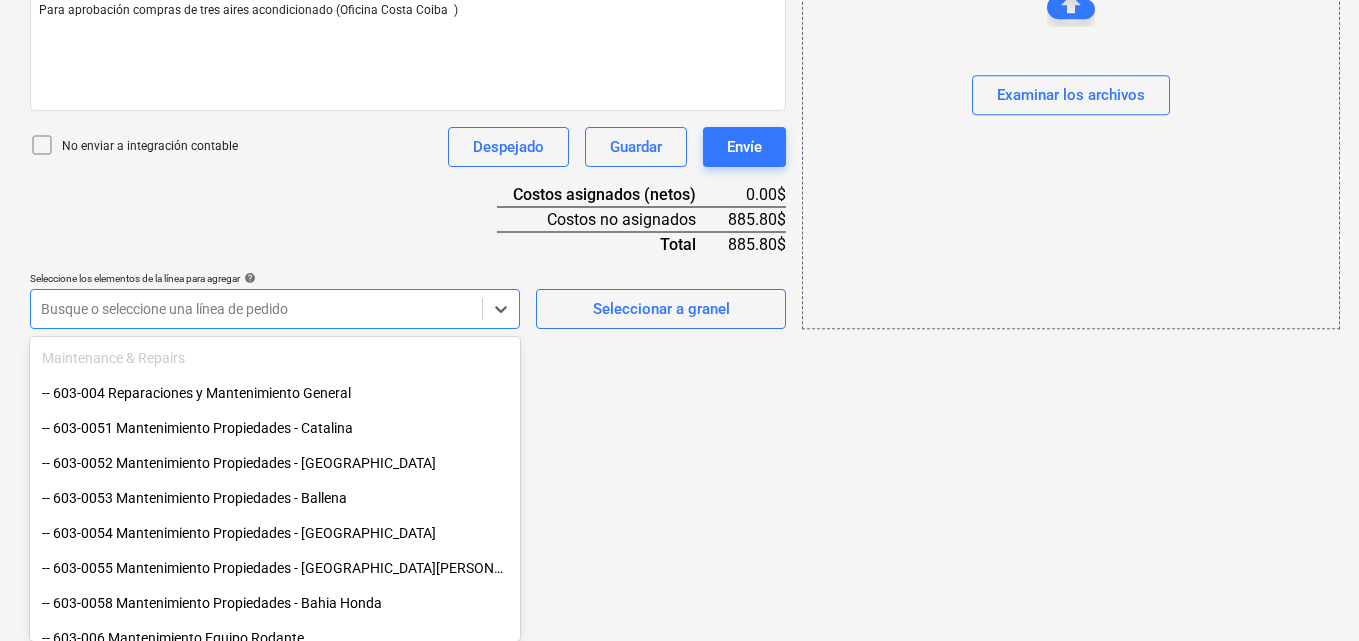 scroll, scrollTop: 715, scrollLeft: 0, axis: vertical 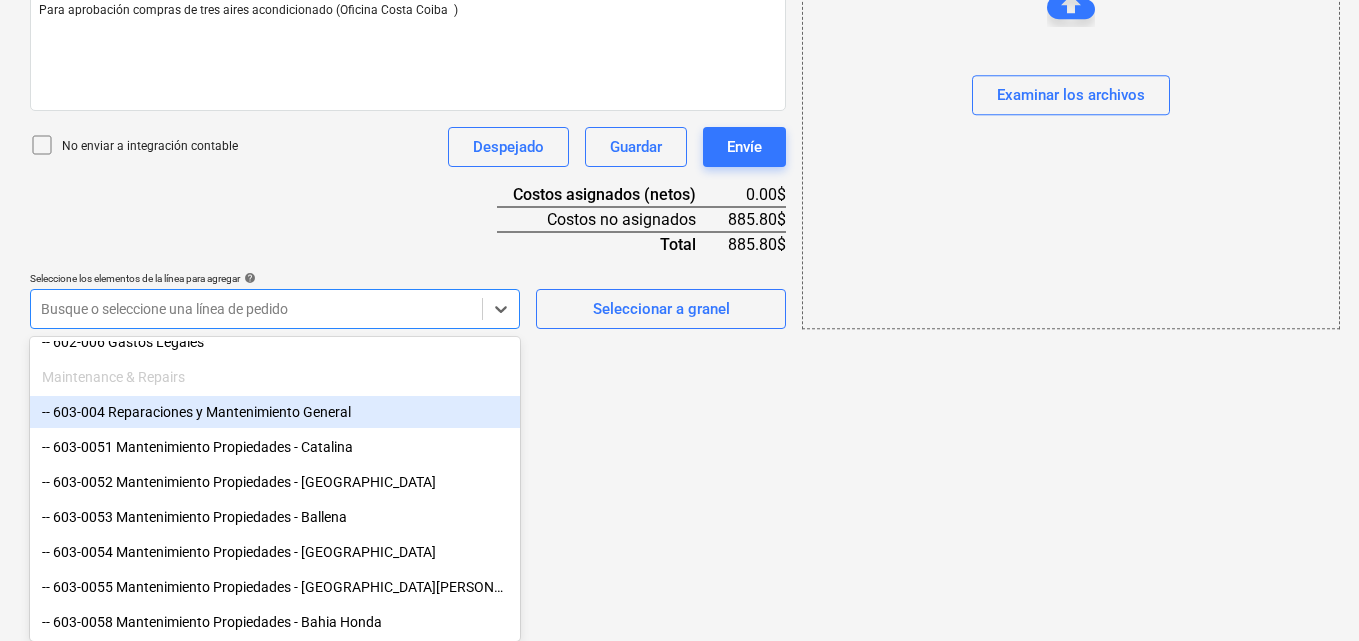 click on "--  603-004 Reparaciones y Mantenimiento General" at bounding box center [275, 412] 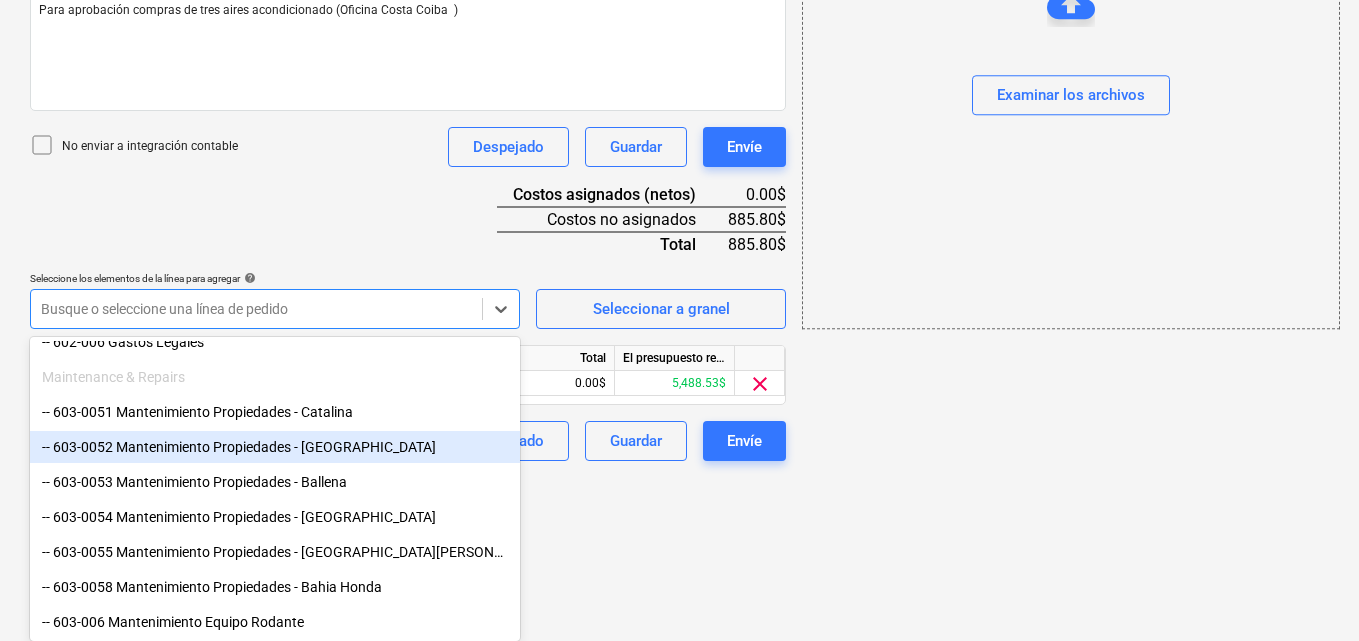click on "Ventas Proyectos Contactos Compañía Bandeja de entrada 1 Aprobaciones format_size keyboard_arrow_down help search Busca en notifications 44 keyboard_arrow_down M. MORALES keyboard_arrow_down CATILAND ESTATES Presupuesto 2 Contrato principal RFQs Subcontratos Reporte de progreso Ordenes de compra Costos 7 Ingreso Archivos 5 Más keyboard_arrow_down 1 Crear un nuevo documento Selecciona la compañía GRUPO SPIEGEL   Añade una nueva compañía Seleccione el tipo de documento help Otros gastos (recibo, mano de obra, etc.) Nombre del documento help Compra de aires número de factura  (opcional) help no: 66381 Fecha de la factura help 03 Jul 2025 03.07.2025 Press the down arrow key to interact with the calendar and
select a date. Press the question mark key to get the keyboard shortcuts for changing dates. Fecha de vencimiento help 03 Jul 2025 03.07.2025 Importe total de la factura (coste neto, opcional) 885.80 Comentario para el contador (opcional) help No enviar a integración contable Despejado" at bounding box center (679, -235) 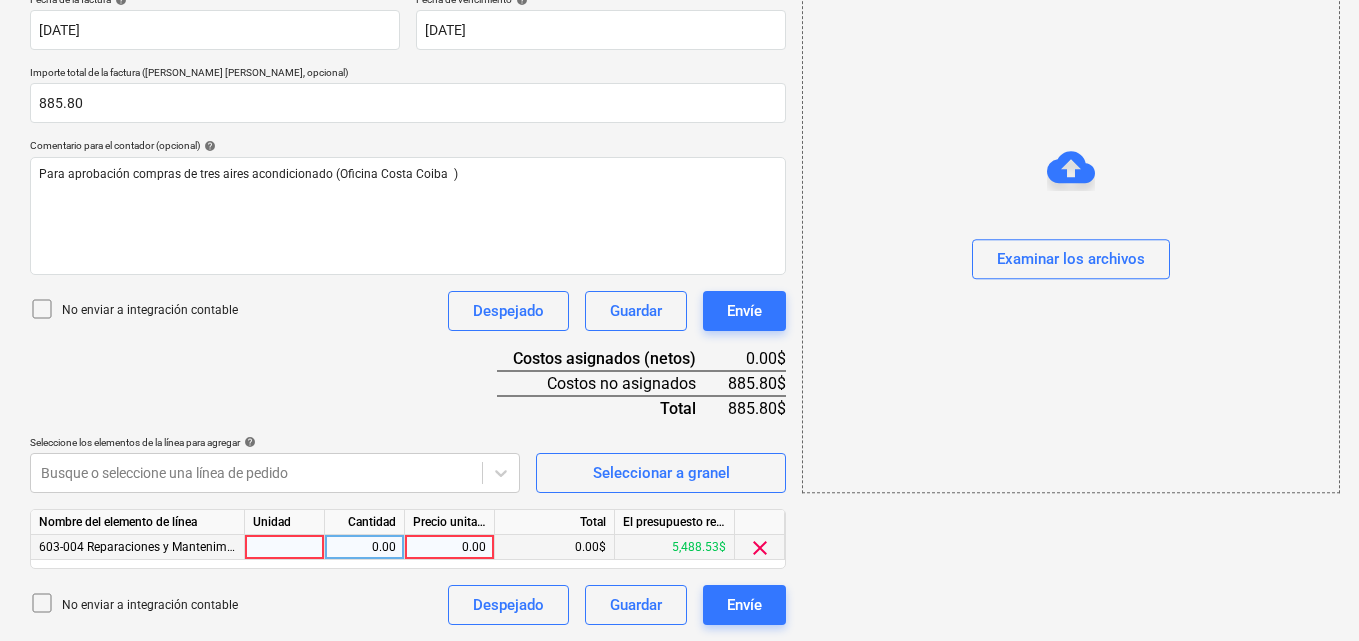 click at bounding box center [285, 547] 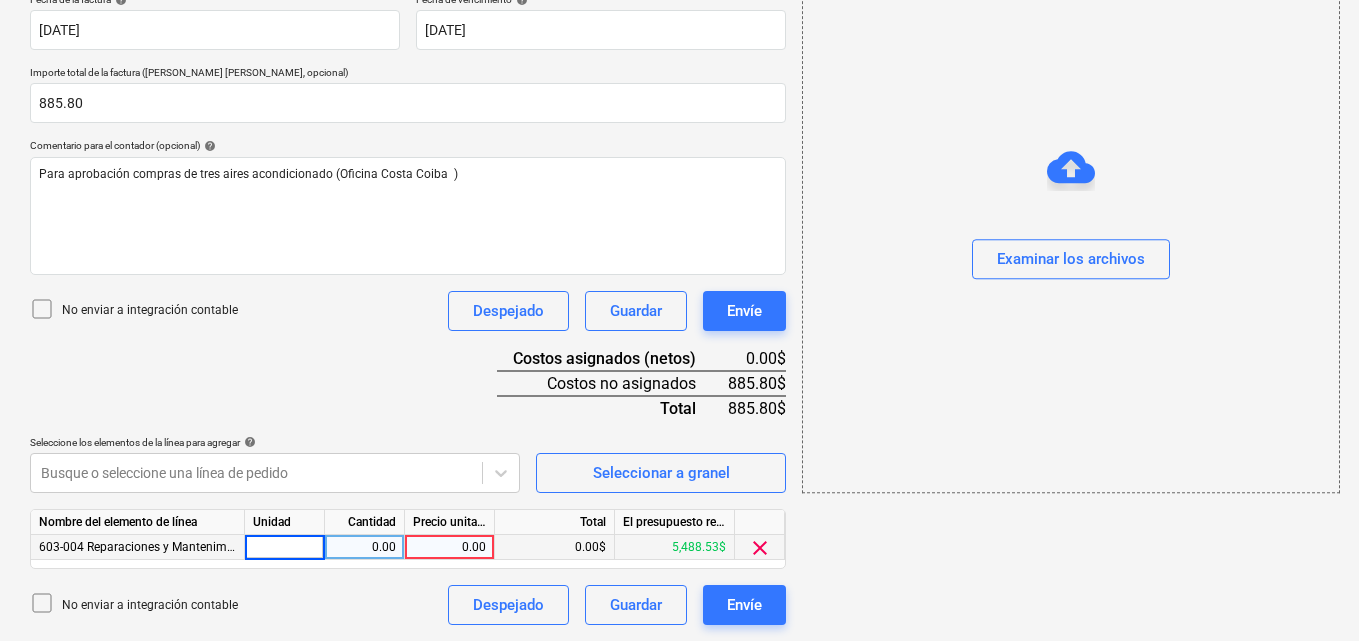 type on "1" 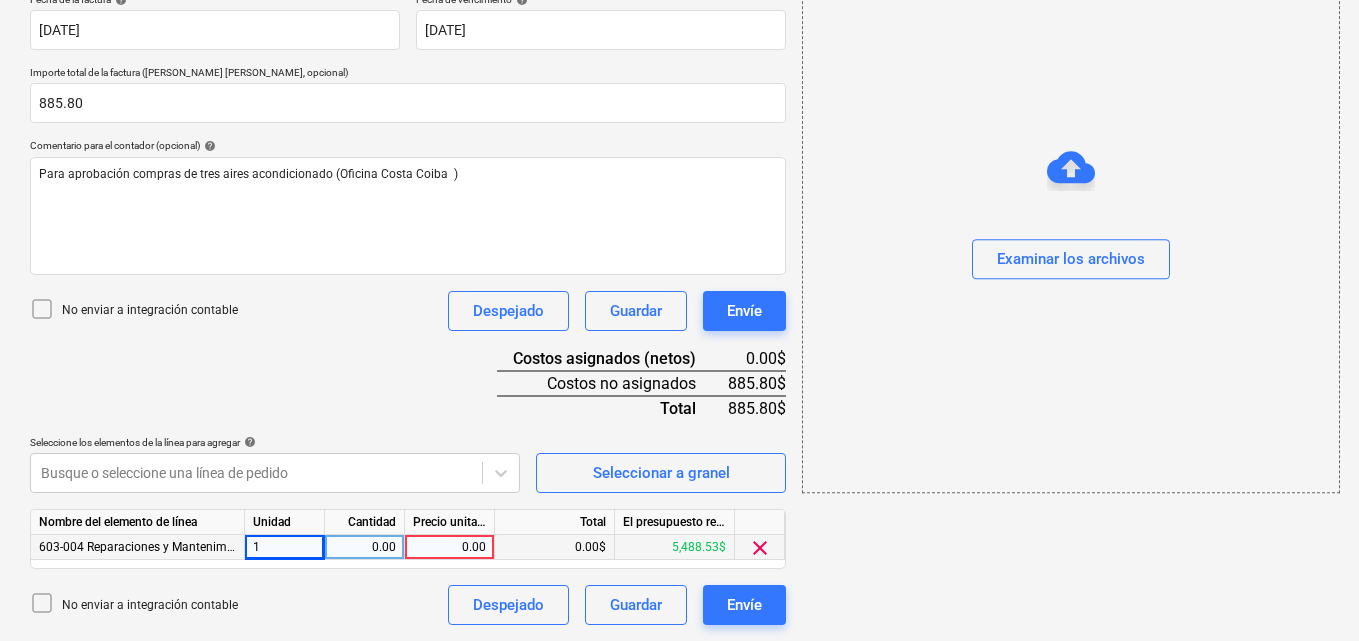 click on "0.00" at bounding box center [364, 547] 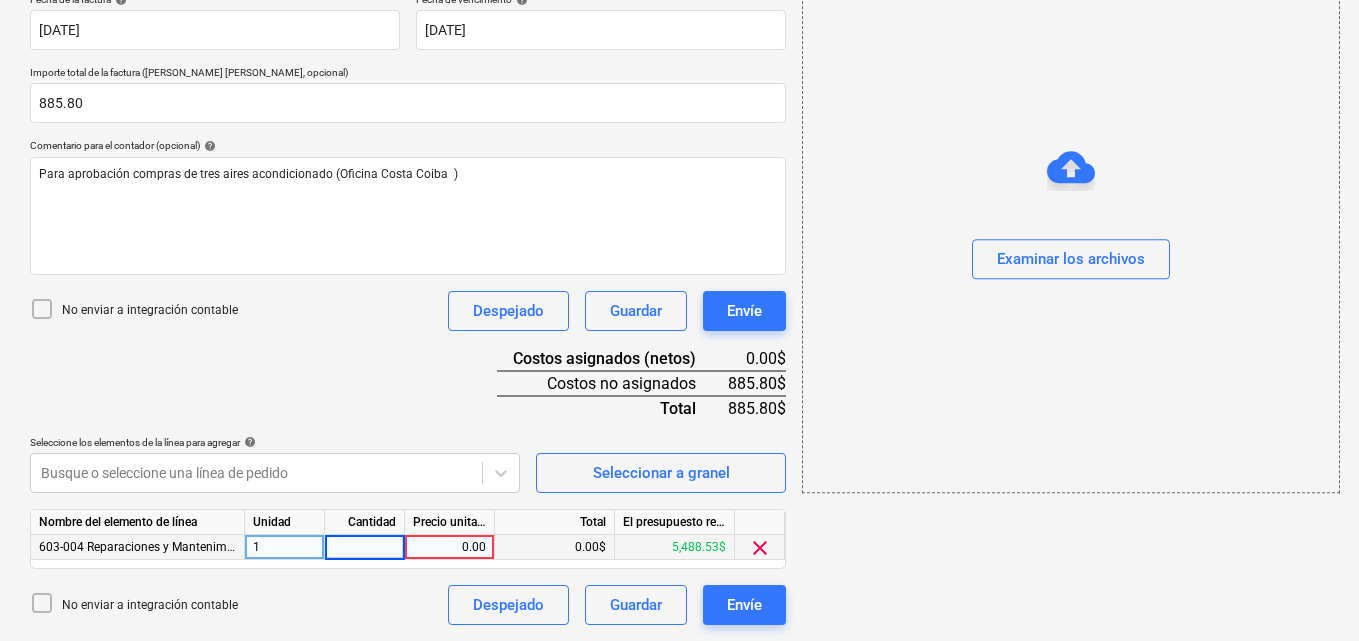 type on "1" 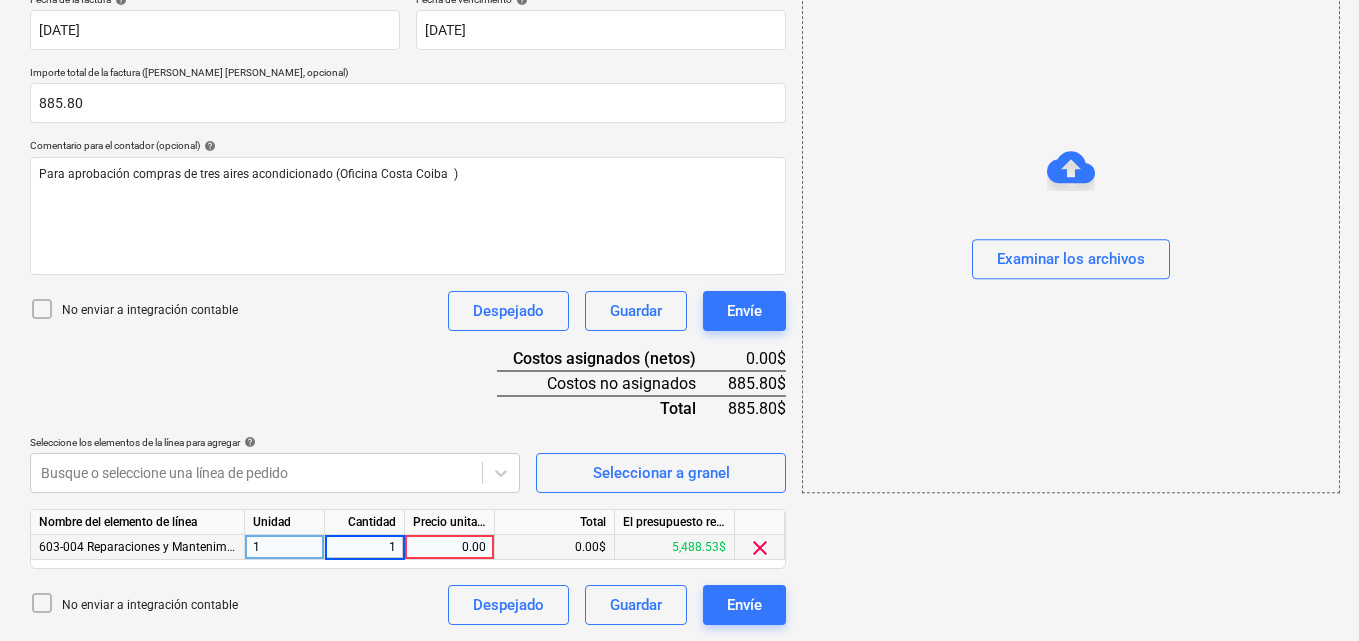 click on "0.00" at bounding box center (449, 547) 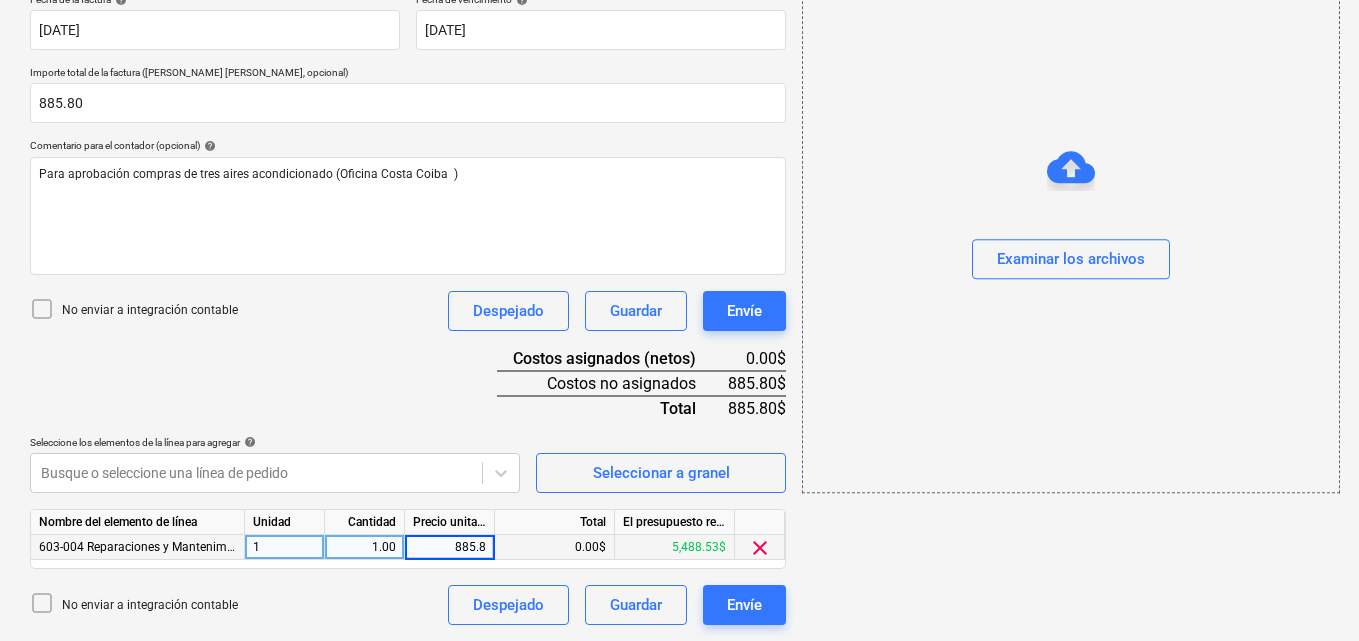 type on "885.80" 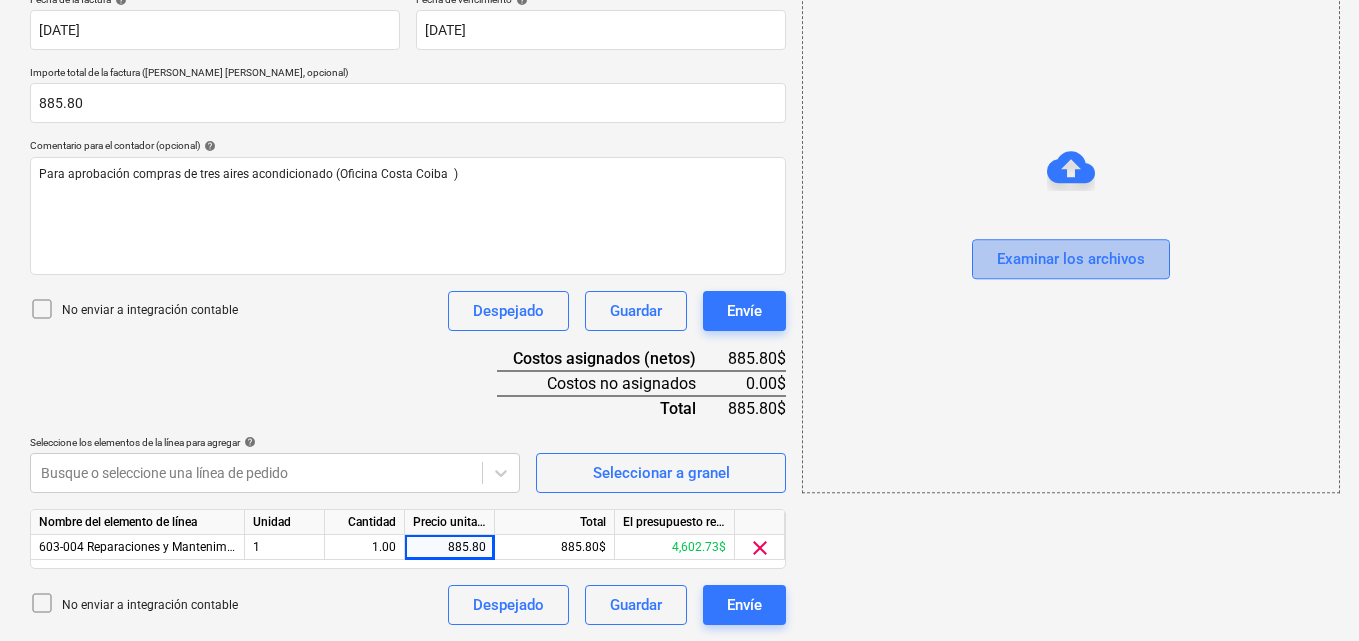 click on "Examinar los archivos" at bounding box center [1071, 260] 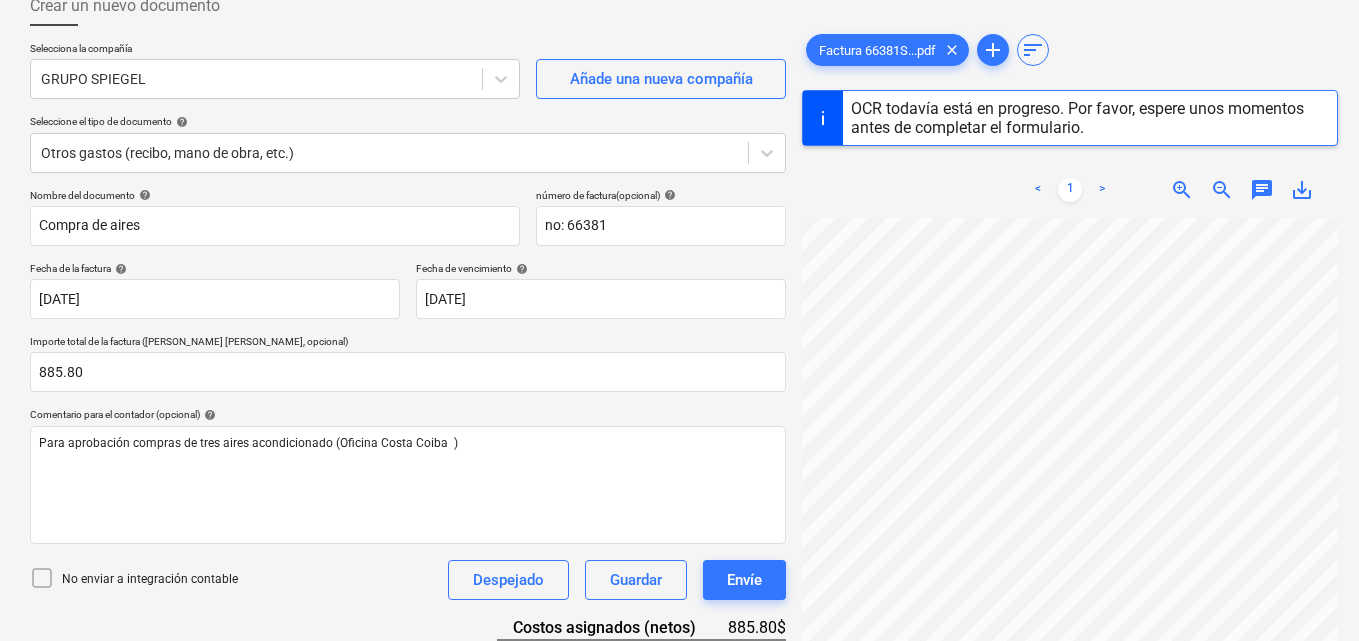 scroll, scrollTop: 91, scrollLeft: 0, axis: vertical 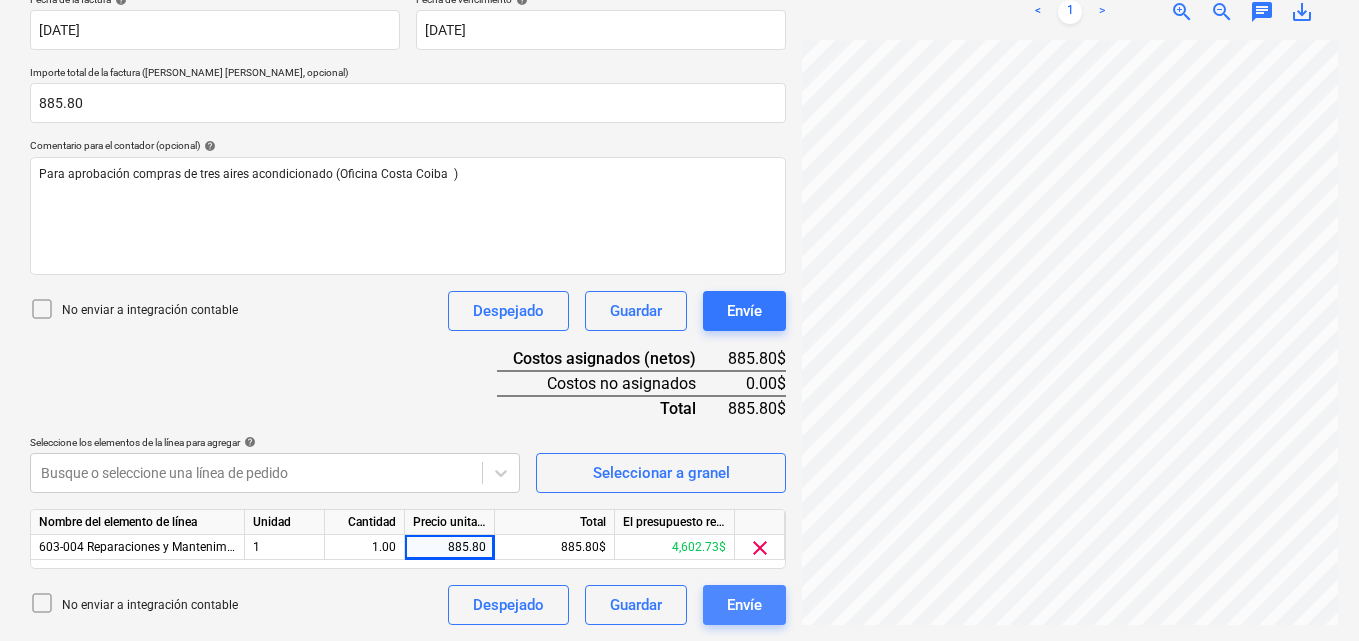click on "Envíe" at bounding box center (744, 605) 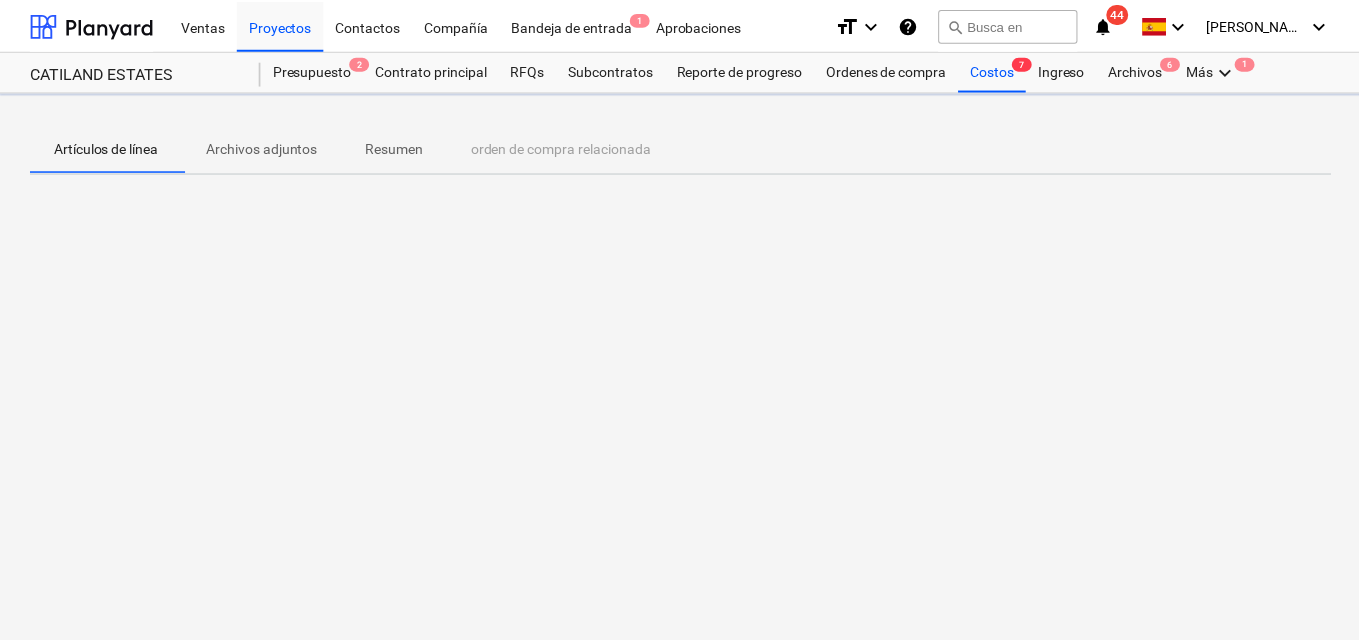 scroll, scrollTop: 0, scrollLeft: 0, axis: both 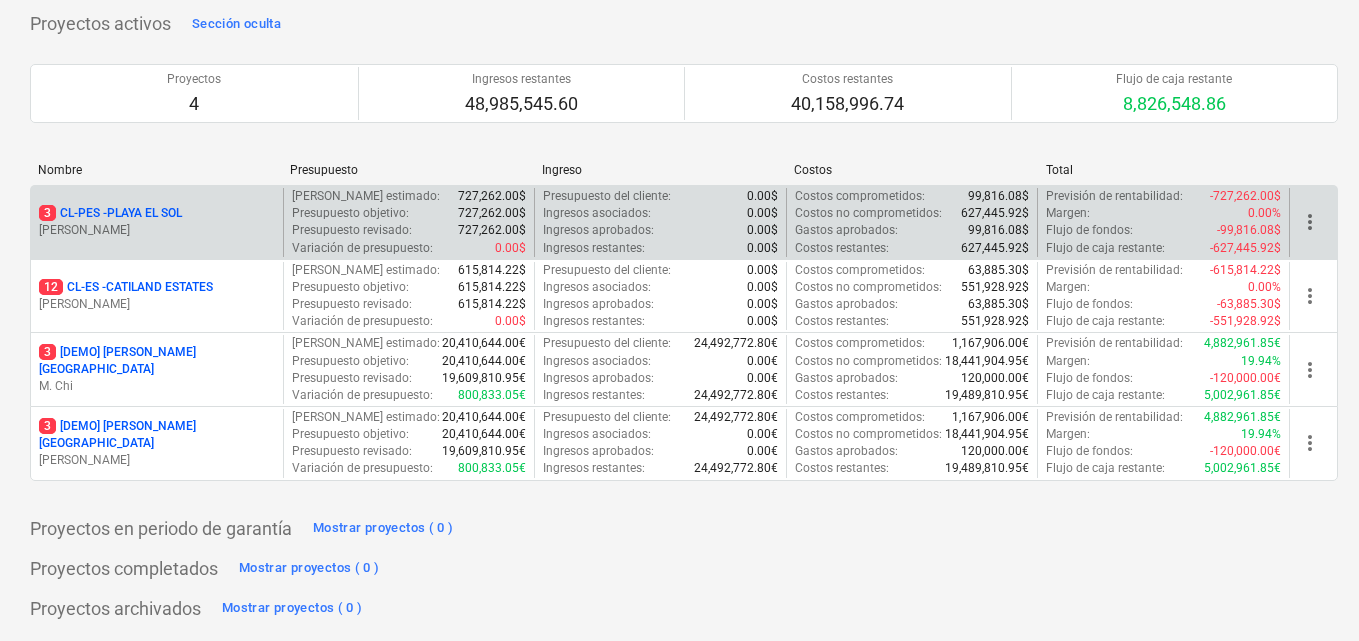 click on "[PERSON_NAME]" at bounding box center (157, 230) 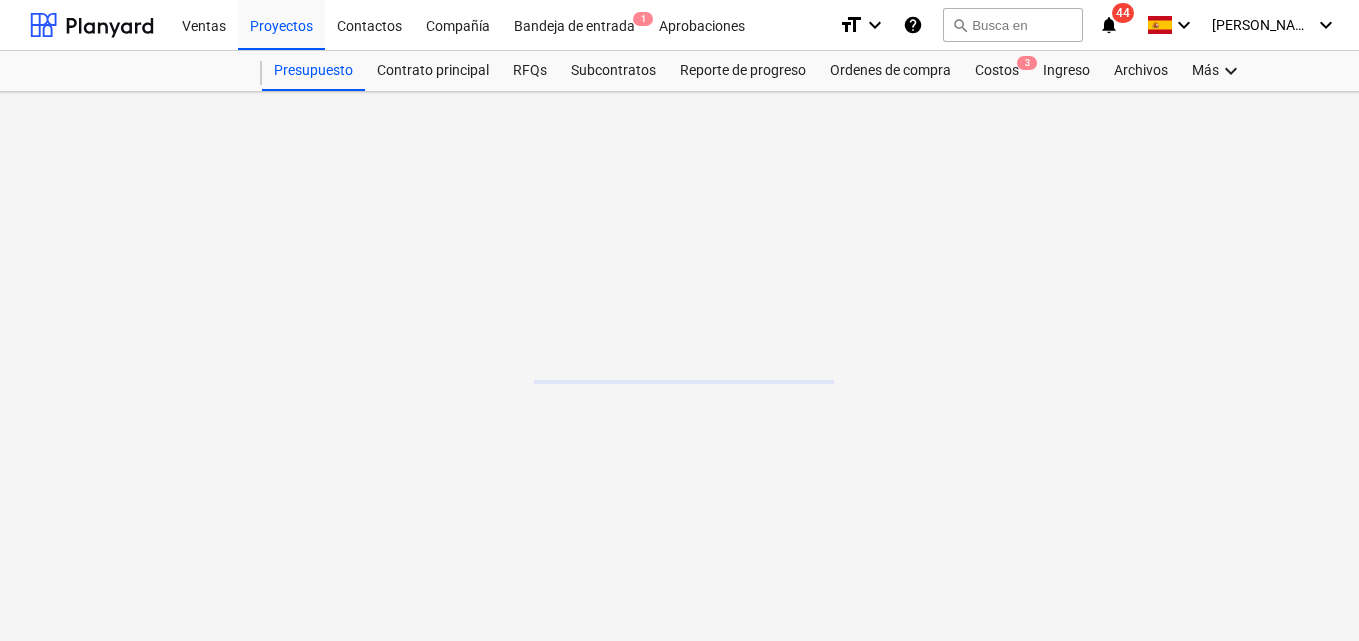 scroll, scrollTop: 0, scrollLeft: 0, axis: both 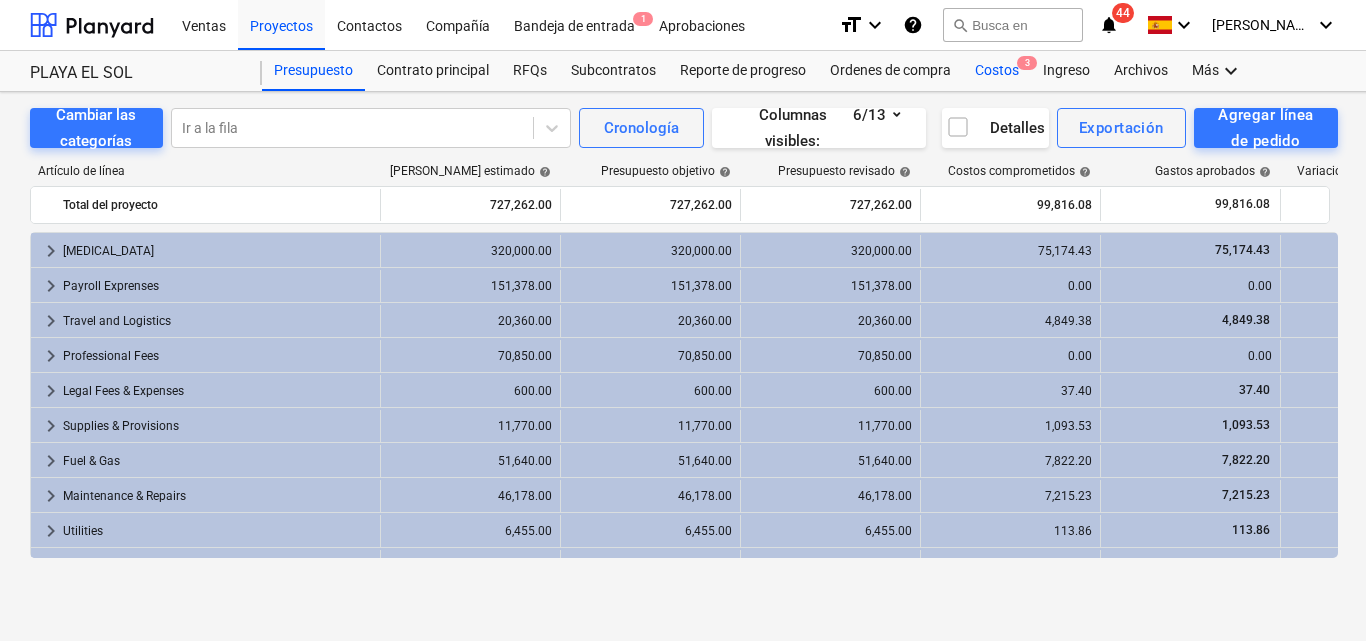 click on "Costos 3" at bounding box center [997, 71] 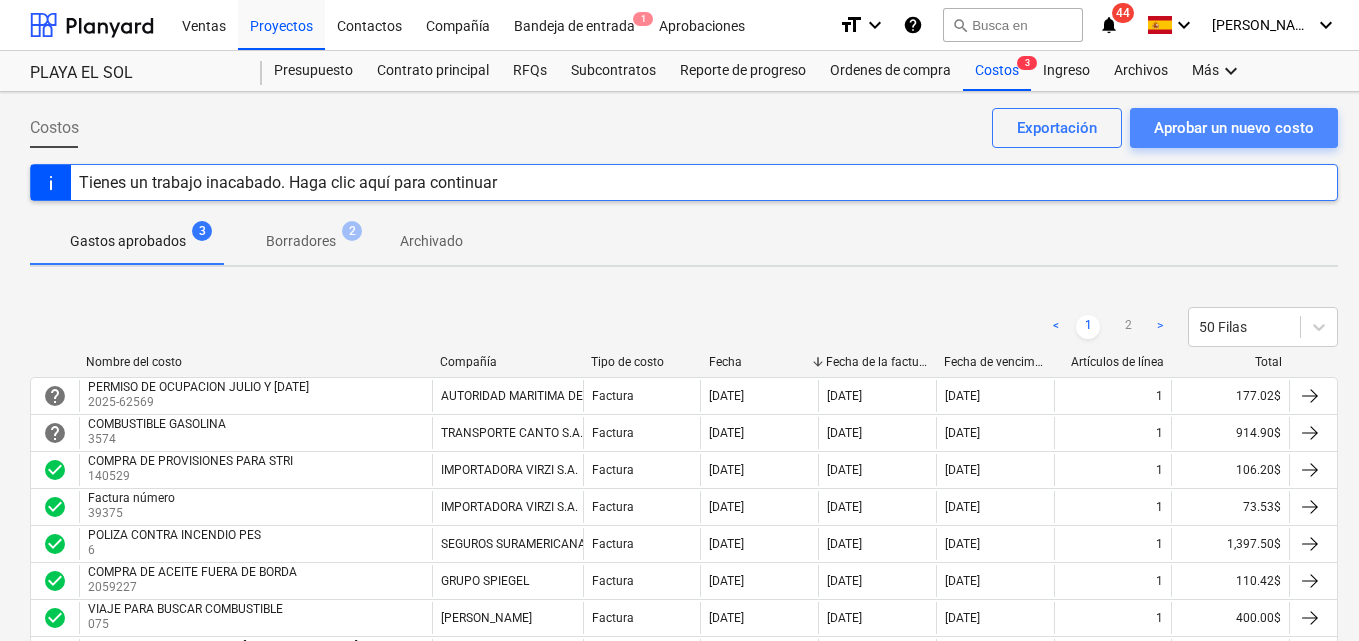click on "Aprobar un nuevo costo" at bounding box center [1234, 128] 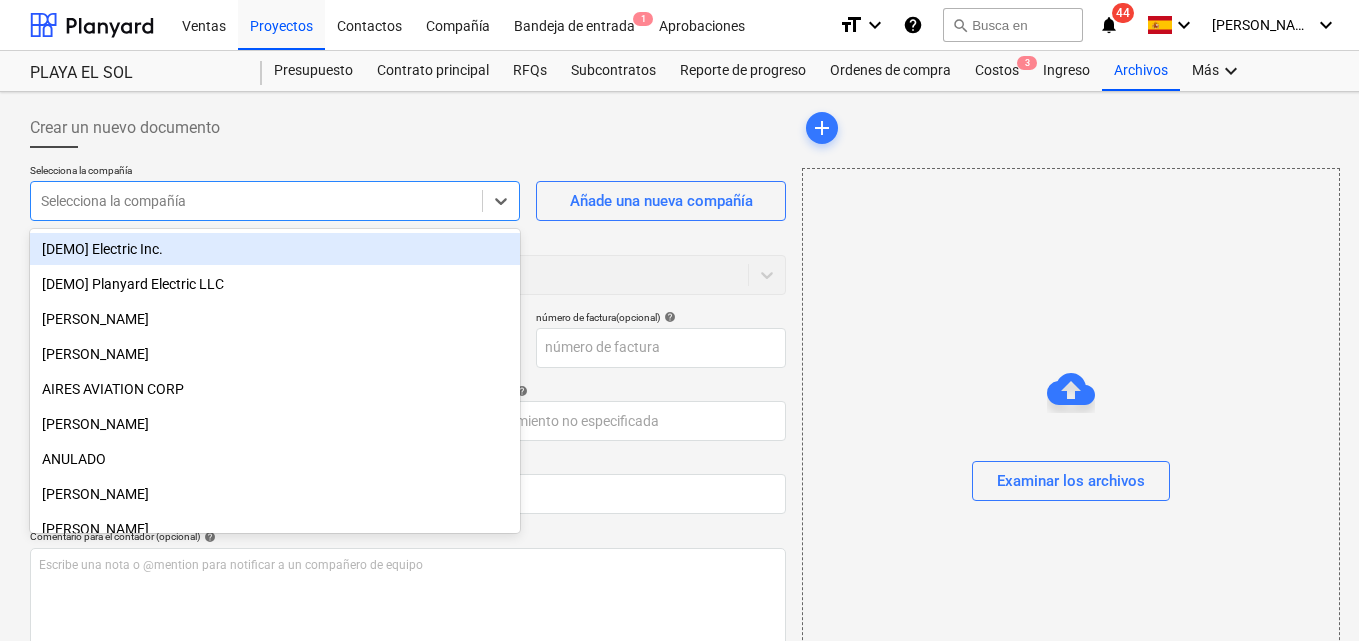 click on "Selecciona la compañía" at bounding box center (256, 201) 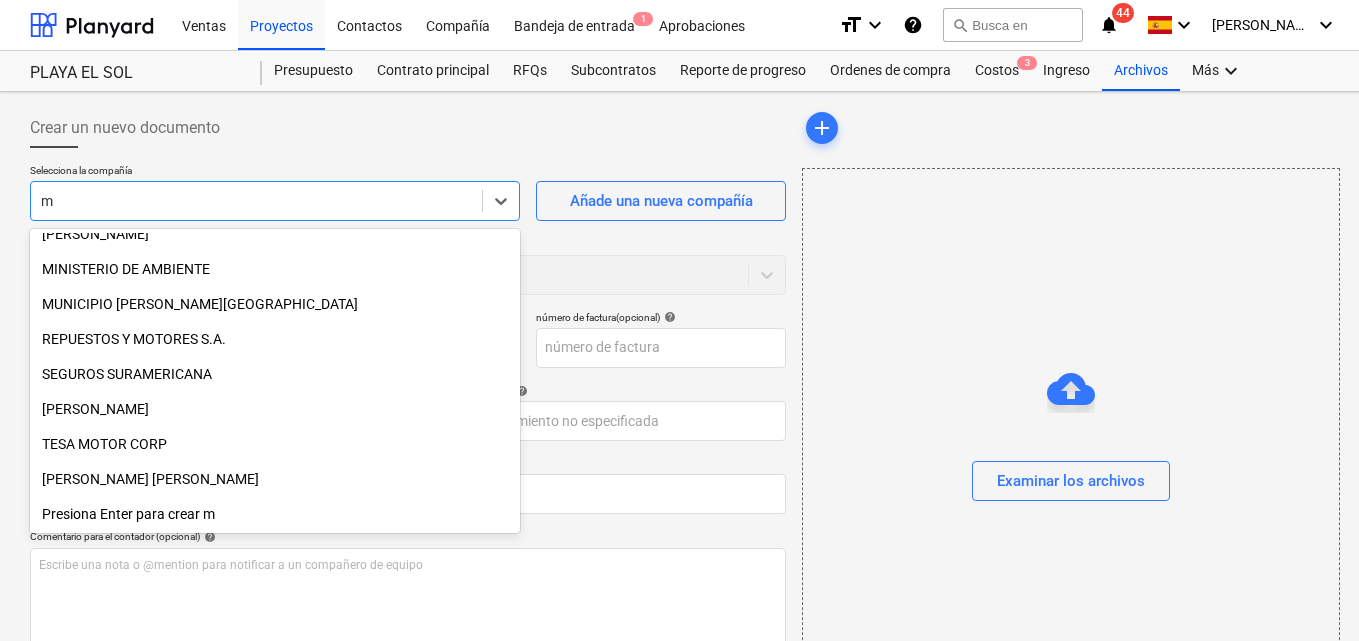 scroll, scrollTop: 1100, scrollLeft: 0, axis: vertical 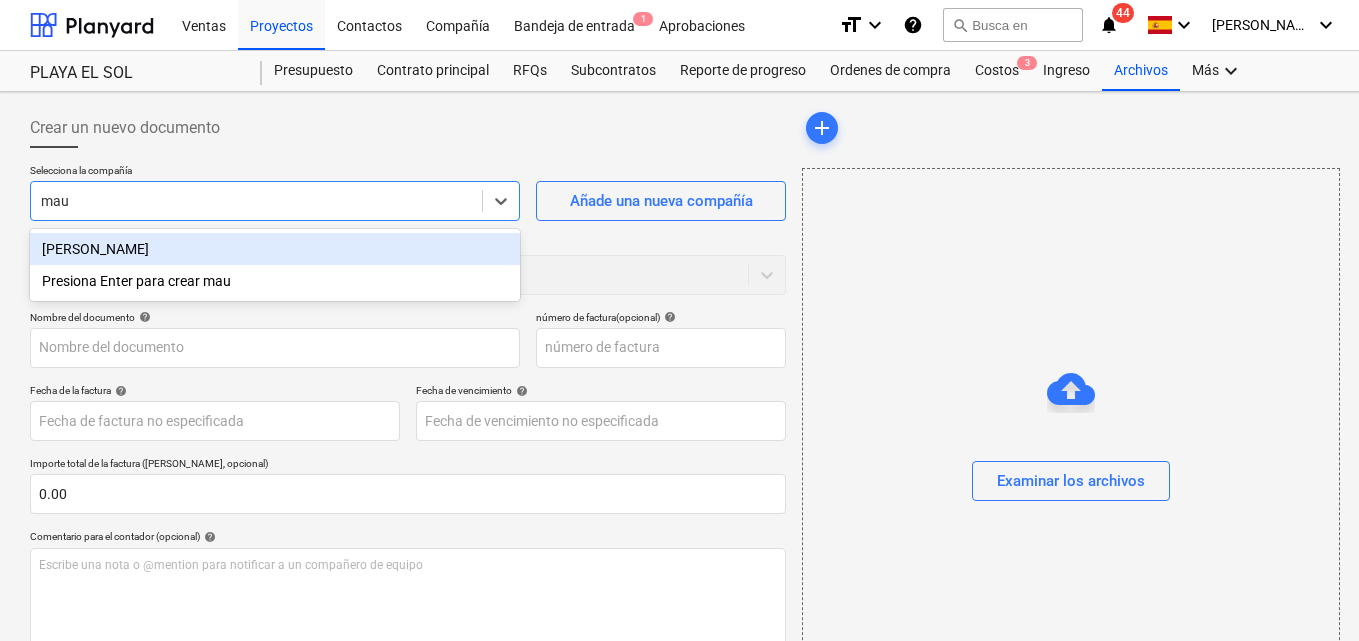 type on "maur" 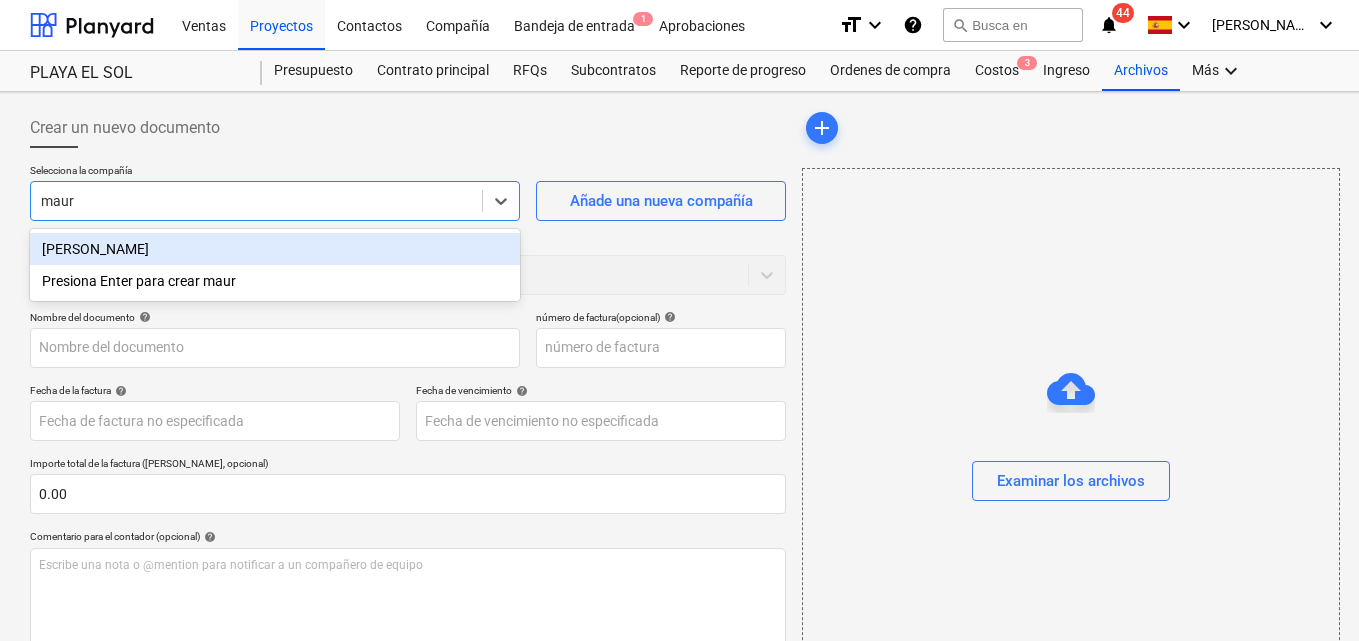 click on "[PERSON_NAME]" at bounding box center (275, 249) 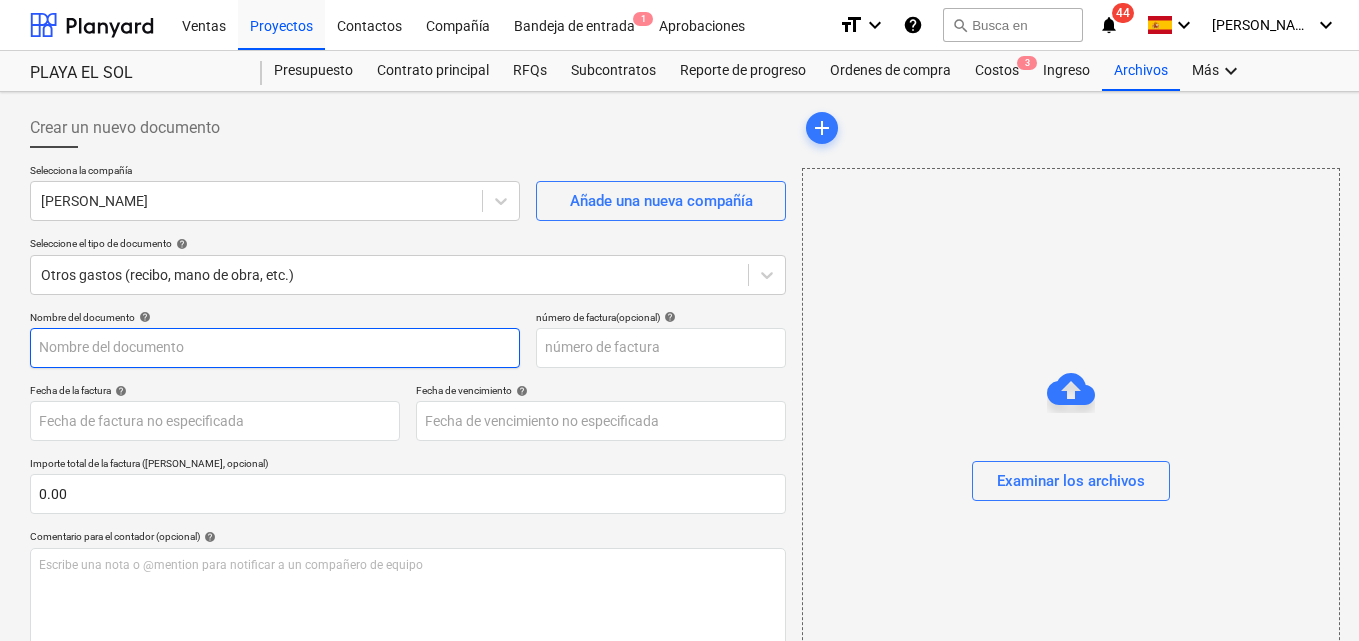 click at bounding box center [275, 348] 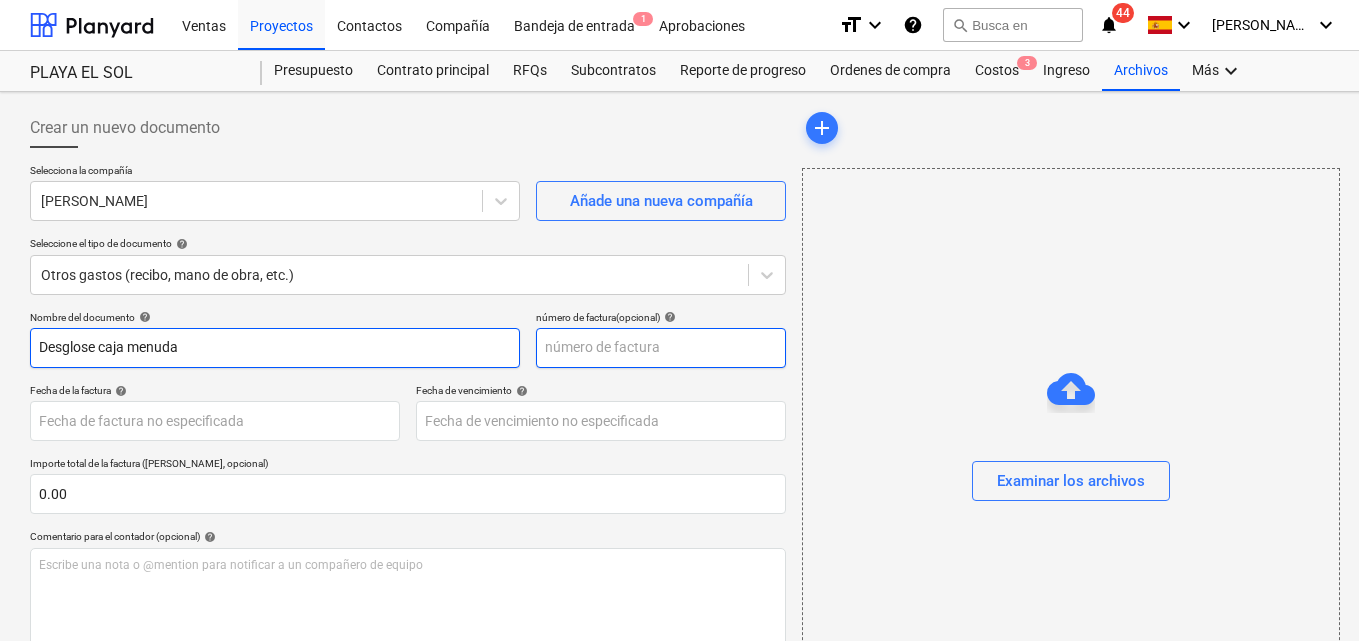 type on "Desglose caja menuda" 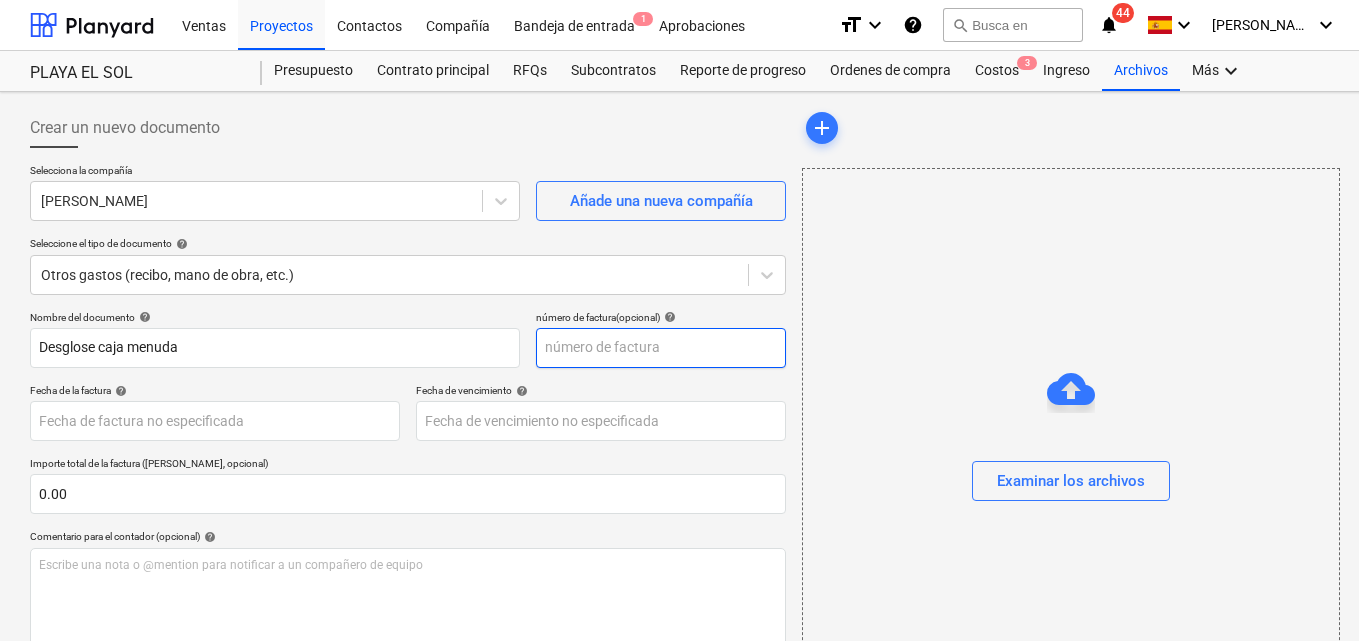 click at bounding box center (661, 348) 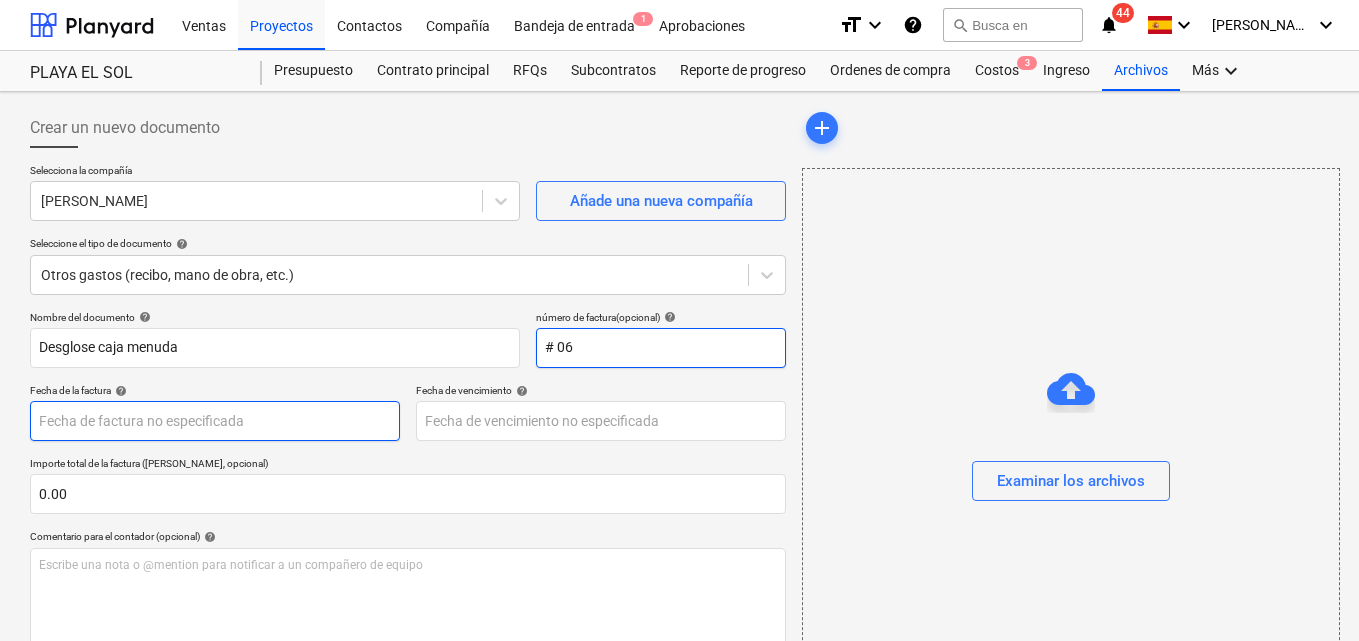 type on "# 06" 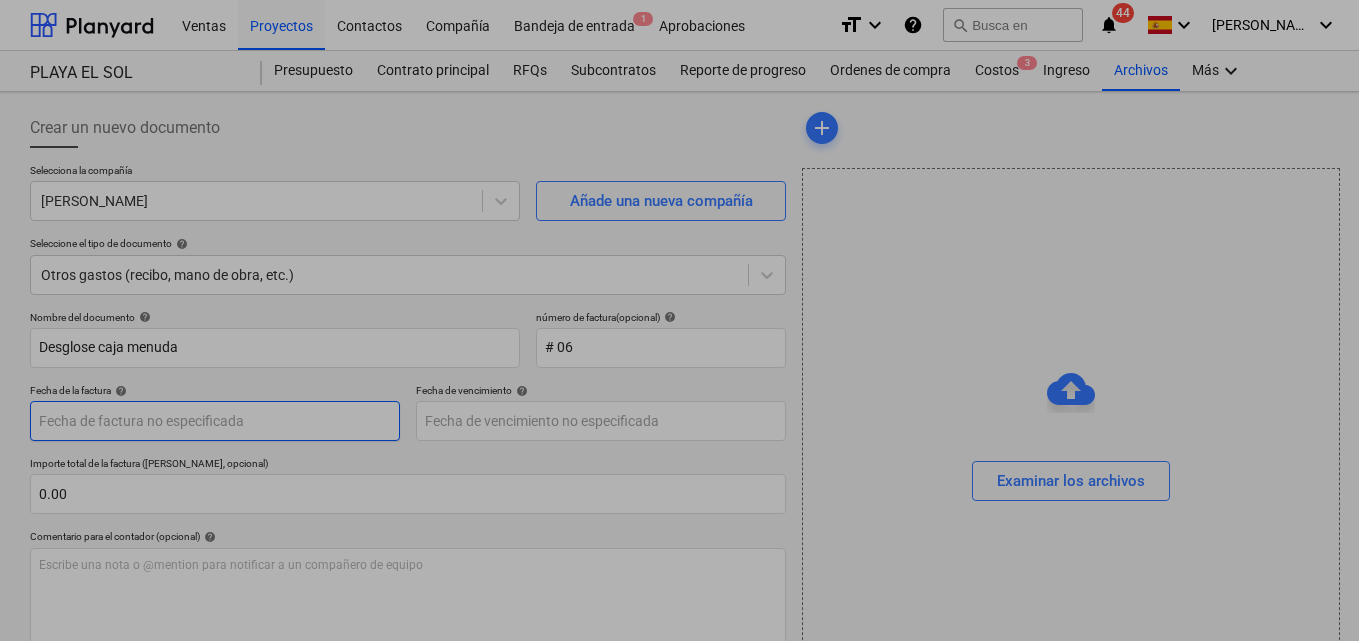click on "Ventas Proyectos Contactos Compañía Bandeja de entrada 1 Aprobaciones format_size keyboard_arrow_down help search Busca en notifications 44 keyboard_arrow_down [PERSON_NAME] keyboard_arrow_down PLAYA EL SOL  PLAYA EL SOL  Presupuesto Contrato principal RFQs Subcontratos Reporte de progreso Ordenes de compra Costos 3 Ingreso Archivos Más keyboard_arrow_down Crear un nuevo documento Selecciona la compañía [PERSON_NAME]   Añade una nueva compañía Seleccione el tipo de documento help Otros gastos (recibo, mano de obra, etc.) Nombre del documento help Desglose caja menuda número de factura  (opcional) help # 06 Fecha de la factura help Press the down arrow key to interact with the calendar and
select a date. Press the question mark key to get the keyboard shortcuts for changing dates. Fecha de vencimiento help Press the down arrow key to interact with the calendar and
select a date. Press the question mark key to get the keyboard shortcuts for changing dates. 0.00 help ﻿ Despejado Guardar Envíe" at bounding box center (679, 320) 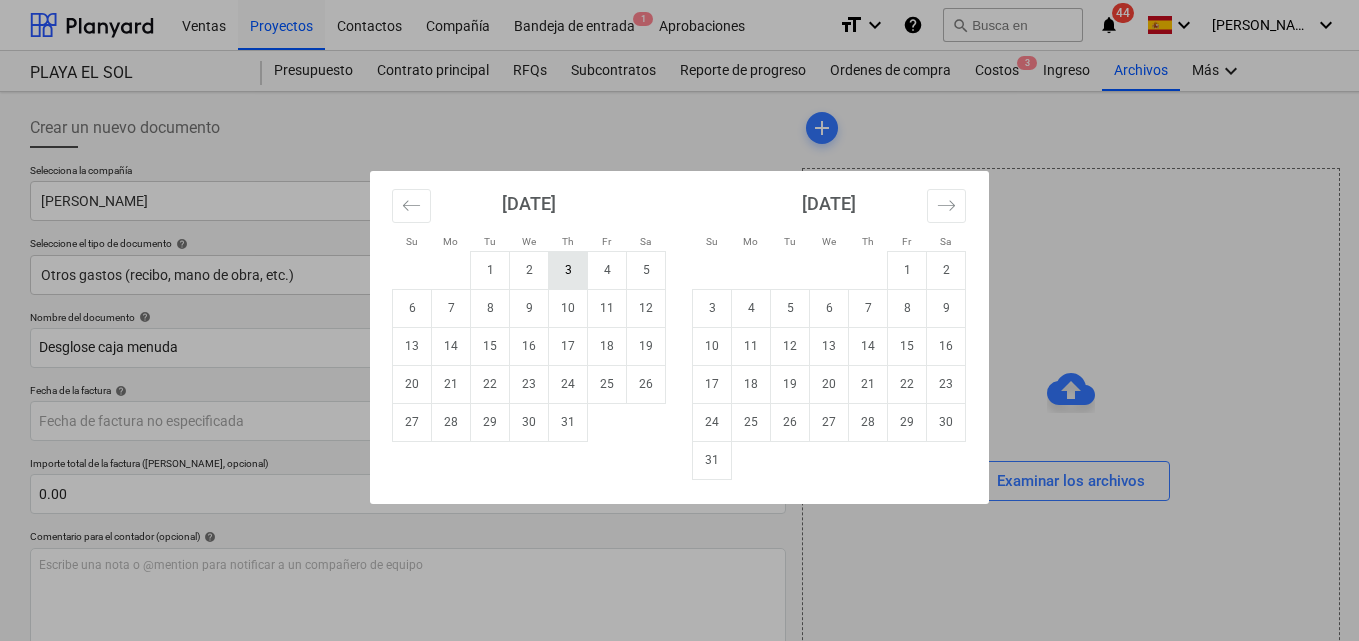 click on "3" at bounding box center [568, 270] 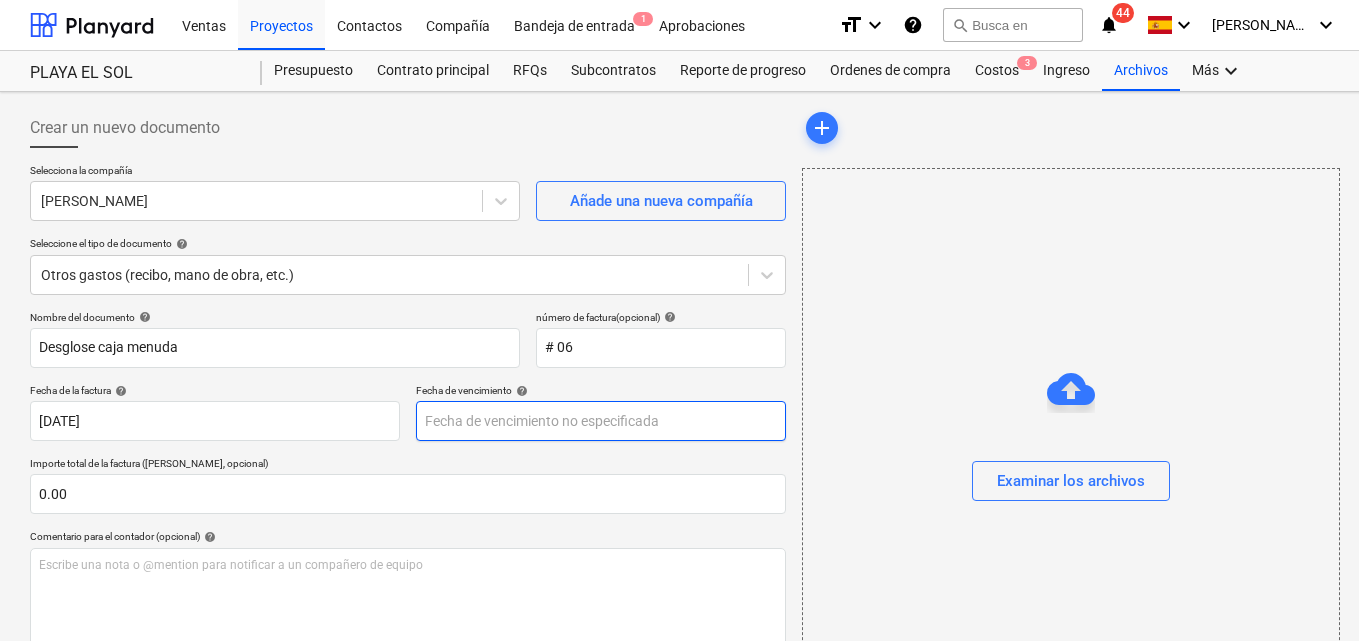 click on "Ventas Proyectos Contactos Compañía Bandeja de entrada 1 Aprobaciones format_size keyboard_arrow_down help search Busca en notifications 44 keyboard_arrow_down [PERSON_NAME] keyboard_arrow_down PLAYA EL SOL  PLAYA EL SOL  Presupuesto Contrato principal RFQs Subcontratos Reporte de progreso Ordenes de compra Costos 3 Ingreso Archivos Más keyboard_arrow_down Crear un nuevo documento Selecciona la compañía [PERSON_NAME]   Añade una nueva compañía Seleccione el tipo de documento help Otros gastos (recibo, mano de obra, etc.) Nombre del documento help Desglose caja menuda número de factura  (opcional) help # 06 Fecha de la factura help [DATE] 03.07.2025 Press the down arrow key to interact with the calendar and
select a date. Press the question mark key to get the keyboard shortcuts for changing dates. Fecha de vencimiento help Press the down arrow key to interact with the calendar and
select a date. Press the question mark key to get the keyboard shortcuts for changing dates. 0.00 help ﻿" at bounding box center [679, 320] 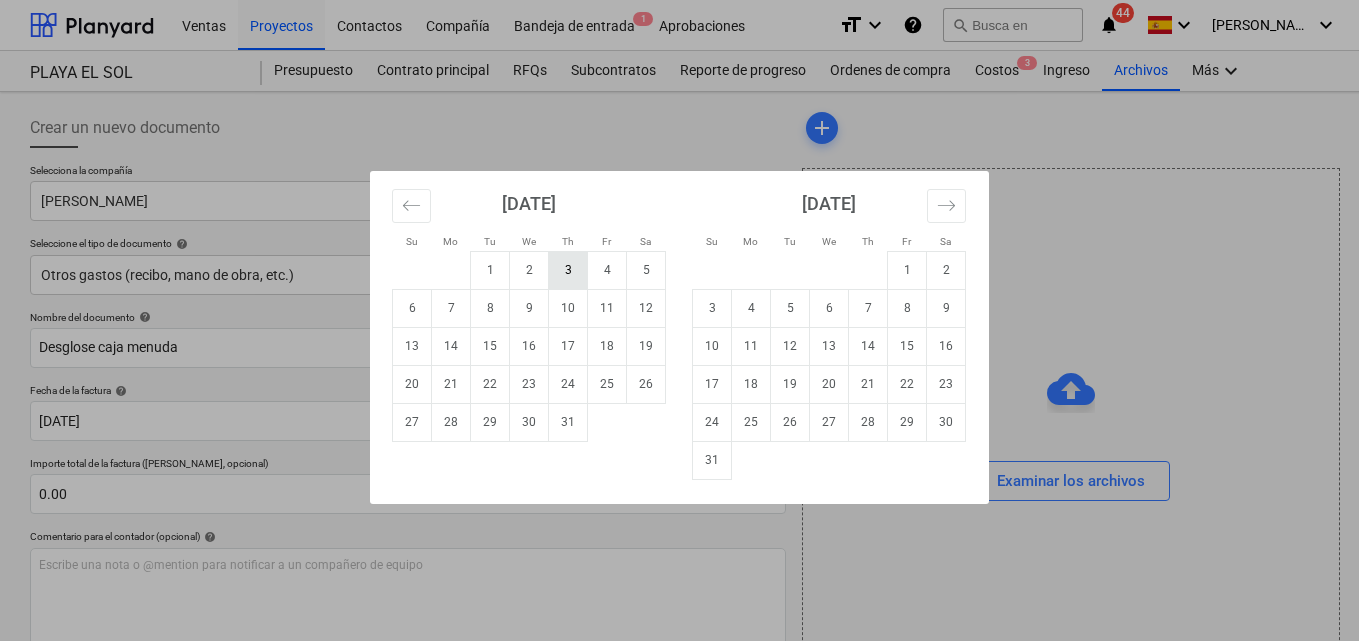 click on "3" at bounding box center (568, 270) 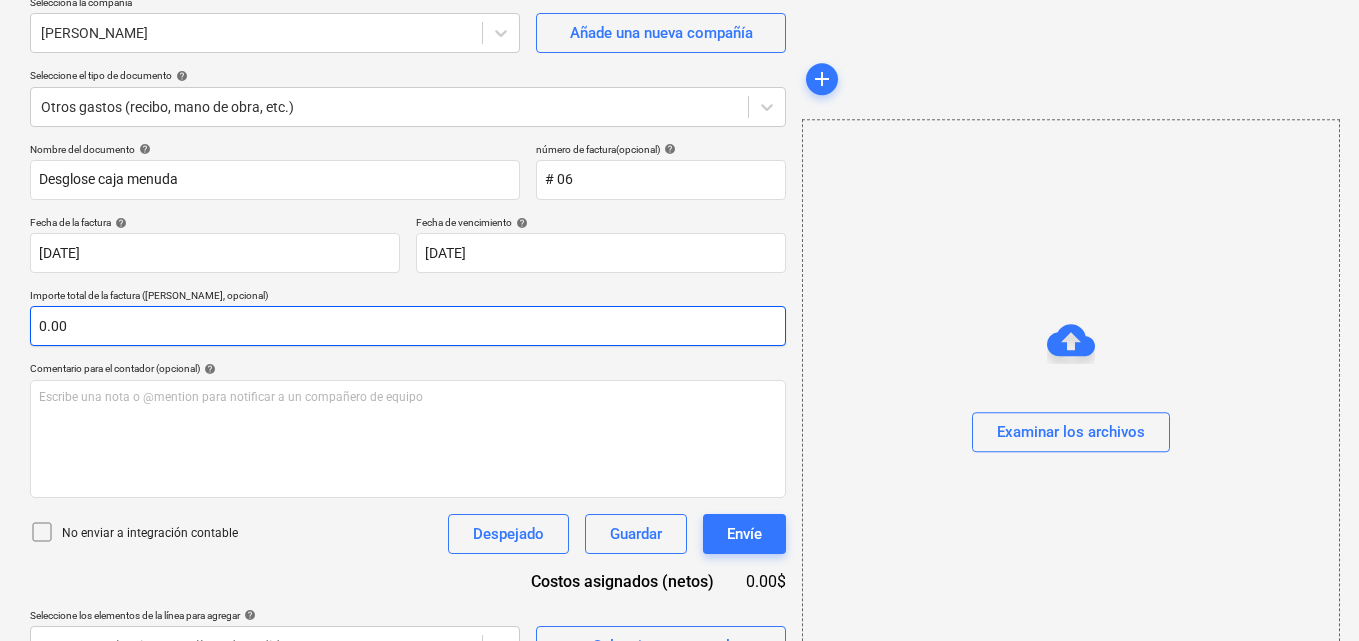 scroll, scrollTop: 200, scrollLeft: 0, axis: vertical 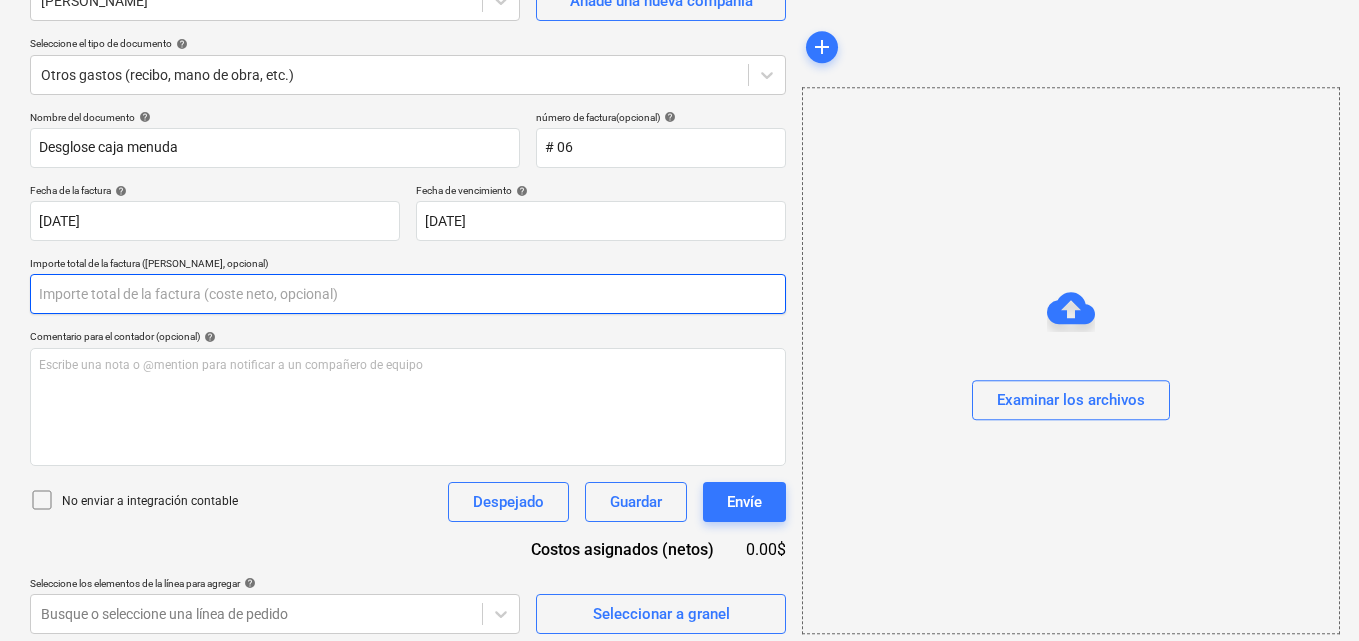 click at bounding box center [408, 294] 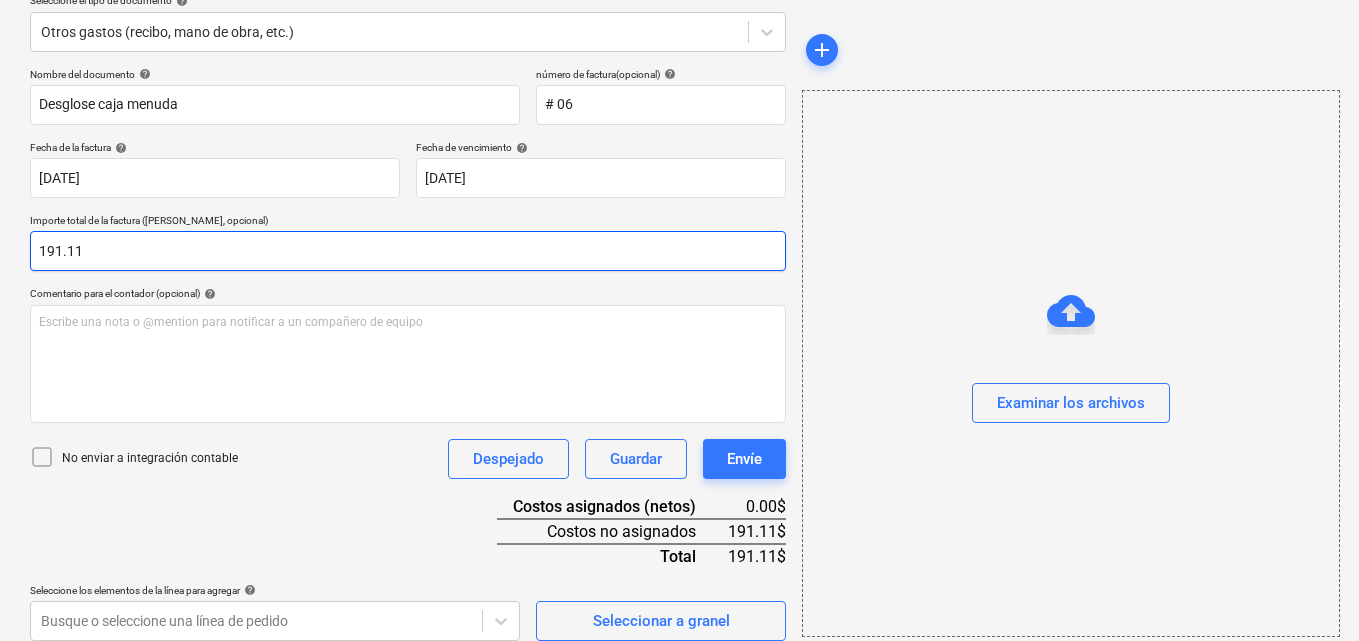 scroll, scrollTop: 259, scrollLeft: 0, axis: vertical 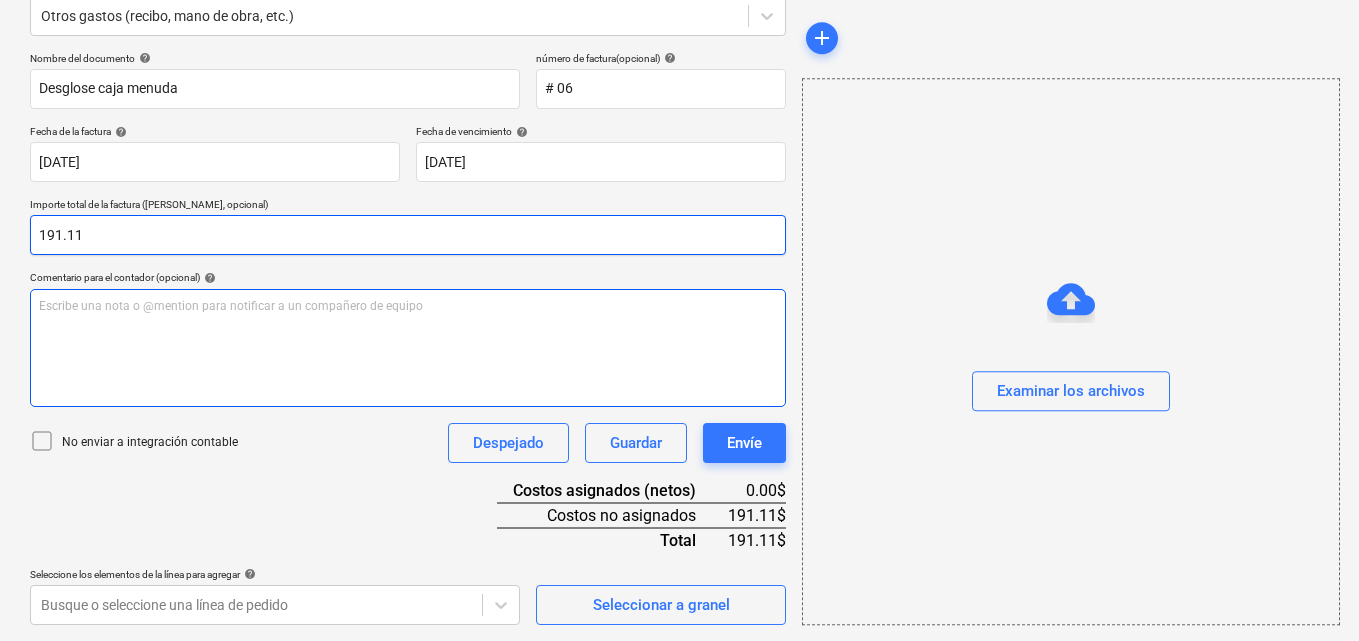 type on "191.11" 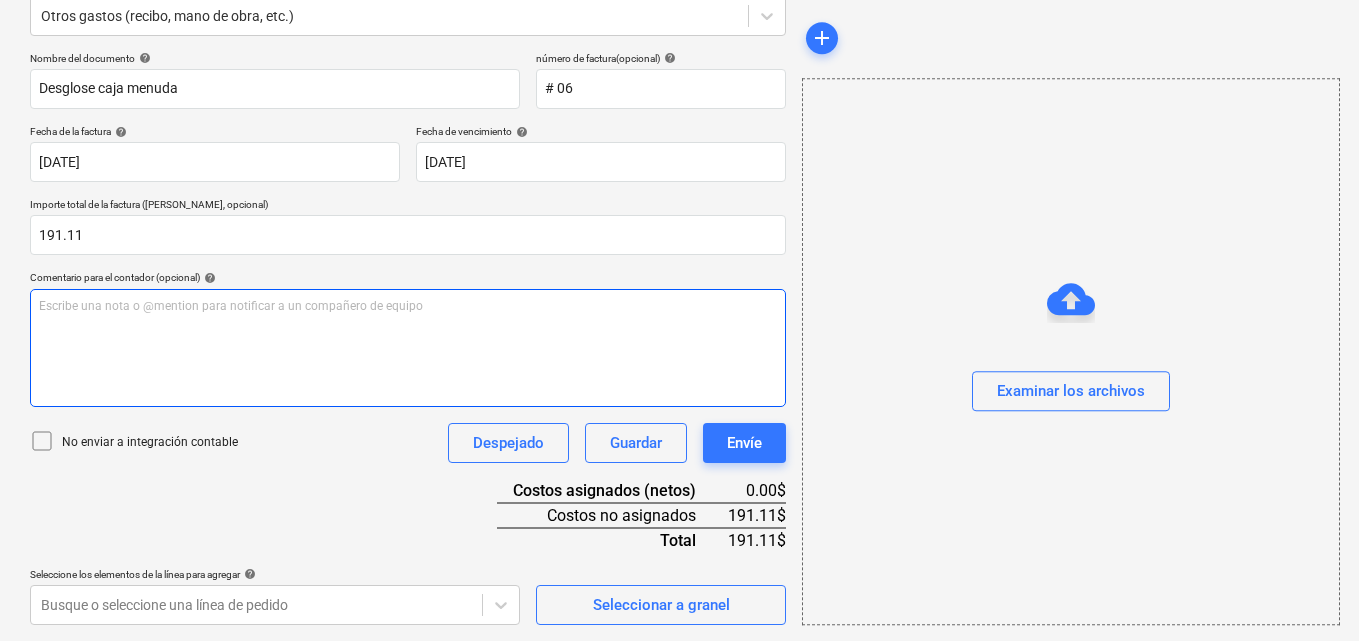 click on "Escribe una nota o @mention para notificar a un compañero de equipo ﻿" at bounding box center (408, 306) 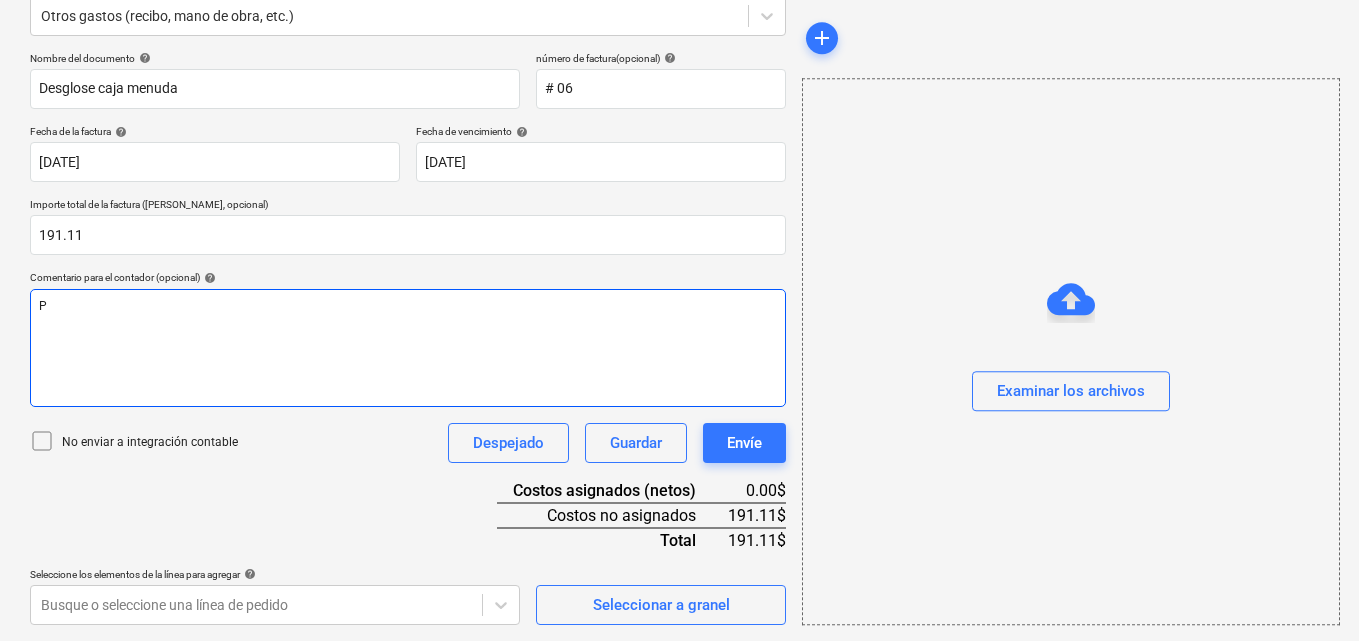 type 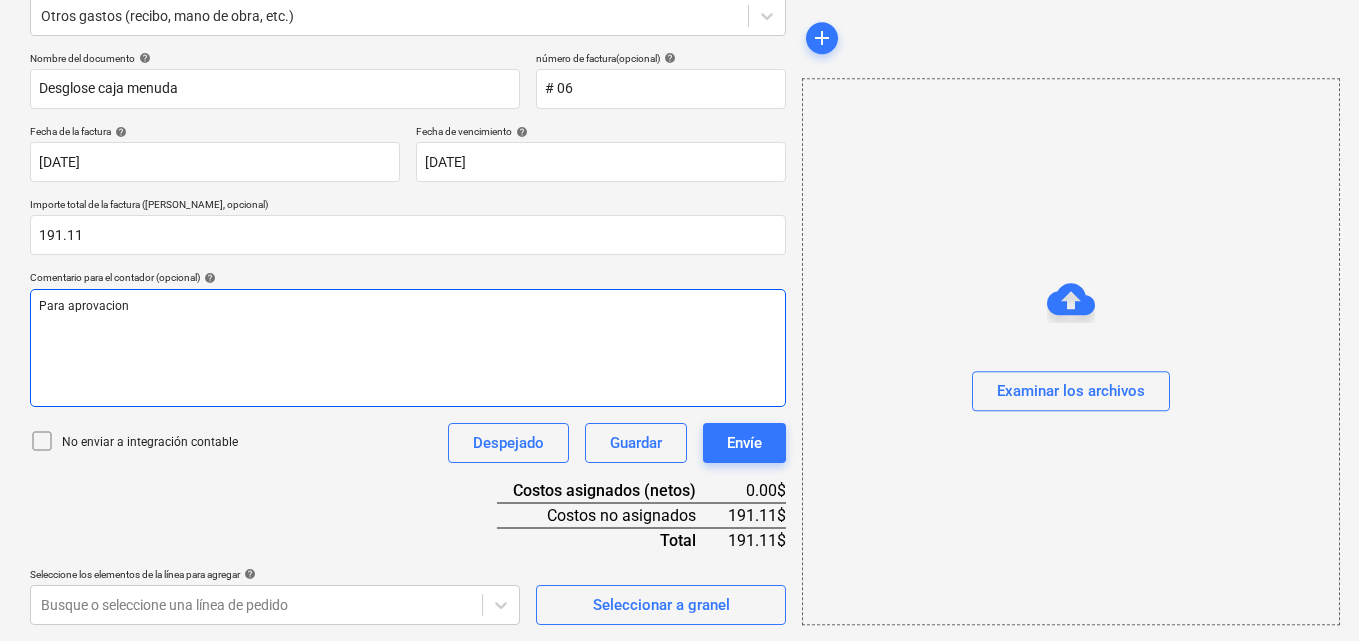 click on "Para aprovacion" at bounding box center (84, 306) 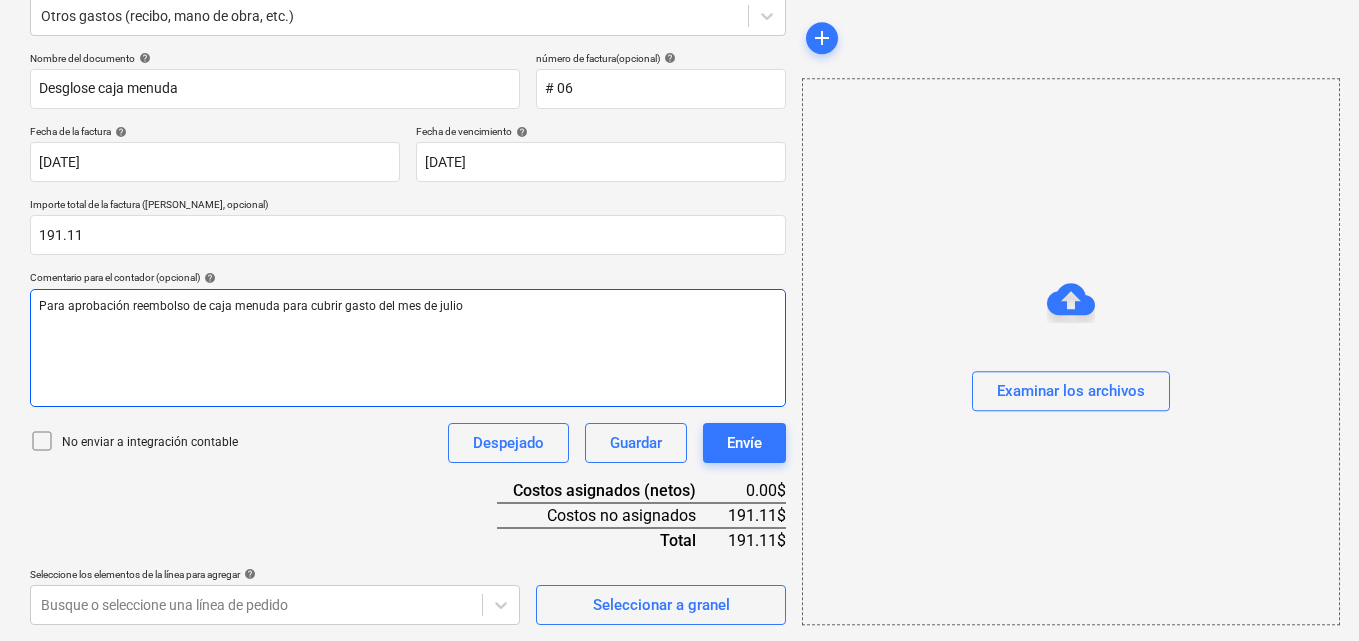 click on "Para aprobación reembolso de caja menuda para cubrir gasto del mes de julio" at bounding box center (251, 306) 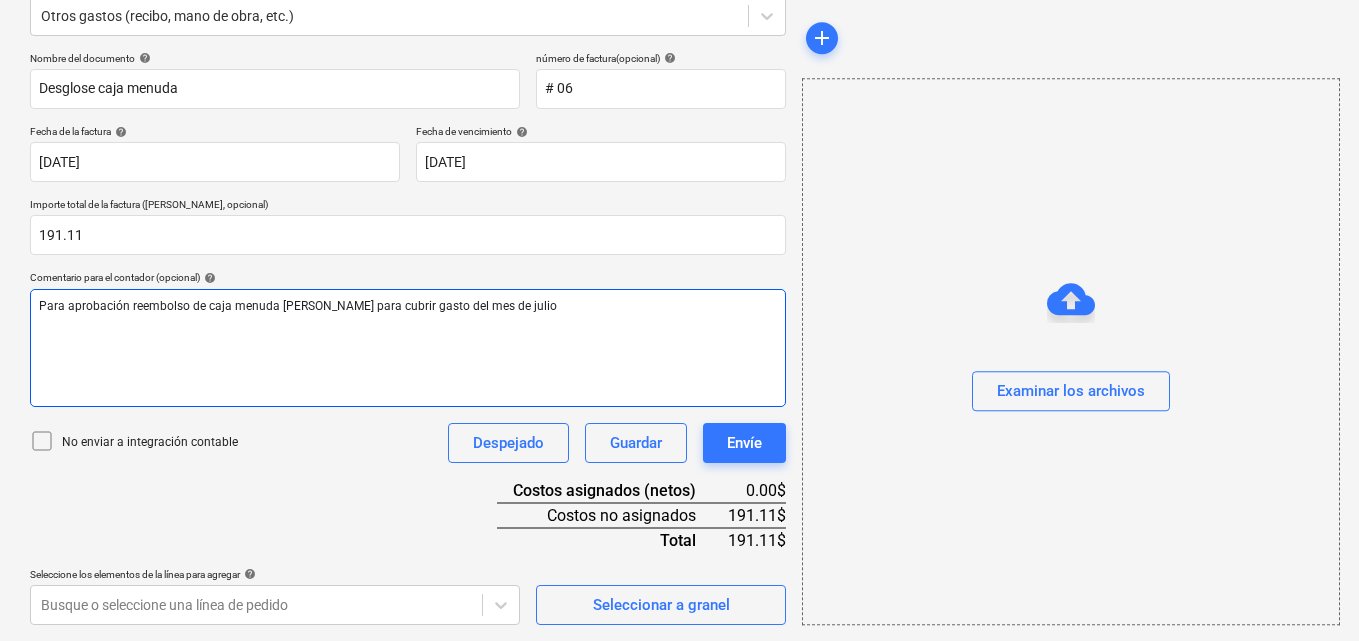 click on "Para aprobación reembolso de caja menuda [PERSON_NAME] para cubrir gasto del mes de julio" at bounding box center (298, 306) 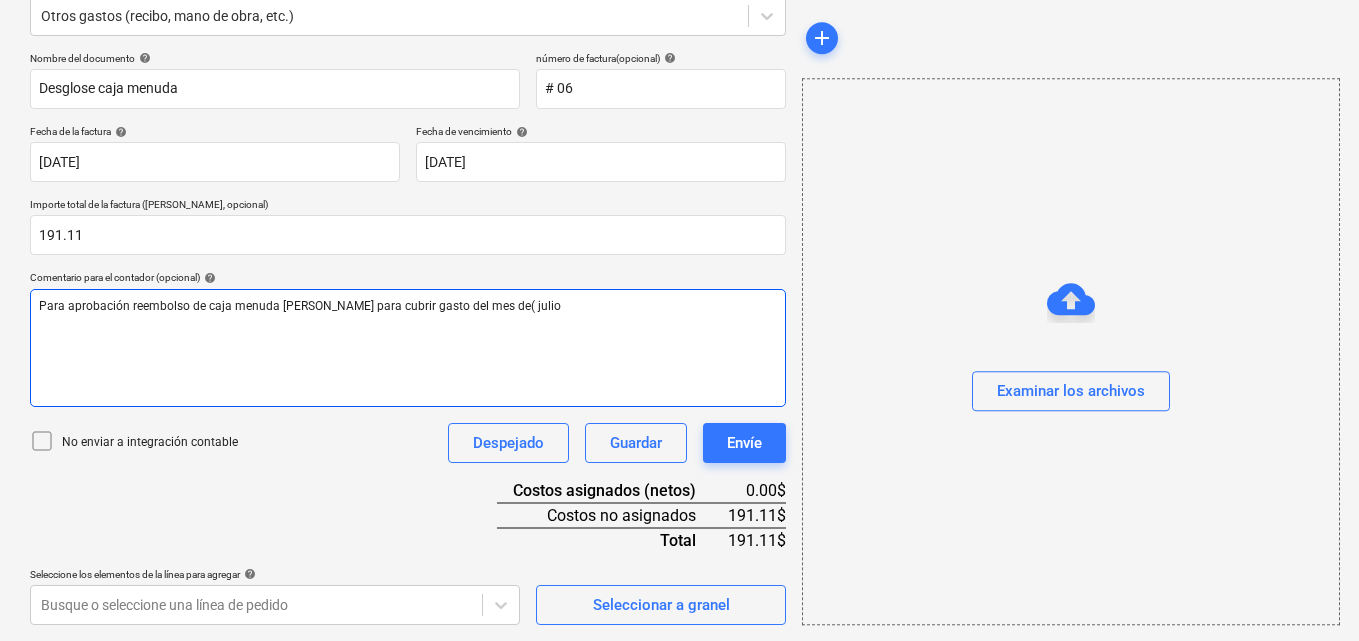 click on "Para aprobación reembolso de caja menuda [PERSON_NAME] para cubrir gasto del mes de( julio" at bounding box center [408, 306] 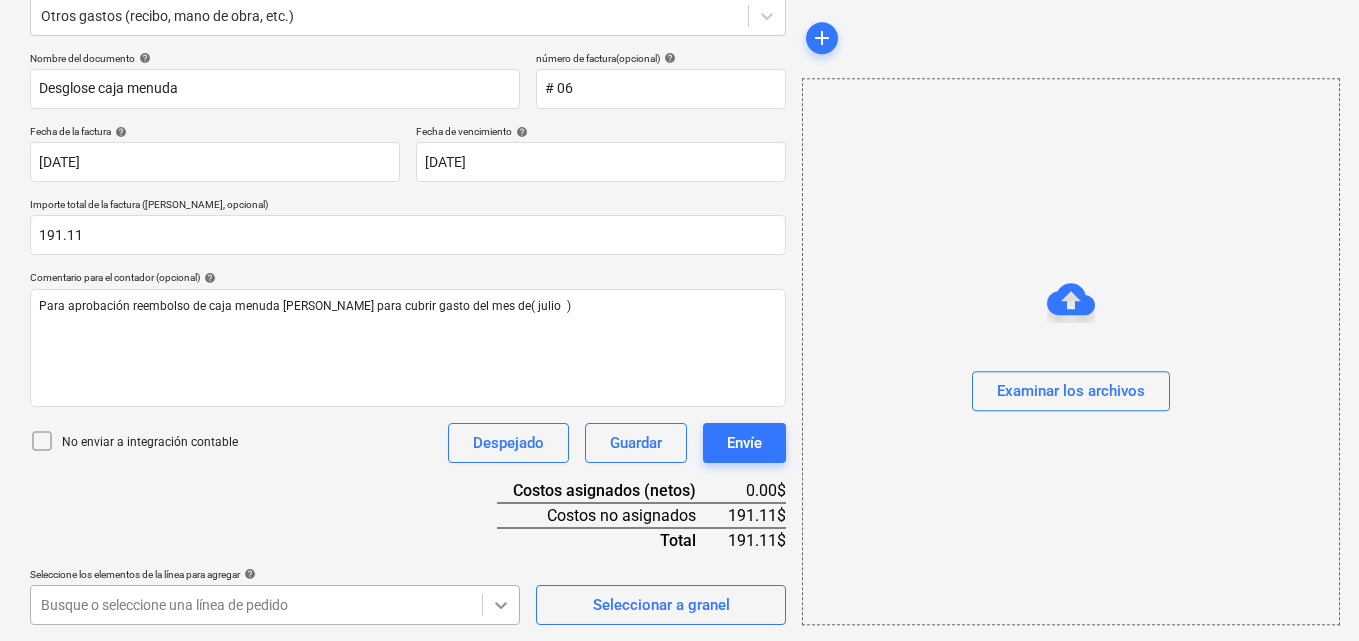 scroll, scrollTop: 555, scrollLeft: 0, axis: vertical 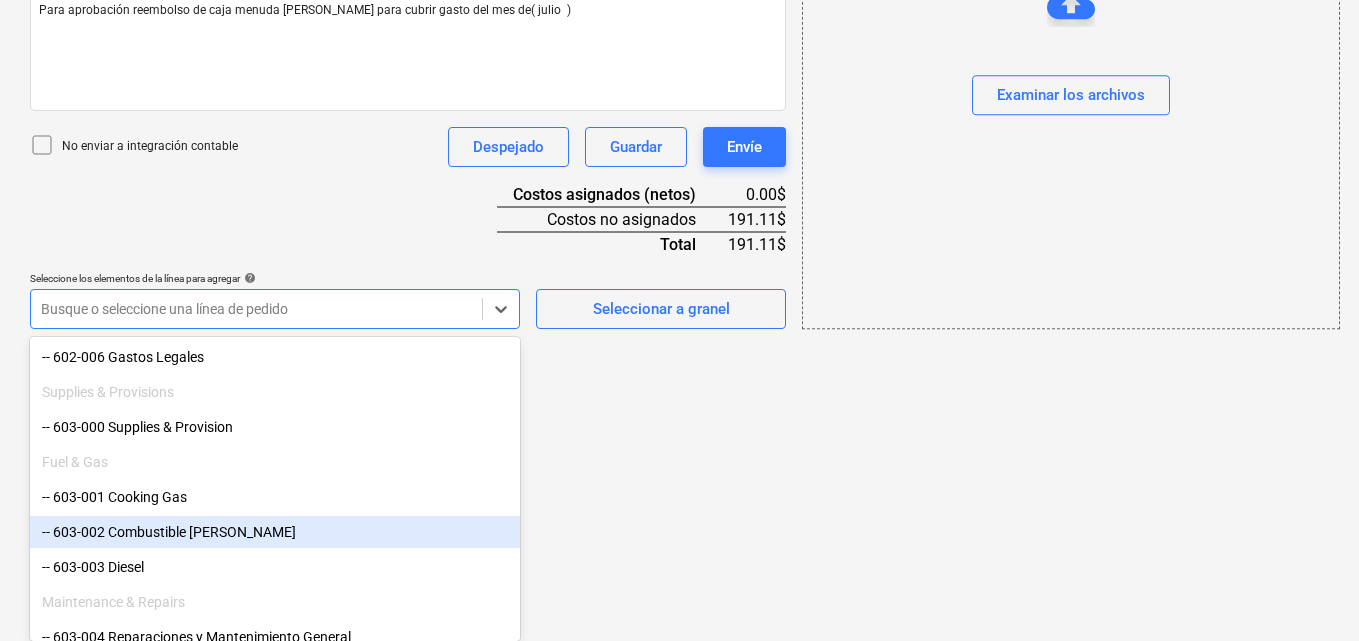 click on "--  603-002 Combustible [PERSON_NAME]" at bounding box center [275, 532] 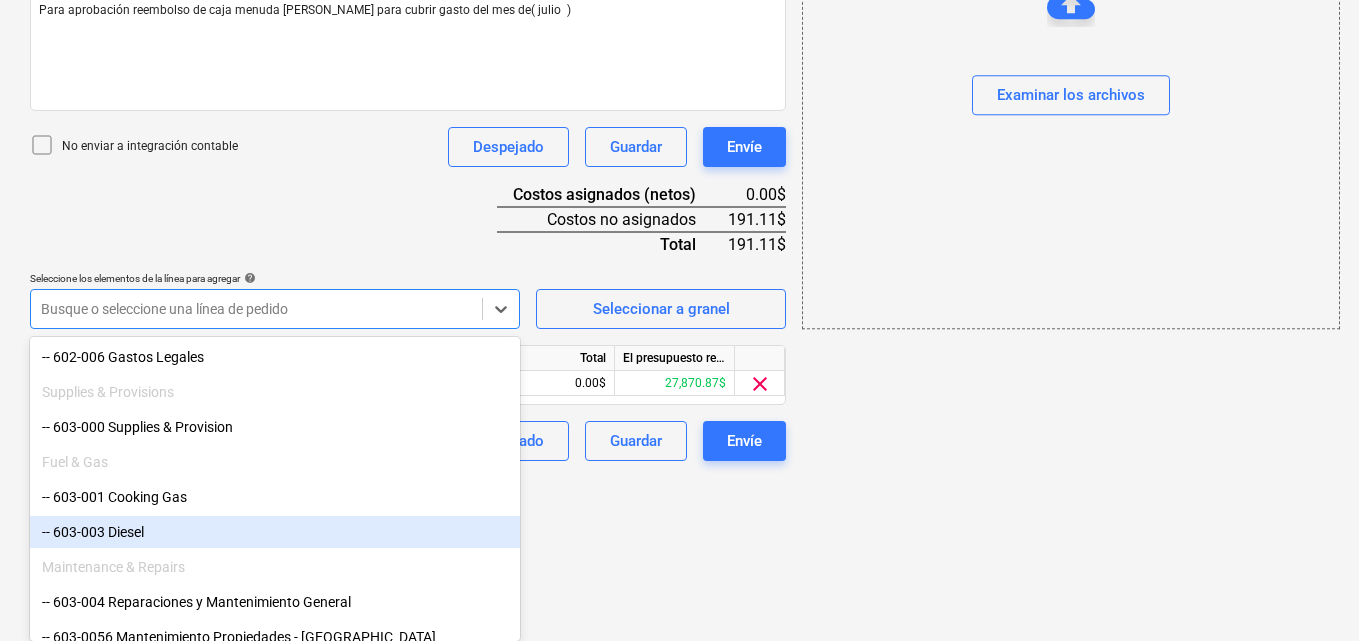 scroll, scrollTop: 391, scrollLeft: 0, axis: vertical 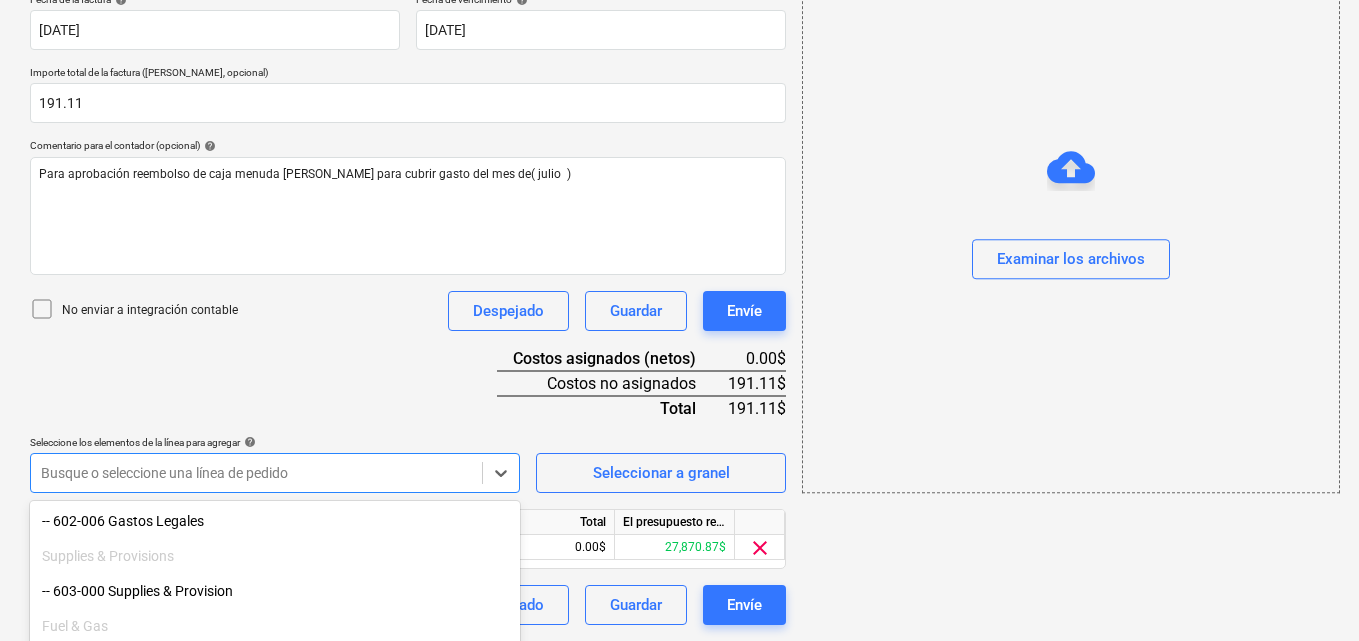click on "Ventas Proyectos Contactos Compañía Bandeja de entrada 1 Aprobaciones format_size keyboard_arrow_down help search Busca en notifications 44 keyboard_arrow_down [PERSON_NAME] keyboard_arrow_down PLAYA EL SOL  PLAYA EL SOL  Presupuesto Contrato principal RFQs Subcontratos Reporte de progreso Ordenes de compra Costos 3 Ingreso Archivos Más keyboard_arrow_down Crear un nuevo documento Selecciona la compañía [PERSON_NAME]   Añade una nueva compañía Seleccione el tipo de documento help Otros gastos (recibo, mano de obra, etc.) Nombre del documento help Desglose caja menuda número de factura  (opcional) help # 06 Fecha de la factura help [DATE] 03.07.2025 Press the down arrow key to interact with the calendar and
select a date. Press the question mark key to get the keyboard shortcuts for changing dates. Fecha de vencimiento help [DATE] 03.07.2025 Importe total de la factura (coste neto, opcional) 191.11 Comentario para el contador (opcional) help No enviar a integración contable Envíe" at bounding box center [679, -71] 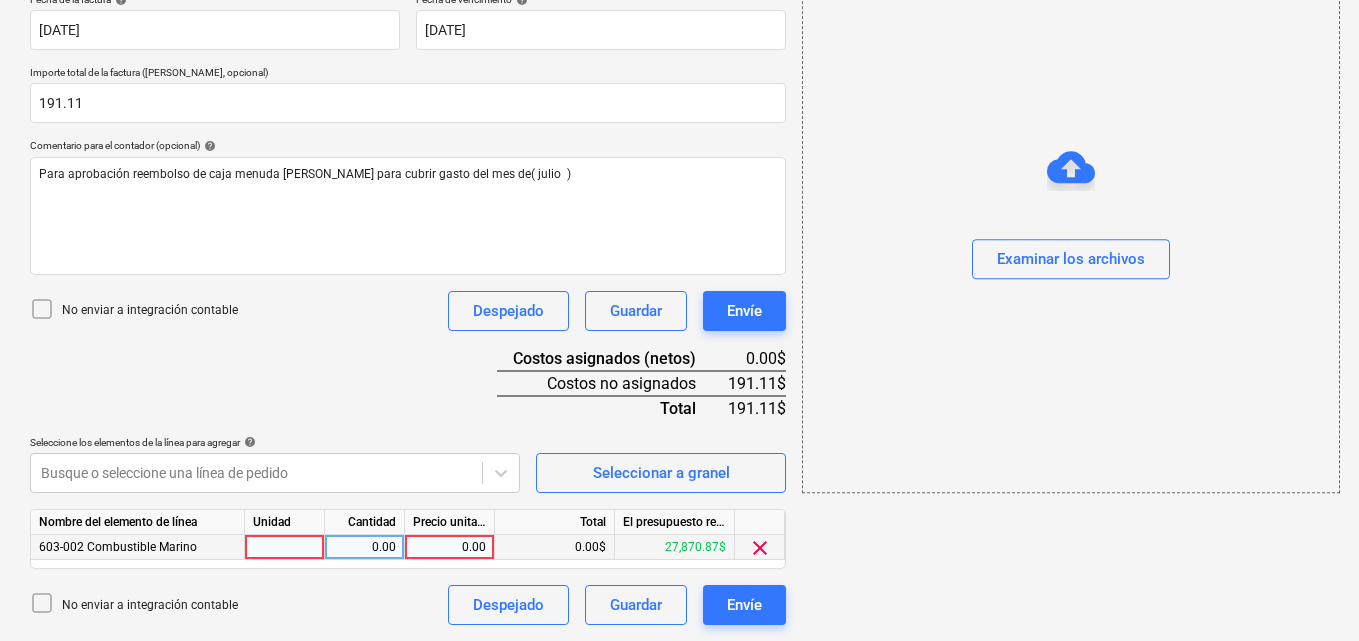 click at bounding box center (285, 547) 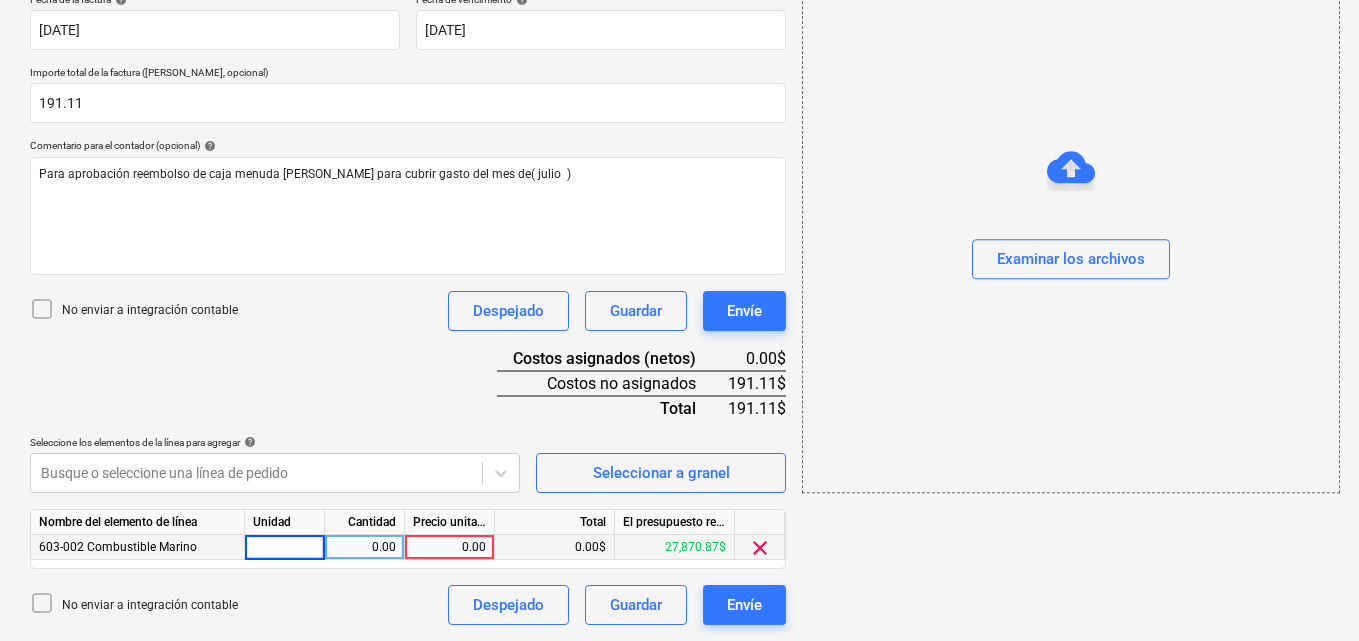 type on "1" 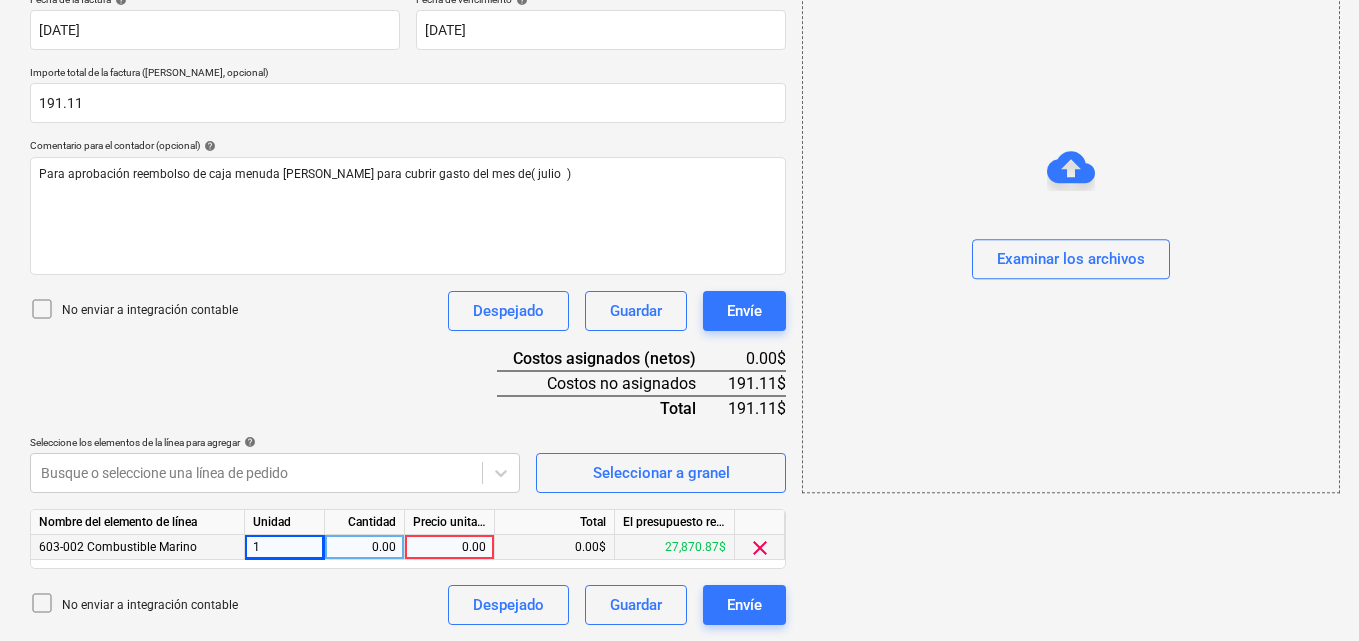 click on "0.00" at bounding box center [364, 547] 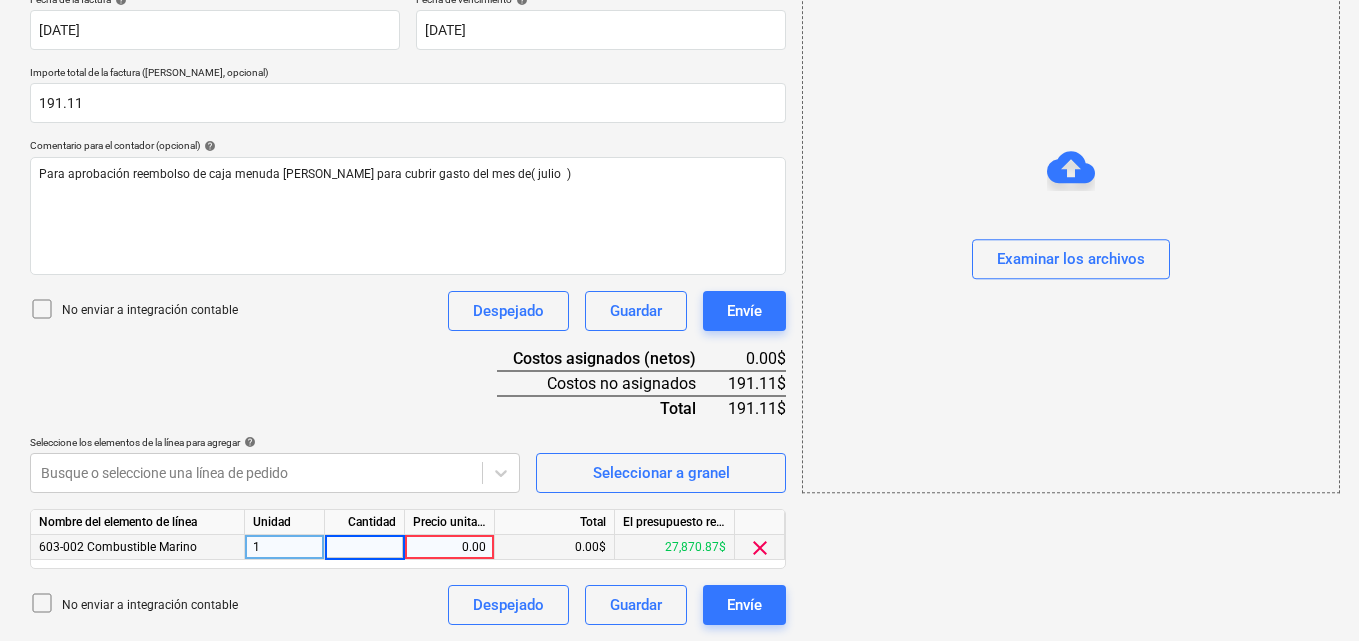 type on "1" 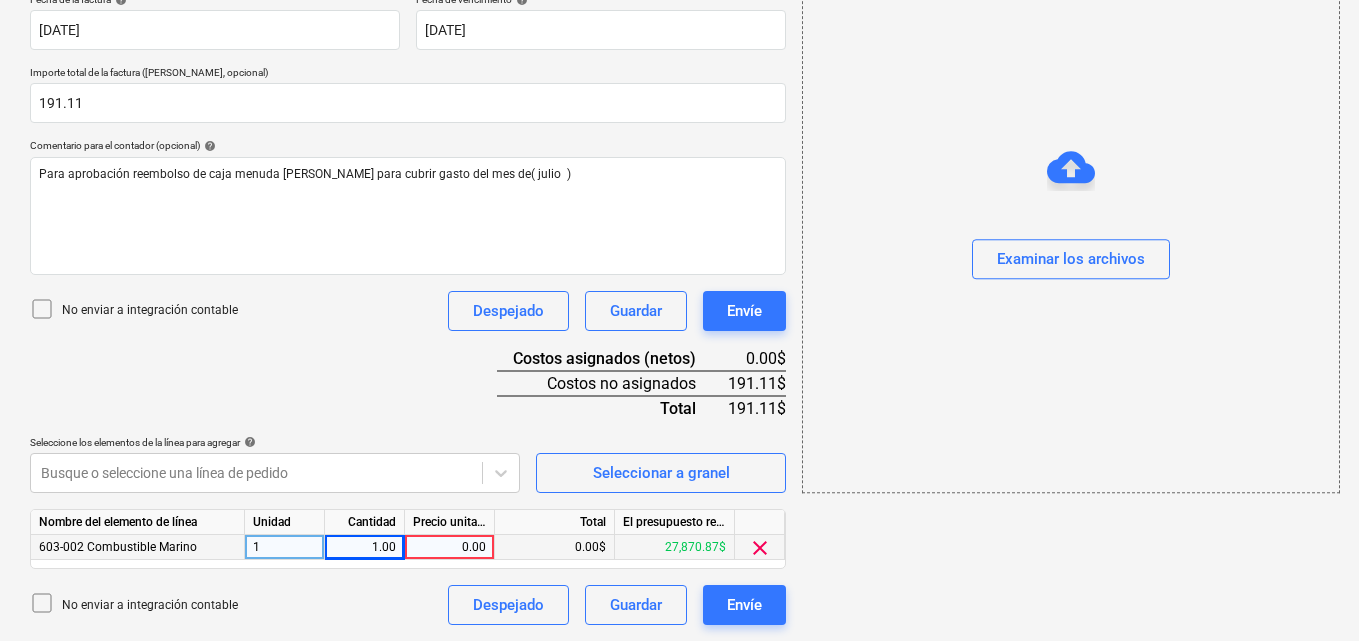click on "0.00" at bounding box center [449, 547] 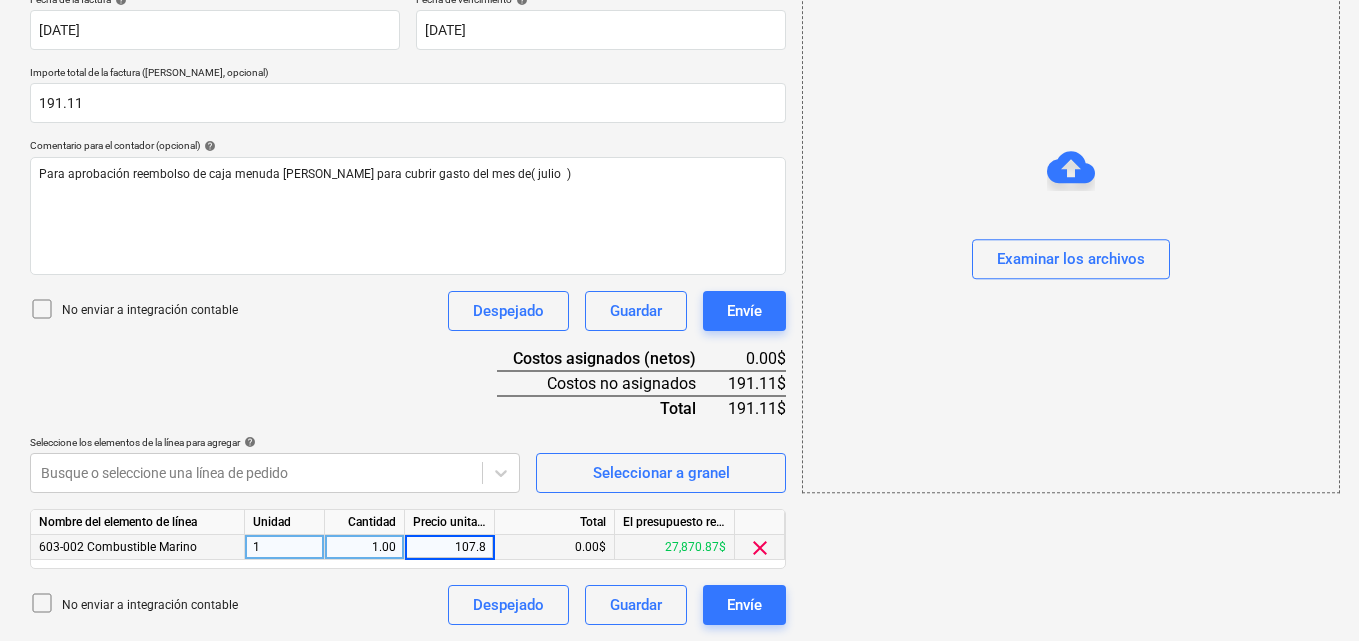 type on "107.86" 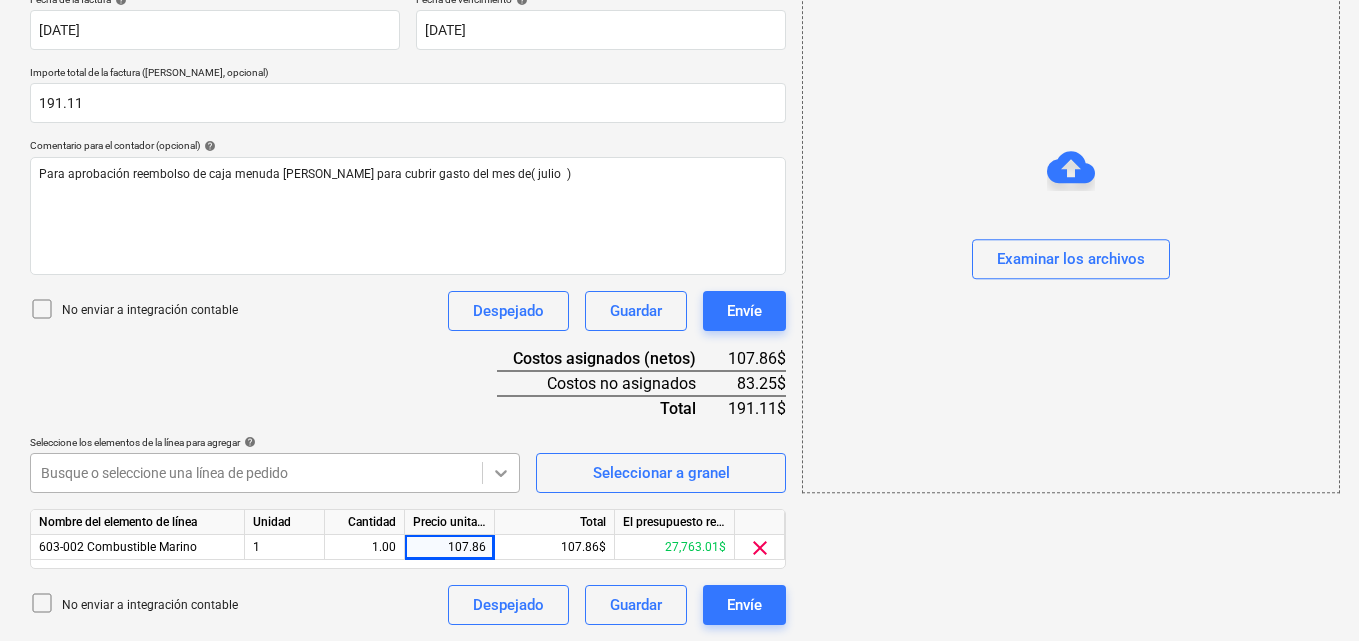 click 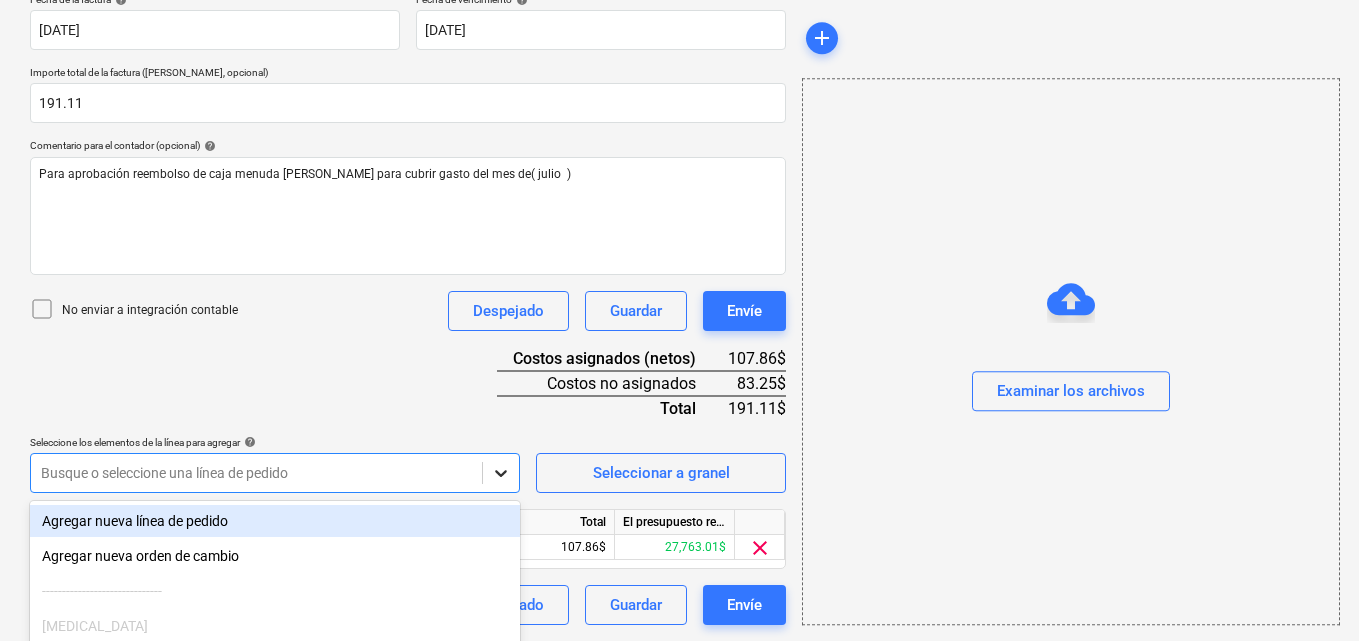 scroll, scrollTop: 555, scrollLeft: 0, axis: vertical 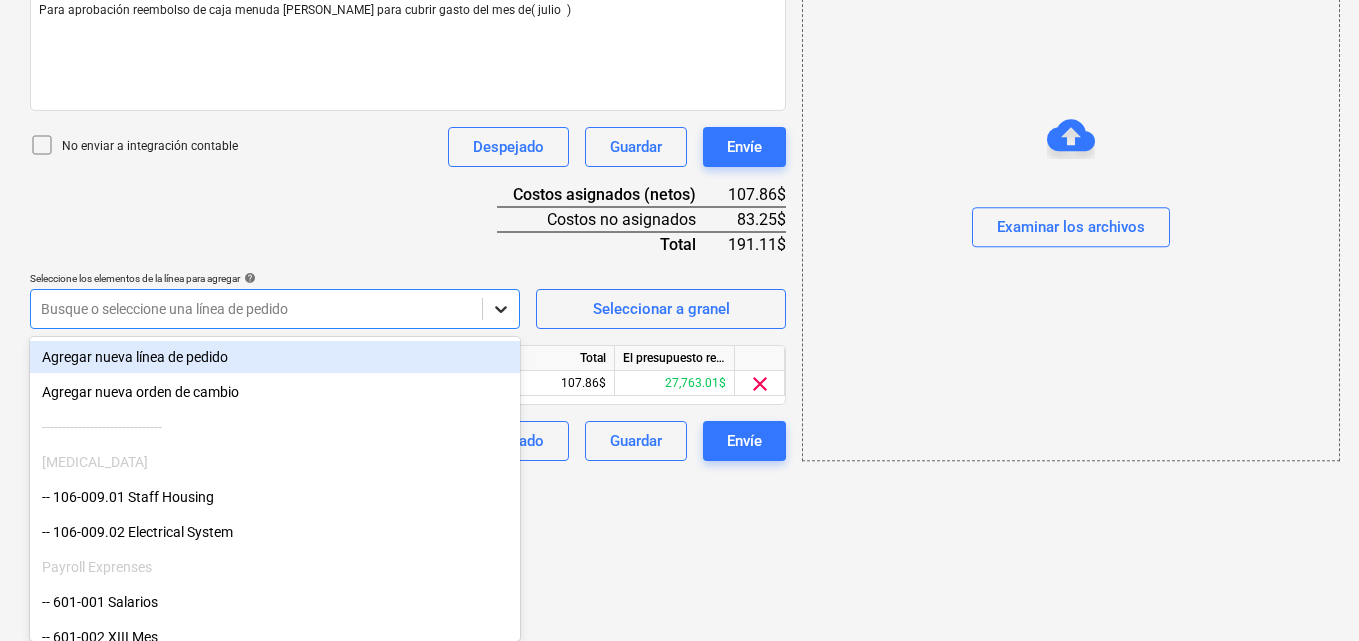 click on "Ventas Proyectos Contactos Compañía Bandeja de entrada 1 Aprobaciones format_size keyboard_arrow_down help search Busca en notifications 44 keyboard_arrow_down [PERSON_NAME] keyboard_arrow_down PLAYA EL SOL  PLAYA EL SOL  Presupuesto Contrato principal RFQs Subcontratos Reporte de progreso Ordenes de compra Costos 3 Ingreso Archivos Más keyboard_arrow_down Crear un nuevo documento Selecciona la compañía [PERSON_NAME]   Añade una nueva compañía Seleccione el tipo de documento help Otros gastos (recibo, mano de obra, etc.) Nombre del documento help Desglose caja menuda número de factura  (opcional) help # 06 Fecha de la factura help [DATE] 03.07.2025 Press the down arrow key to interact with the calendar and
select a date. Press the question mark key to get the keyboard shortcuts for changing dates. Fecha de vencimiento help [DATE] 03.07.2025 Importe total de la factura (coste neto, opcional) 191.11 Comentario para el contador (opcional) help No enviar a integración contable Despejado 1" at bounding box center (679, -235) 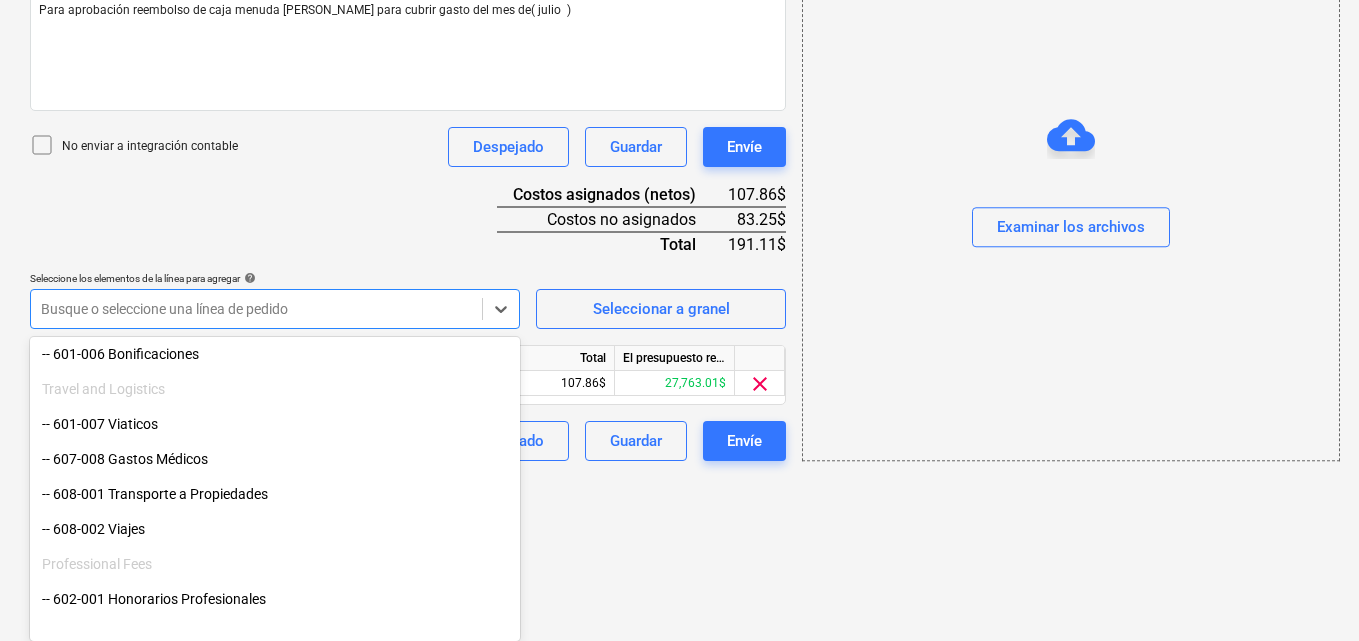 scroll, scrollTop: 400, scrollLeft: 0, axis: vertical 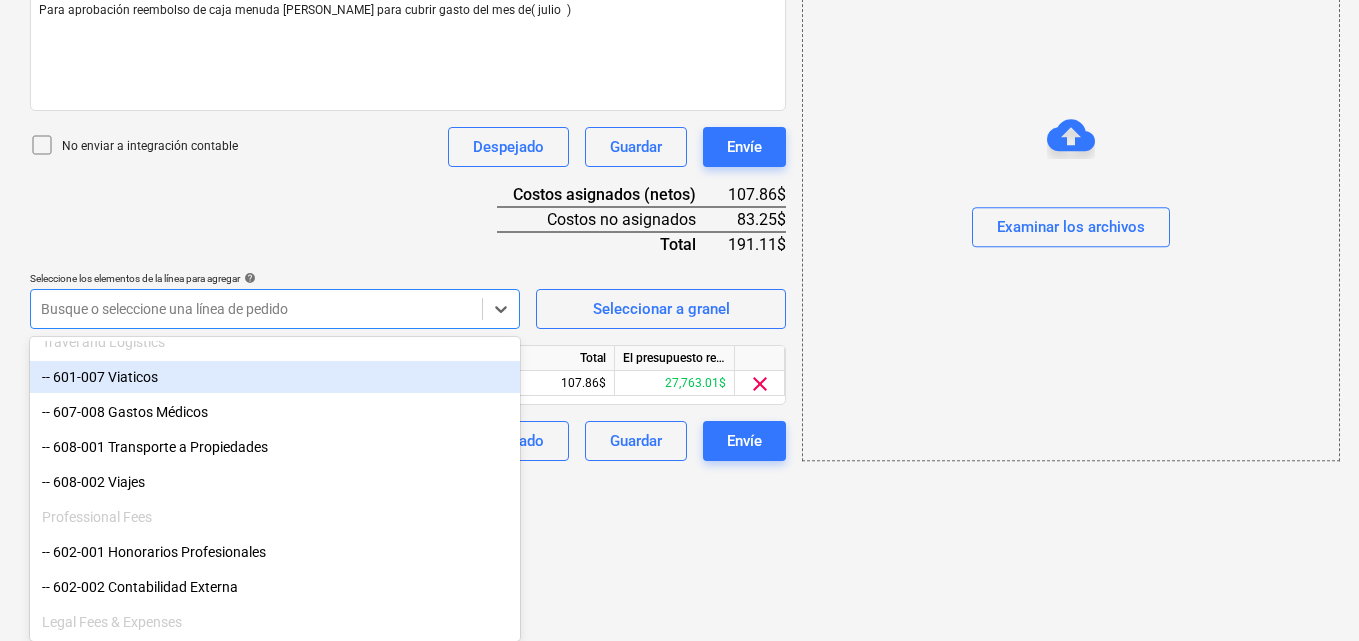 click on "--  601-007 Viaticos" at bounding box center (275, 377) 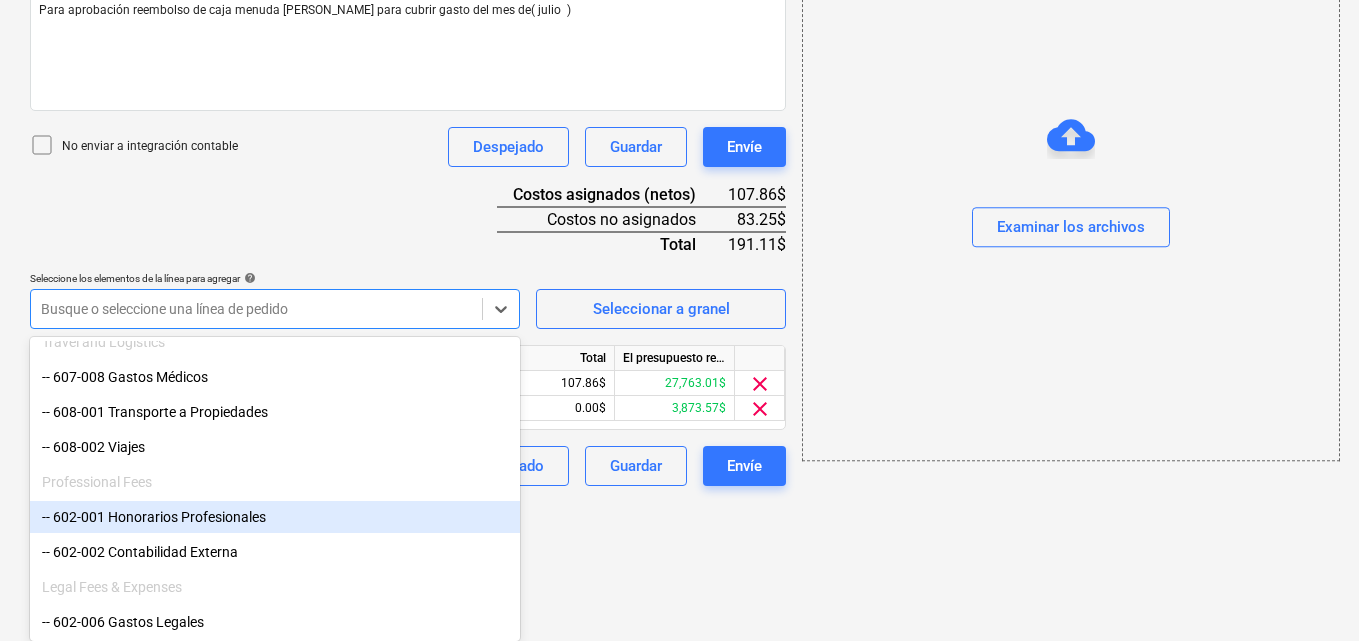 scroll, scrollTop: 416, scrollLeft: 0, axis: vertical 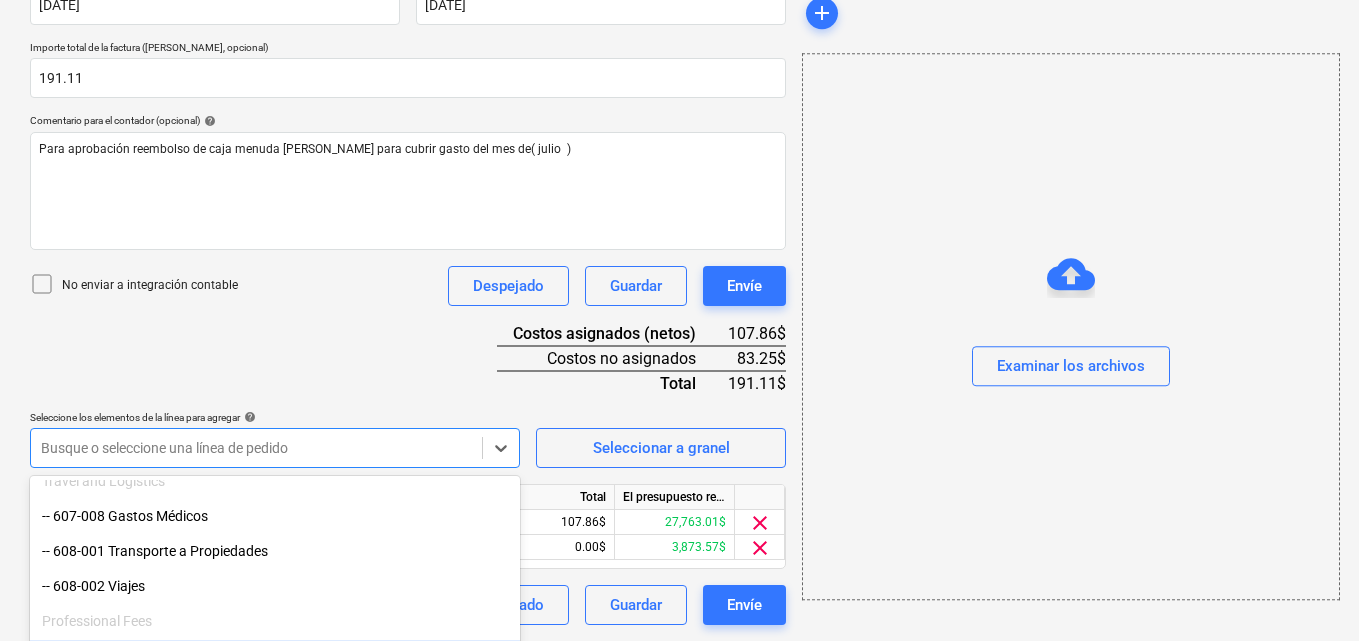 click on "Ventas Proyectos Contactos Compañía Bandeja de entrada 1 Aprobaciones format_size keyboard_arrow_down help search Busca en notifications 44 keyboard_arrow_down [PERSON_NAME] keyboard_arrow_down PLAYA EL SOL  PLAYA EL SOL  Presupuesto Contrato principal RFQs Subcontratos Reporte de progreso Ordenes de compra Costos 3 Ingreso Archivos Más keyboard_arrow_down Crear un nuevo documento Selecciona la compañía [PERSON_NAME]   Añade una nueva compañía Seleccione el tipo de documento help Otros gastos (recibo, mano de obra, etc.) Nombre del documento help Desglose caja menuda número de factura  (opcional) help # 06 Fecha de la factura help [DATE] 03.07.2025 Press the down arrow key to interact with the calendar and
select a date. Press the question mark key to get the keyboard shortcuts for changing dates. Fecha de vencimiento help [DATE] 03.07.2025 Importe total de la factura (coste neto, opcional) 191.11 Comentario para el contador (opcional) help No enviar a integración contable Envíe" at bounding box center [679, -96] 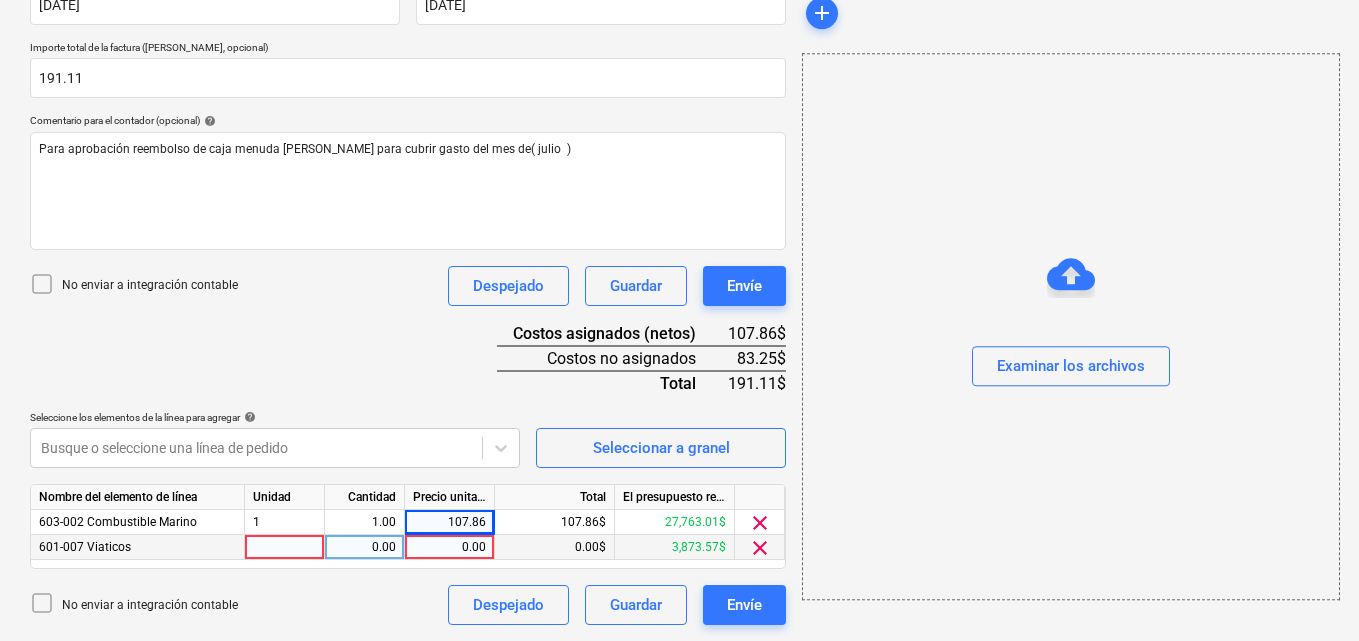 click at bounding box center [285, 547] 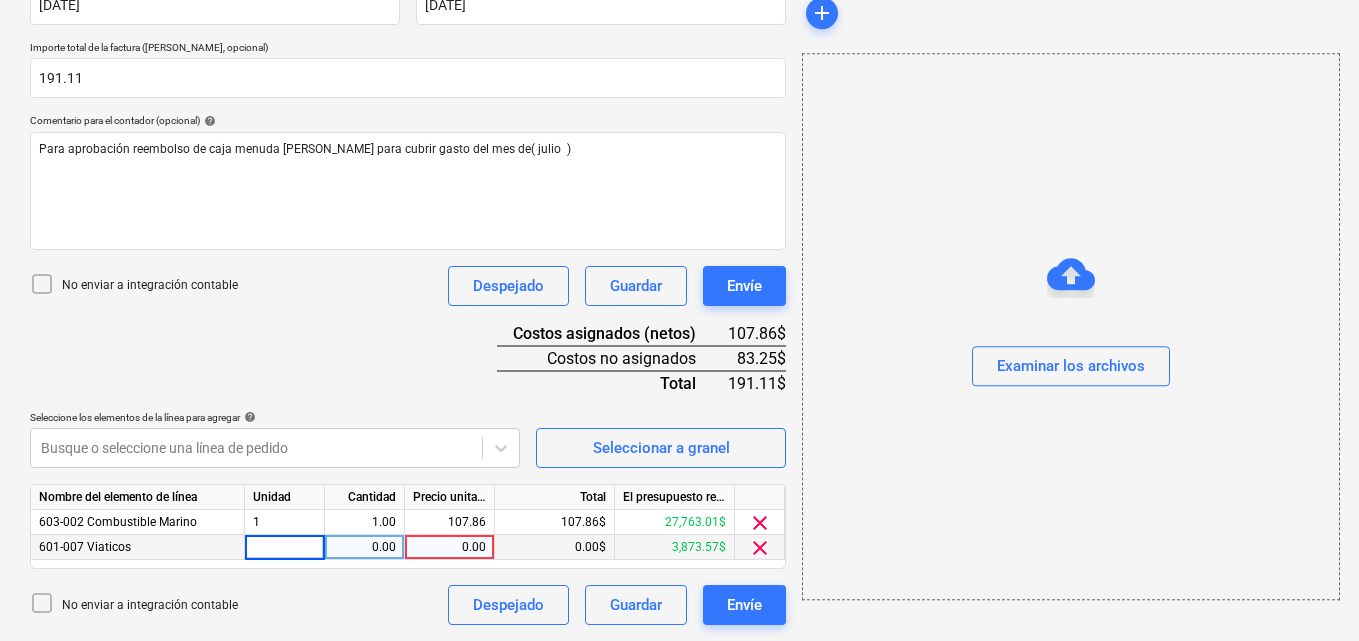 type on "1" 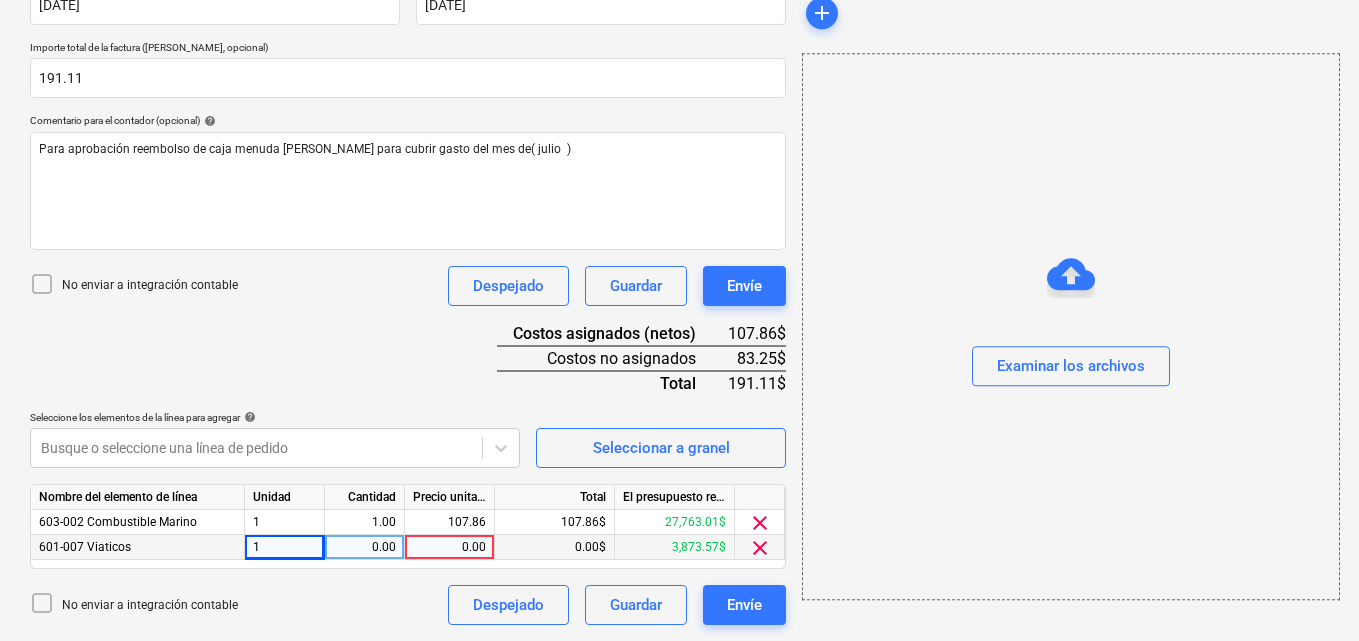 click on "0.00" at bounding box center [364, 547] 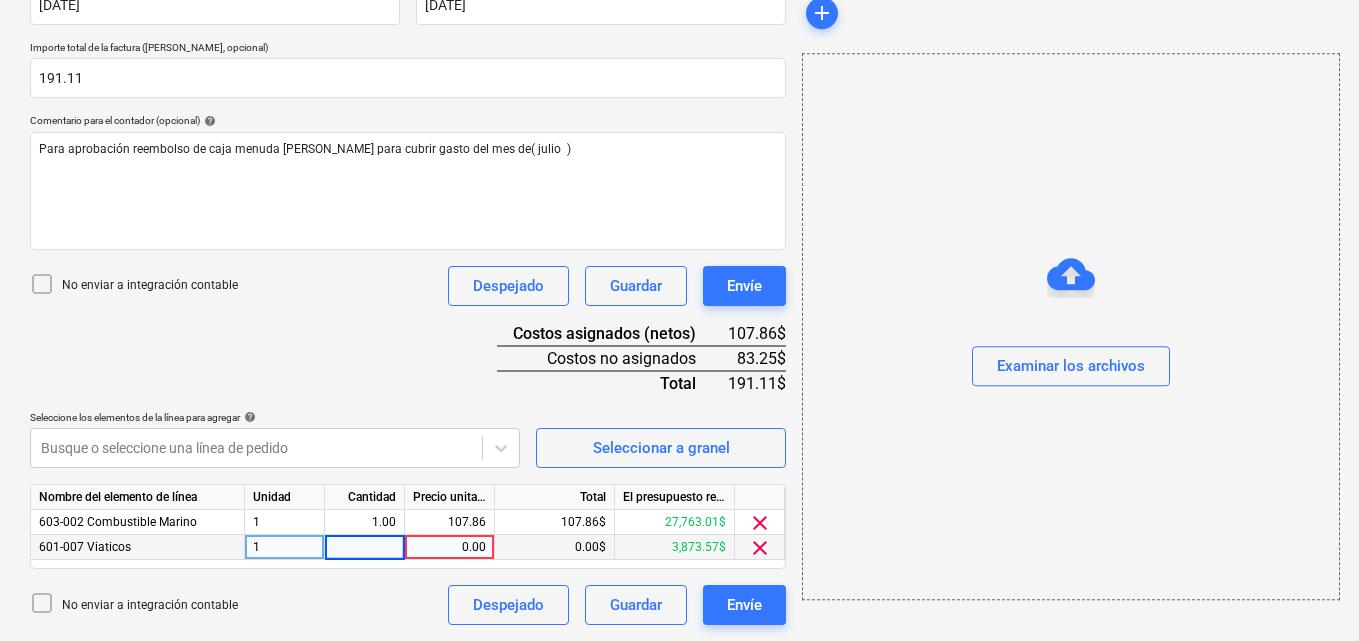 type on "1" 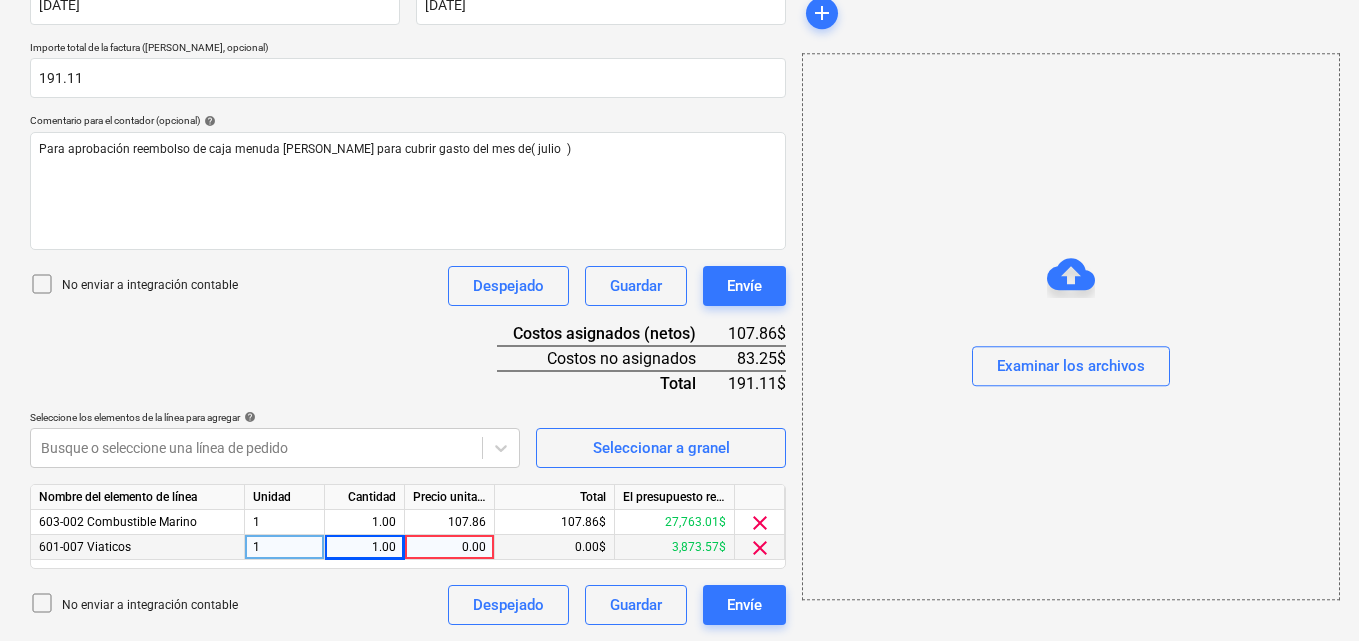 click on "0.00" at bounding box center [449, 547] 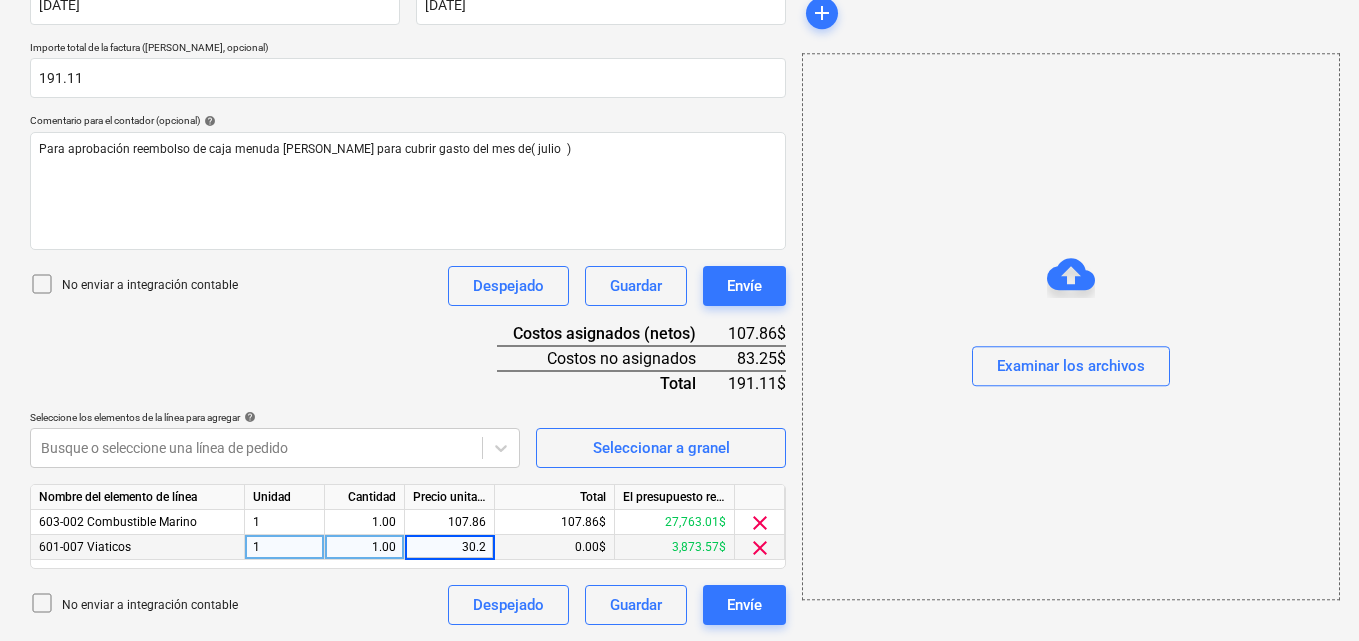 type on "30.25" 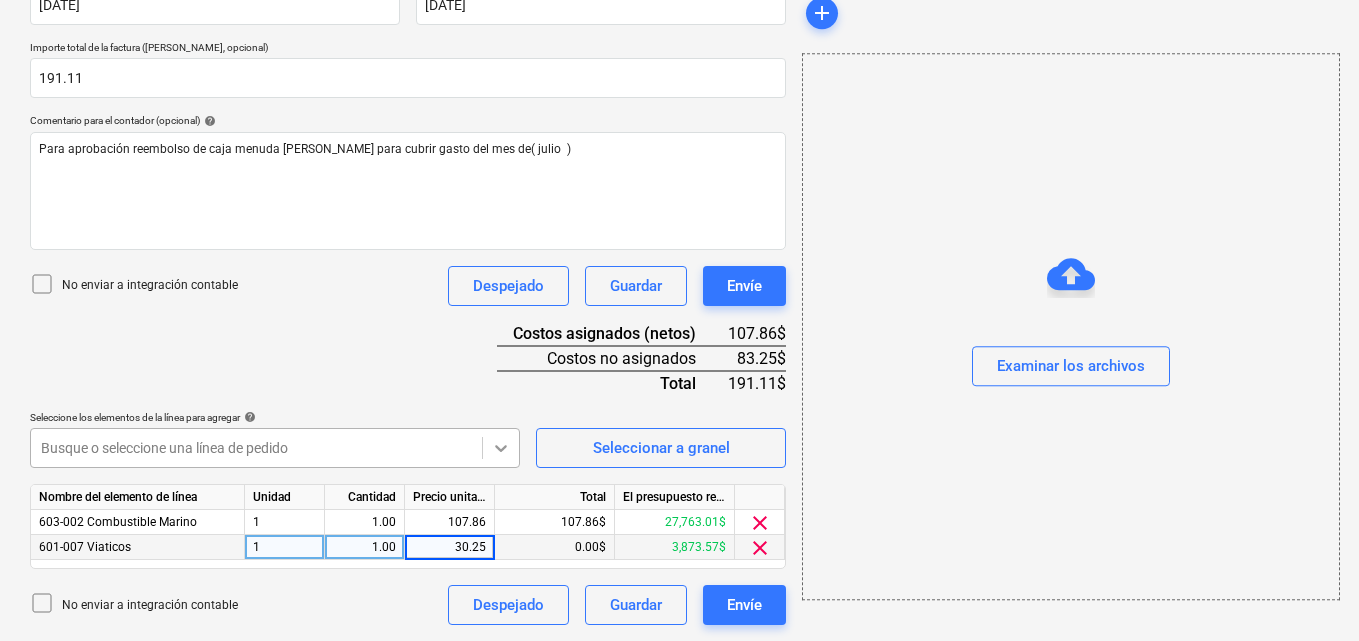 click 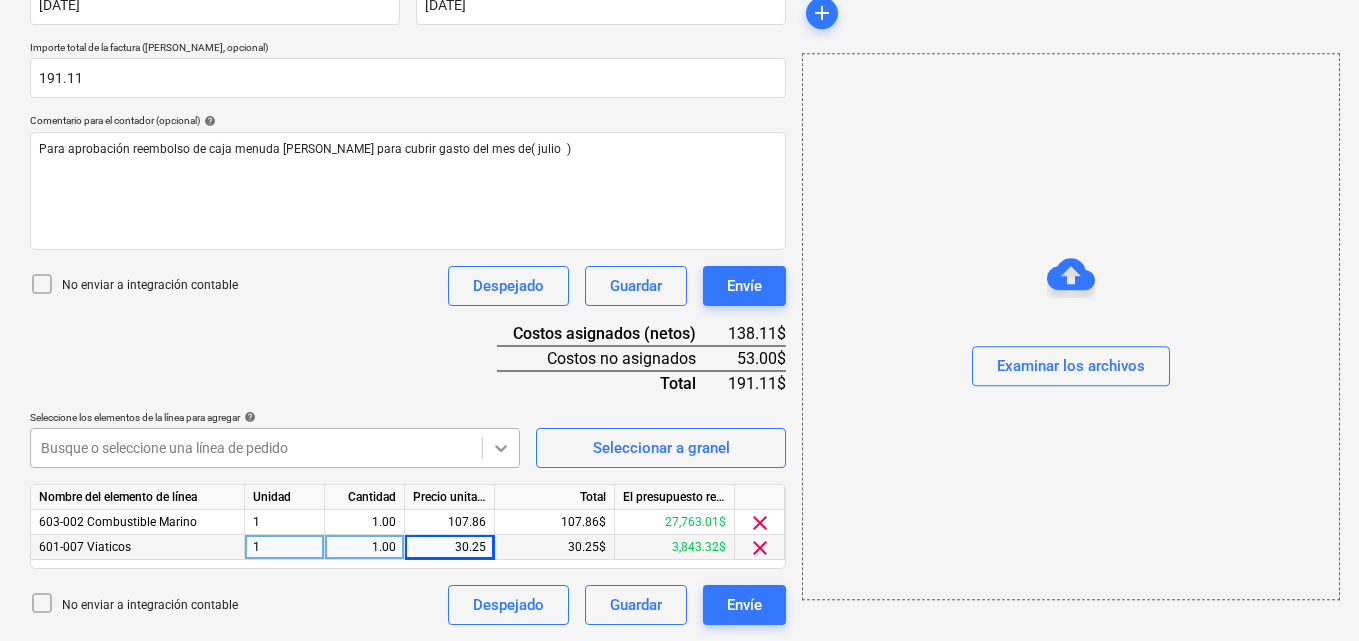 scroll, scrollTop: 555, scrollLeft: 0, axis: vertical 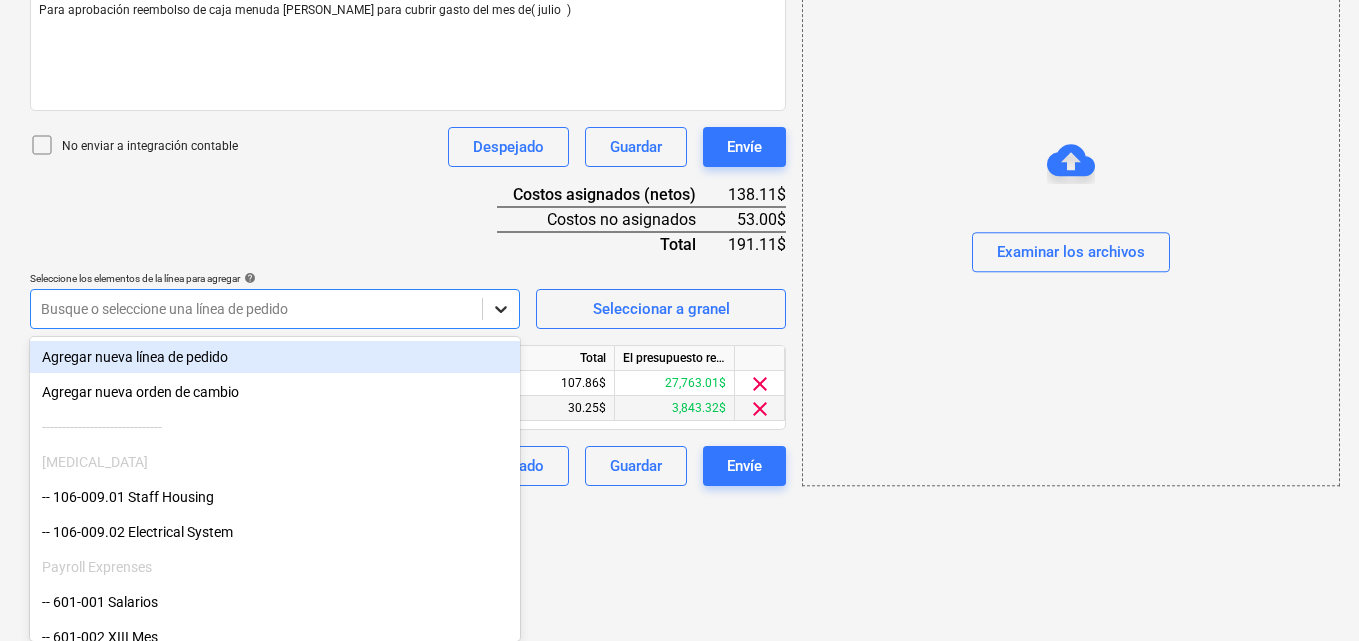 click on "Ventas Proyectos Contactos Compañía Bandeja de entrada 1 Aprobaciones format_size keyboard_arrow_down help search Busca en notifications 44 keyboard_arrow_down [PERSON_NAME] keyboard_arrow_down PLAYA EL SOL  PLAYA EL SOL  Presupuesto Contrato principal RFQs Subcontratos Reporte de progreso Ordenes de compra Costos 3 Ingreso Archivos Más keyboard_arrow_down Crear un nuevo documento Selecciona la compañía [PERSON_NAME]   Añade una nueva compañía Seleccione el tipo de documento help Otros gastos (recibo, mano de obra, etc.) Nombre del documento help Desglose caja menuda número de factura  (opcional) help # 06 Fecha de la factura help [DATE] 03.07.2025 Press the down arrow key to interact with the calendar and
select a date. Press the question mark key to get the keyboard shortcuts for changing dates. Fecha de vencimiento help [DATE] 03.07.2025 Importe total de la factura (coste neto, opcional) 191.11 Comentario para el contador (opcional) help No enviar a integración contable Despejado 1" at bounding box center (679, -235) 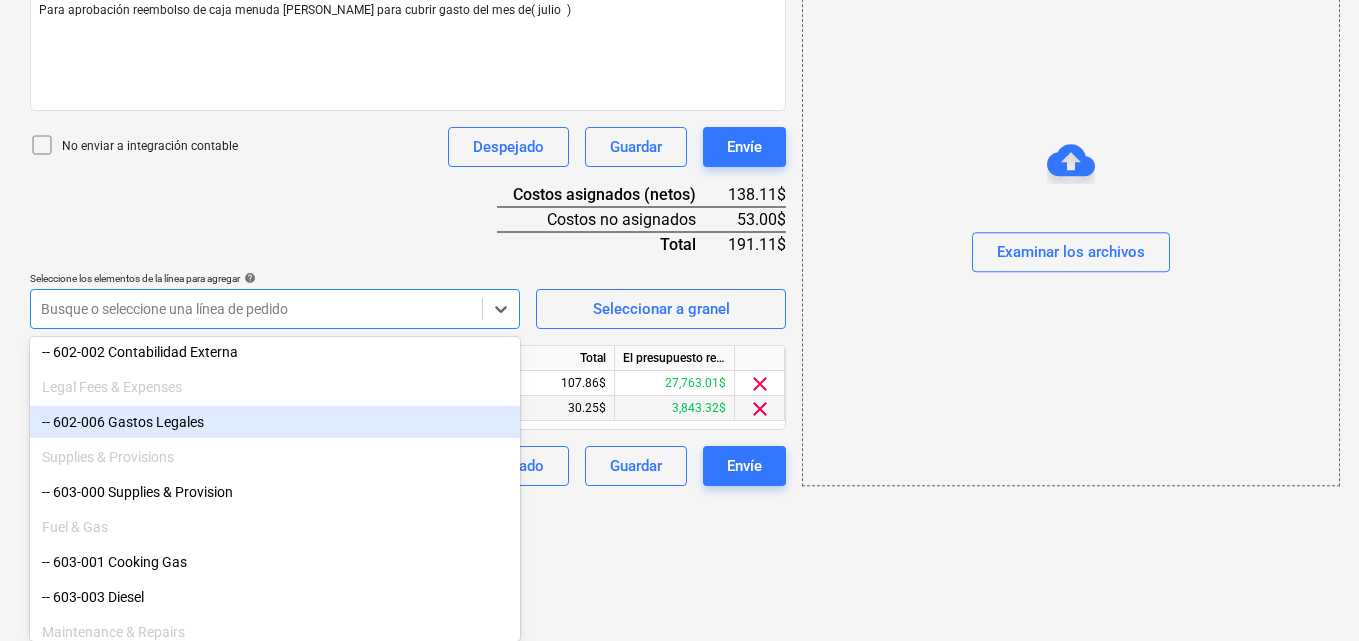 scroll, scrollTop: 700, scrollLeft: 0, axis: vertical 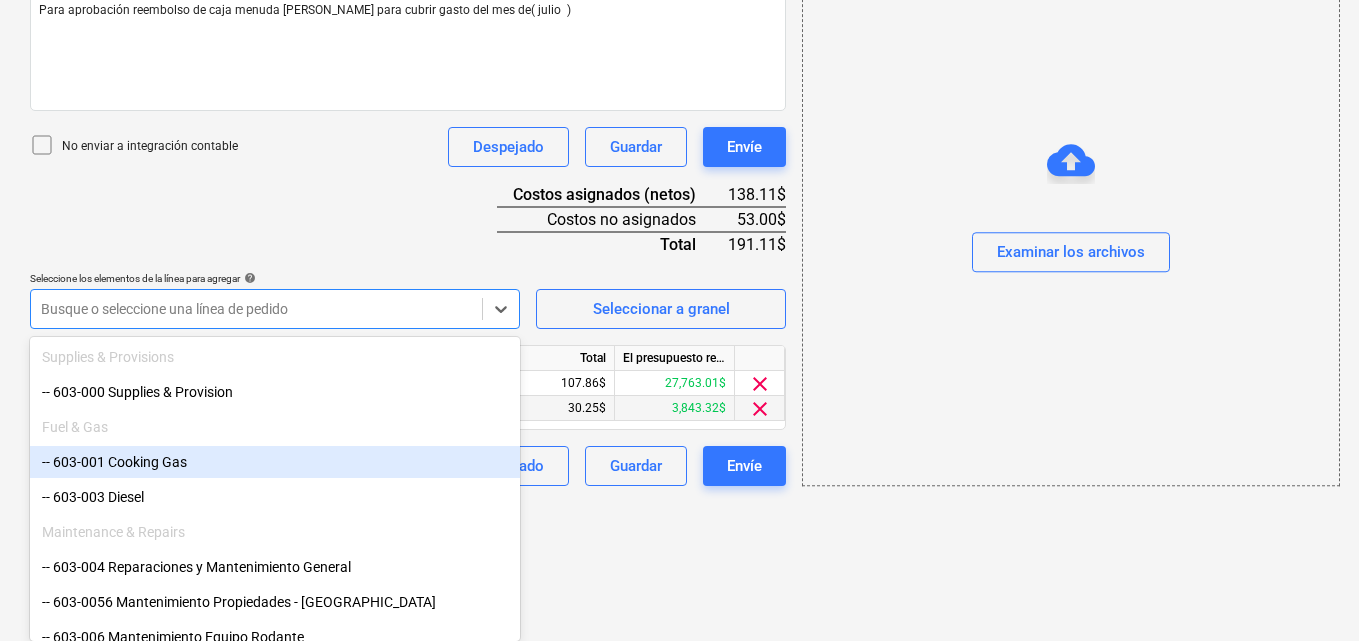 click on "--  603-001 Cooking Gas" at bounding box center [275, 462] 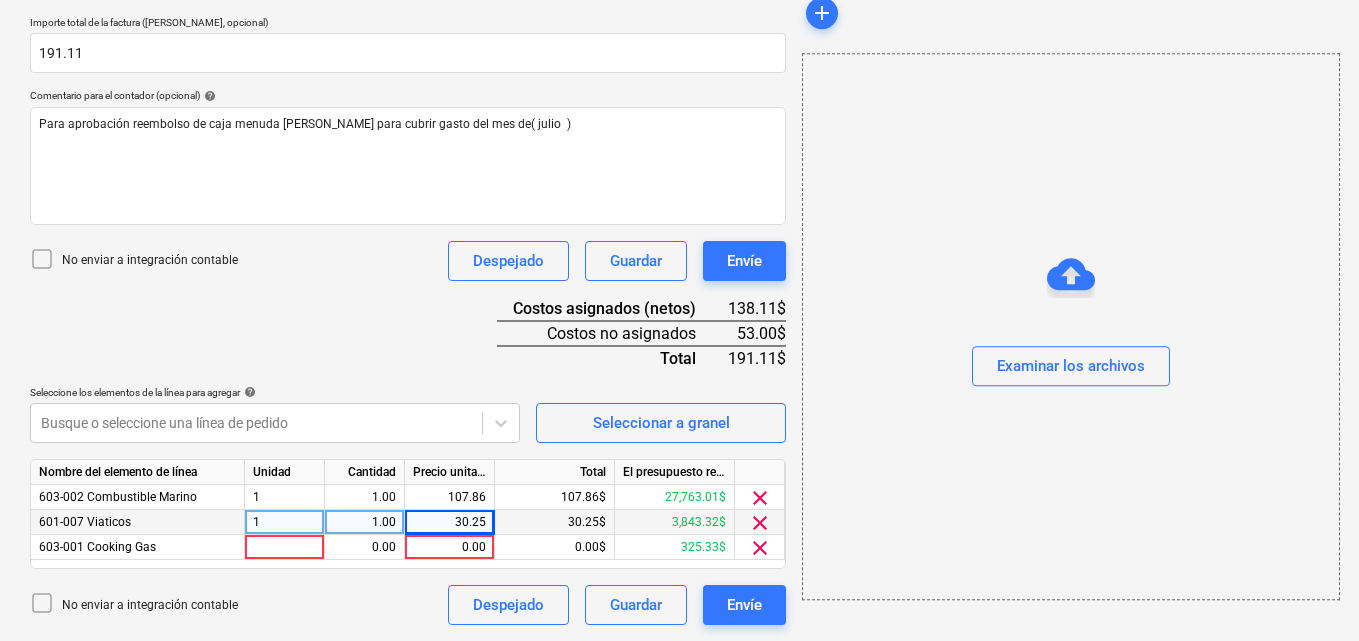 scroll, scrollTop: 441, scrollLeft: 0, axis: vertical 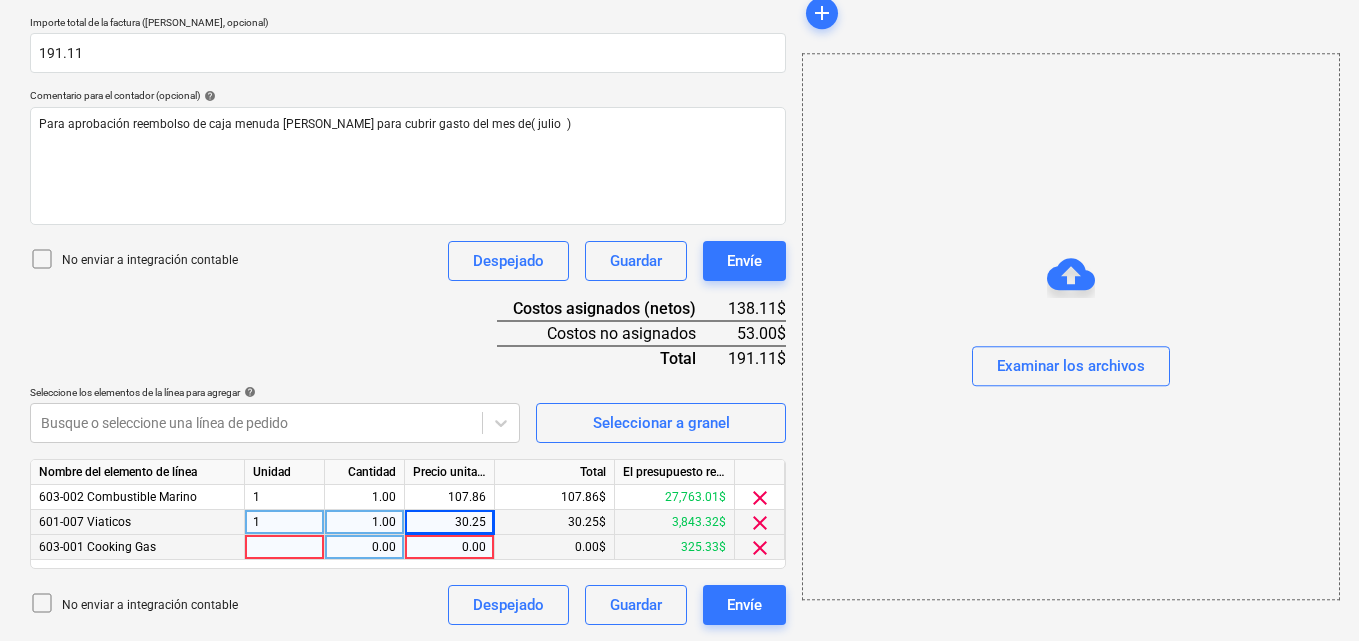 click at bounding box center [285, 547] 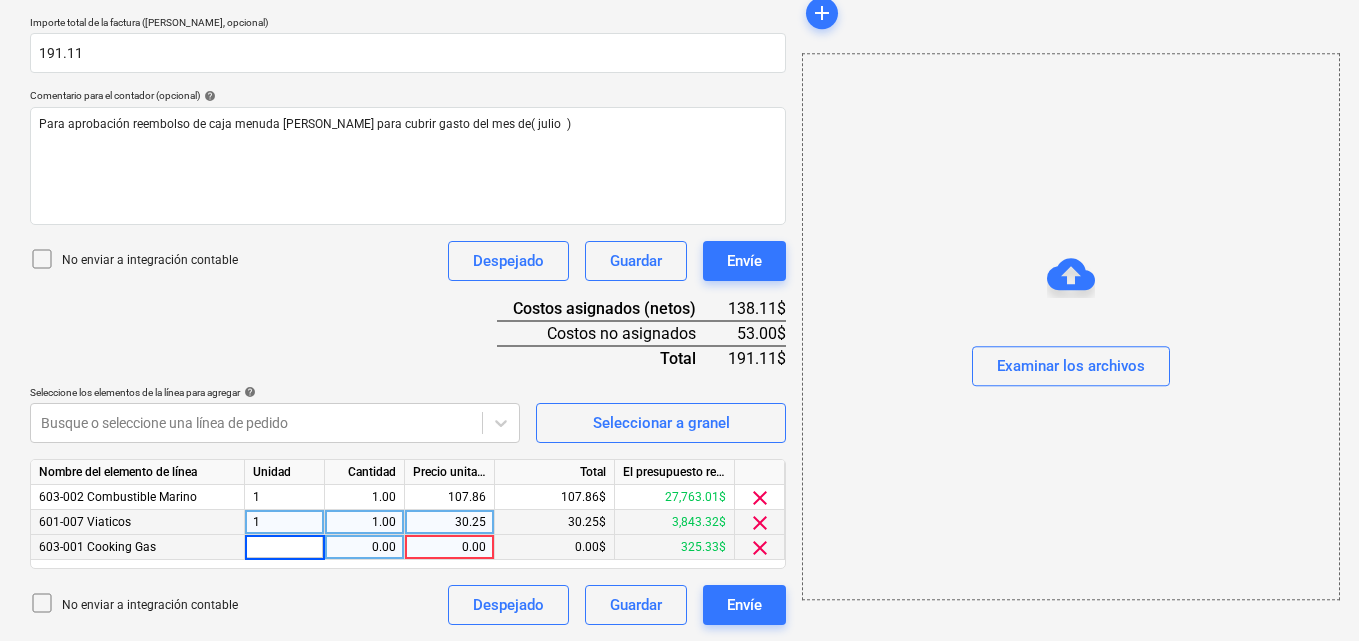 type on "1" 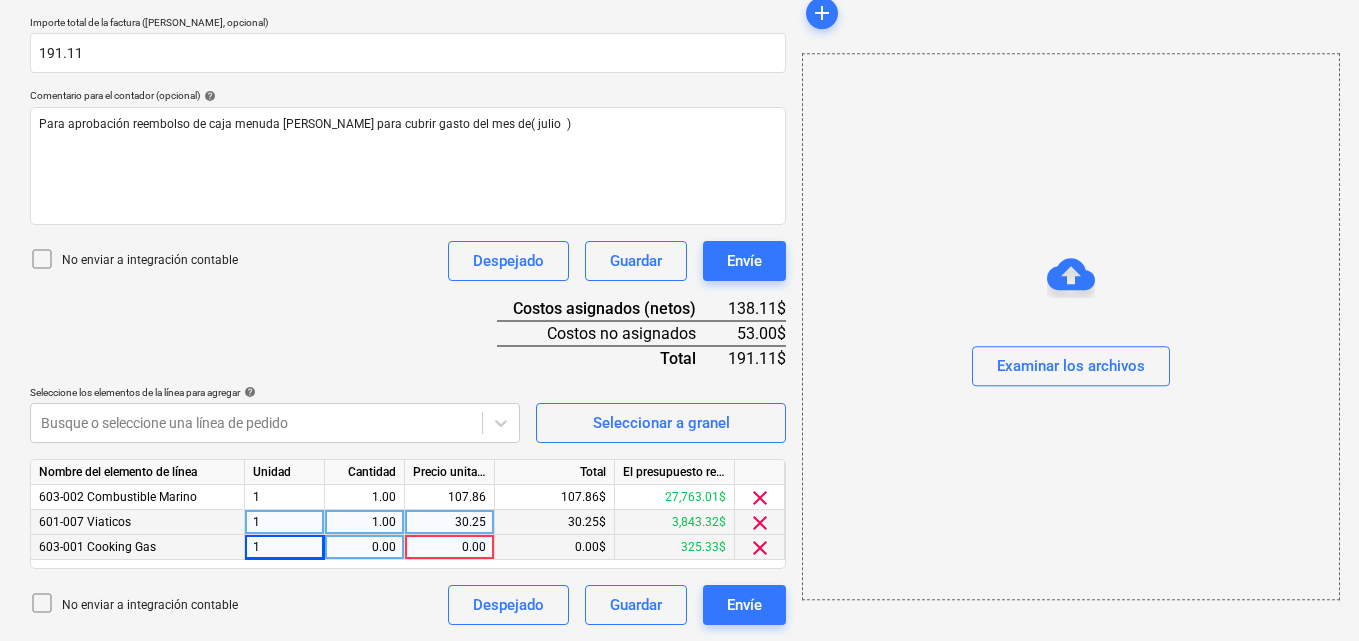 click on "0.00" at bounding box center [364, 547] 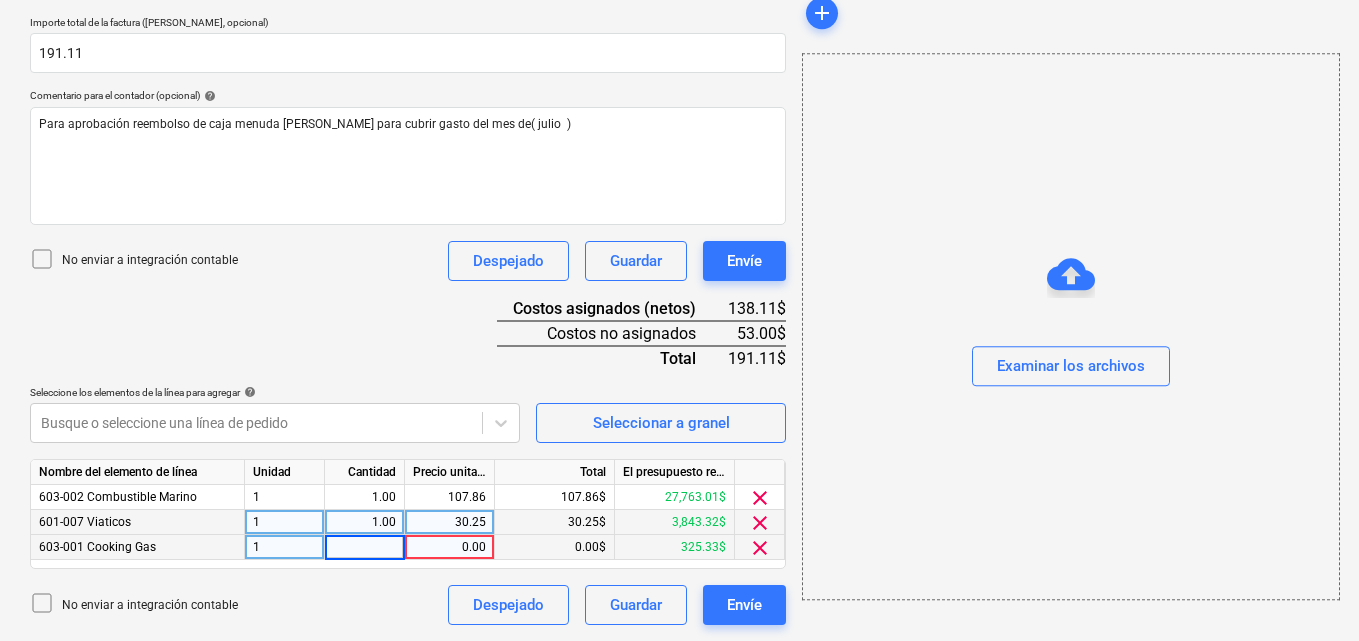 type on "1" 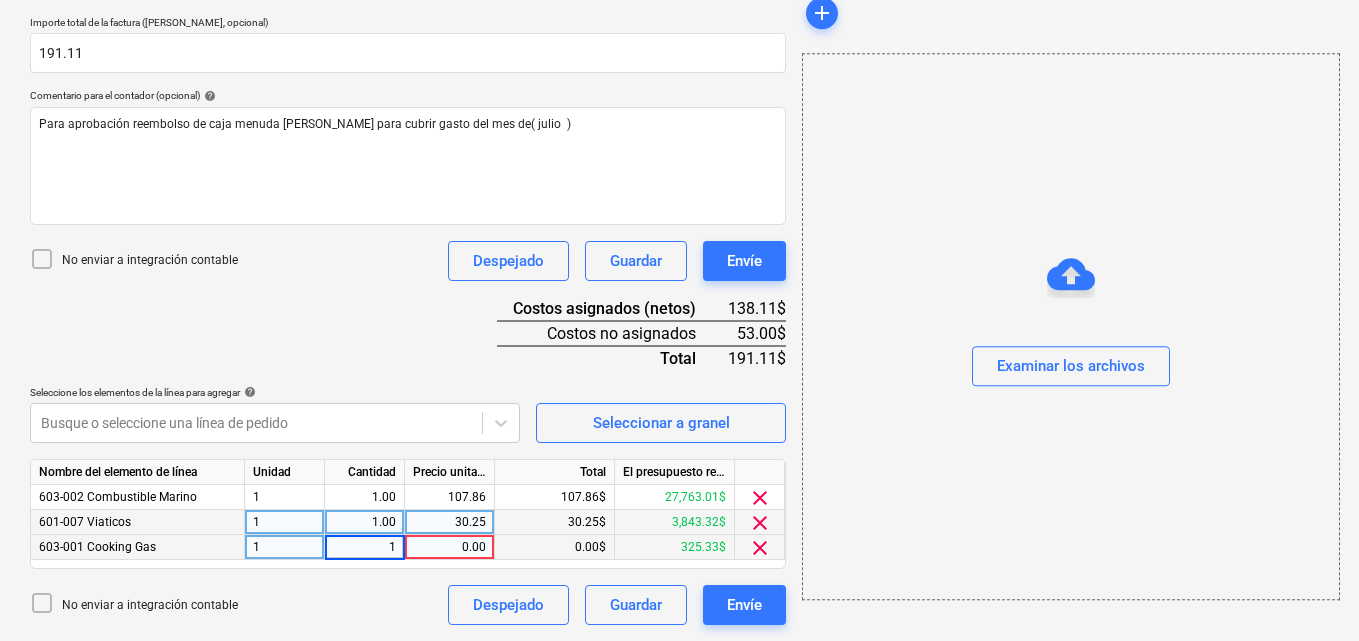 click on "0.00" at bounding box center (449, 547) 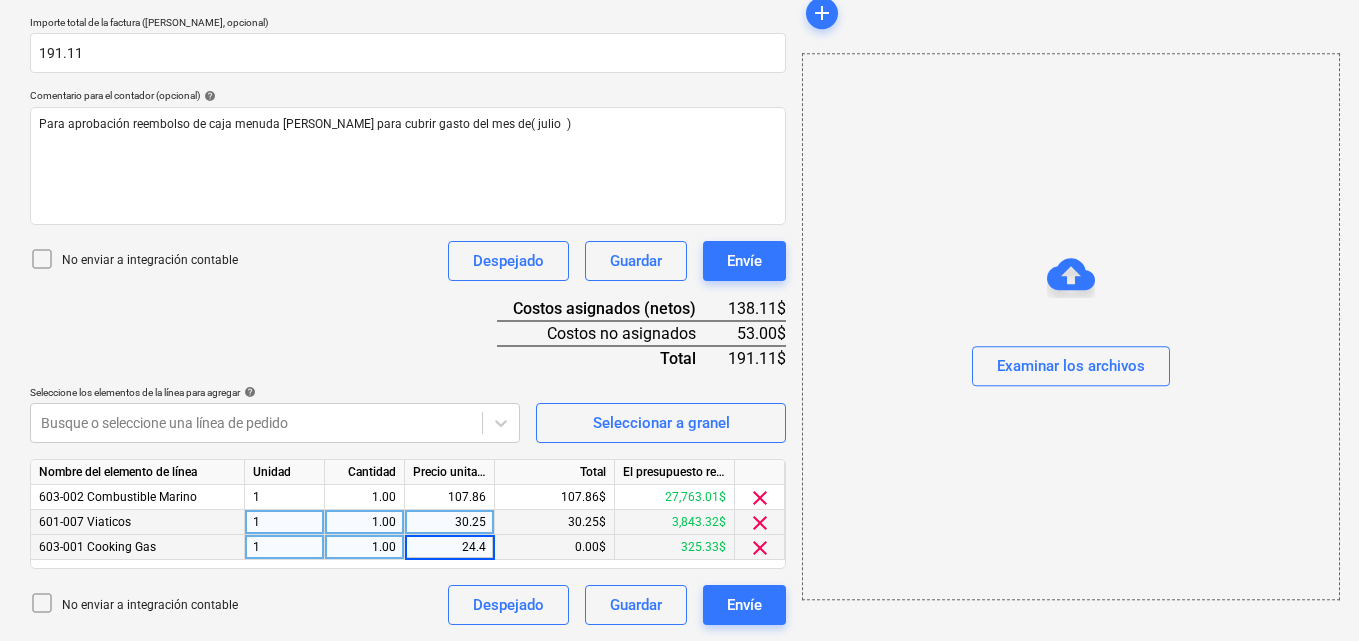 type on "24.45" 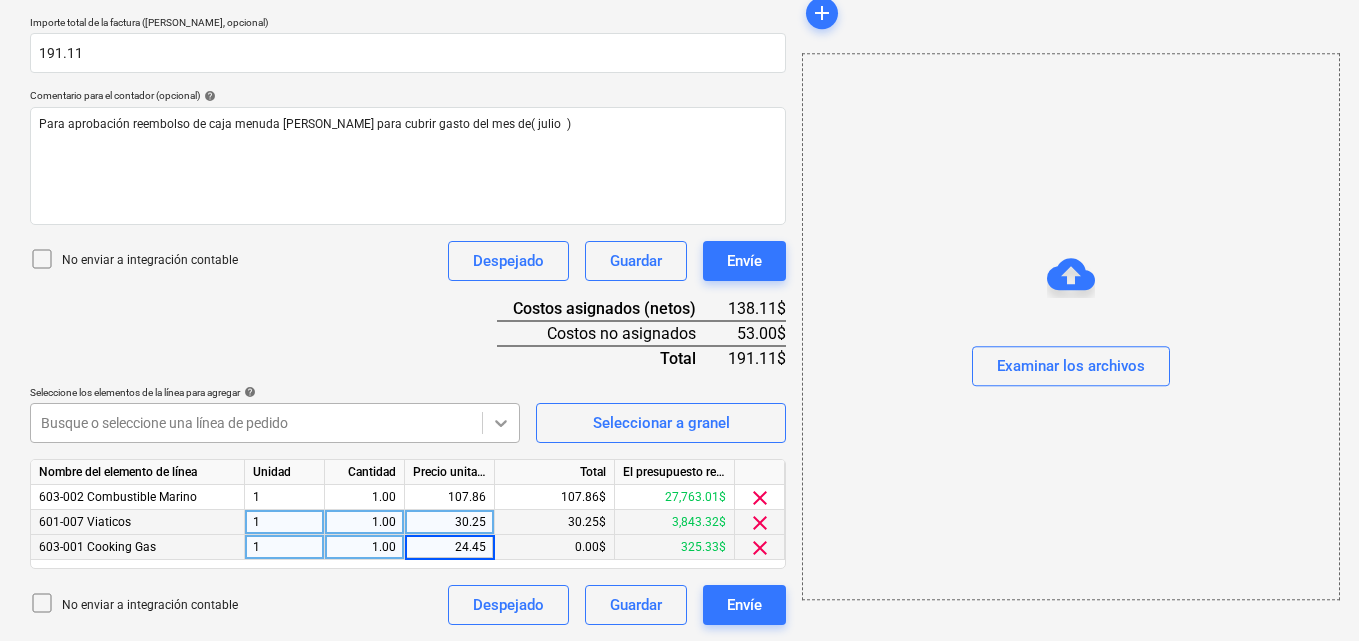 click at bounding box center [501, 423] 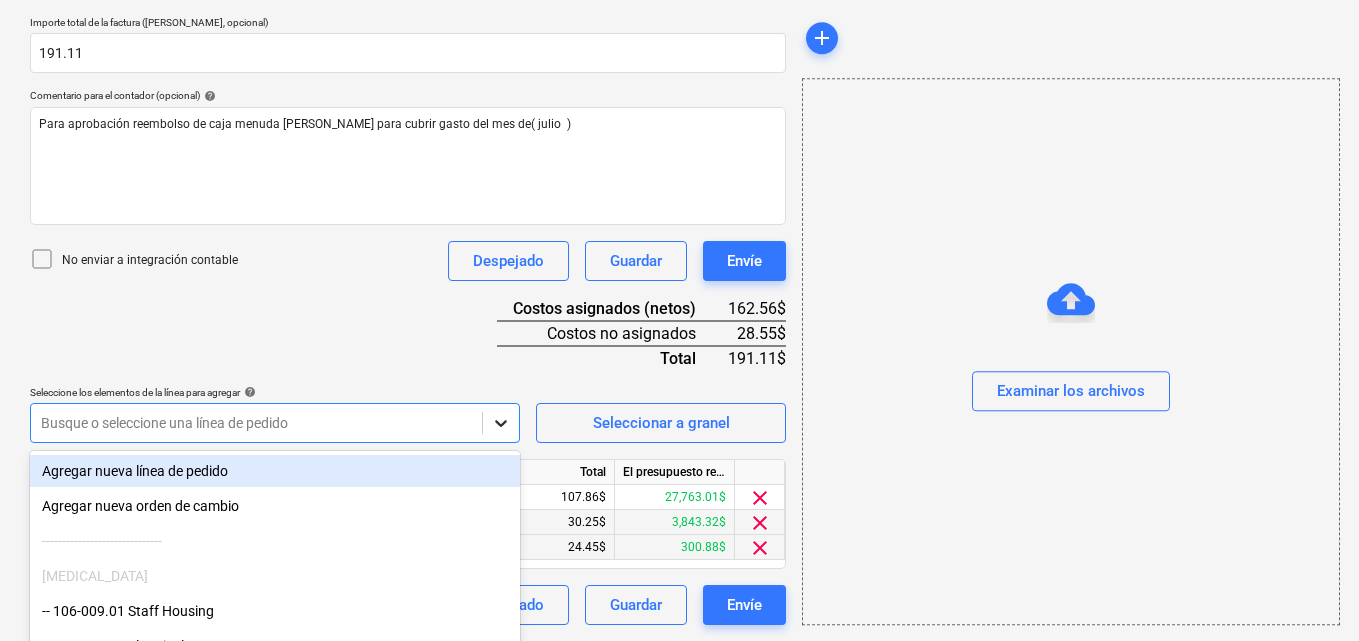 click on "Ventas Proyectos Contactos Compañía Bandeja de entrada 1 Aprobaciones format_size keyboard_arrow_down help search Busca en notifications 44 keyboard_arrow_down [PERSON_NAME] keyboard_arrow_down PLAYA EL SOL  PLAYA EL SOL  Presupuesto Contrato principal RFQs Subcontratos Reporte de progreso Ordenes de compra Costos 3 Ingreso Archivos Más keyboard_arrow_down Crear un nuevo documento Selecciona la compañía [PERSON_NAME]   Añade una nueva compañía Seleccione el tipo de documento help Otros gastos (recibo, mano de obra, etc.) Nombre del documento help Desglose caja menuda número de factura  (opcional) help # 06 Fecha de la factura help [DATE] 03.07.2025 Press the down arrow key to interact with the calendar and
select a date. Press the question mark key to get the keyboard shortcuts for changing dates. Fecha de vencimiento help [DATE] 03.07.2025 Importe total de la factura (coste neto, opcional) 191.11 Comentario para el contador (opcional) help No enviar a integración contable Despejado 1" at bounding box center (679, -121) 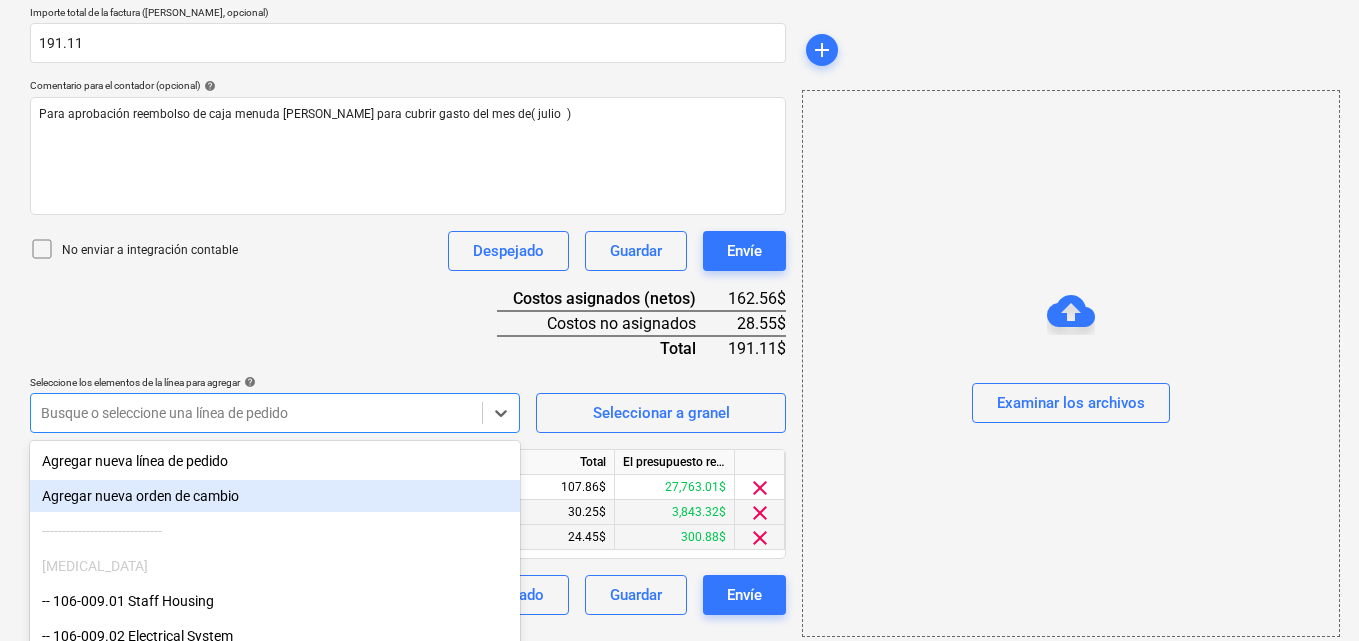 scroll, scrollTop: 555, scrollLeft: 0, axis: vertical 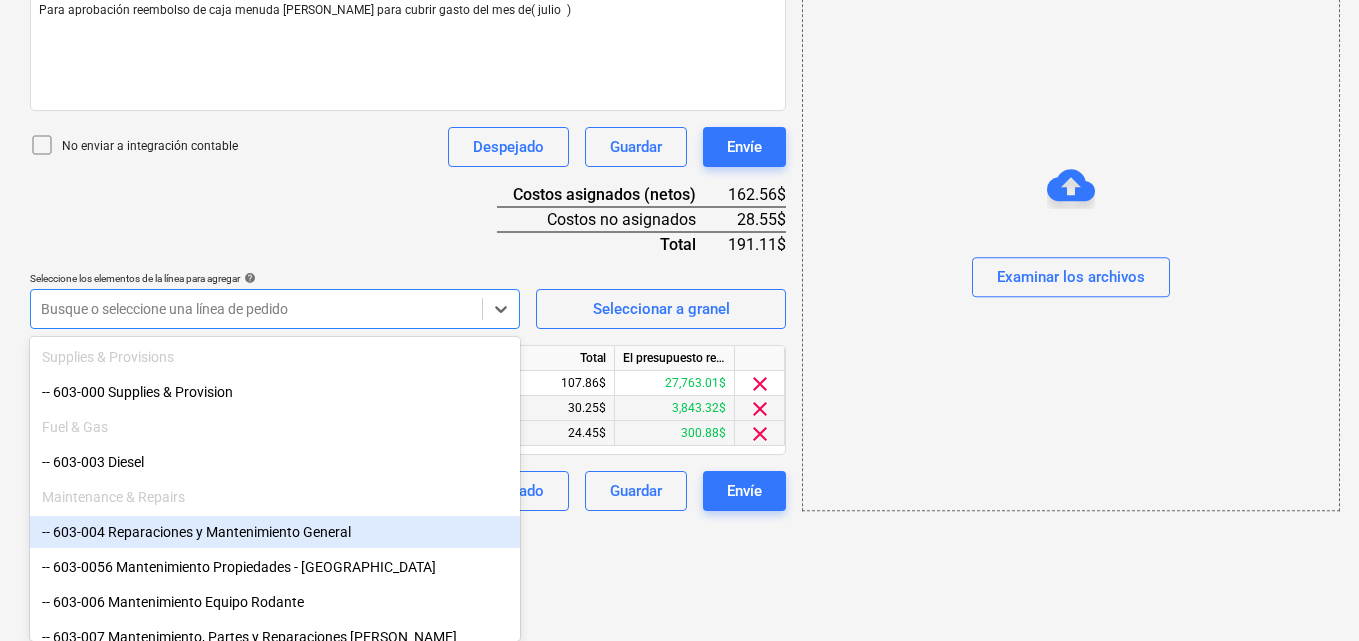 click on "--  603-004 Reparaciones y Mantenimiento General" at bounding box center [275, 532] 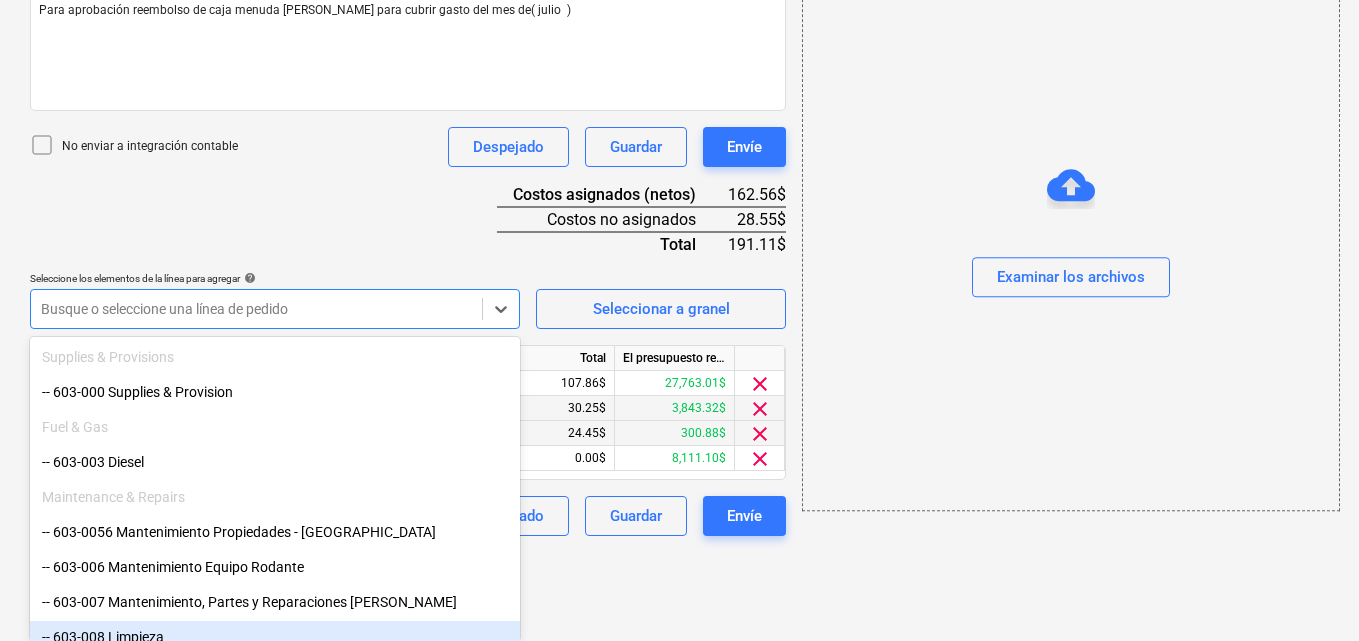 scroll, scrollTop: 466, scrollLeft: 0, axis: vertical 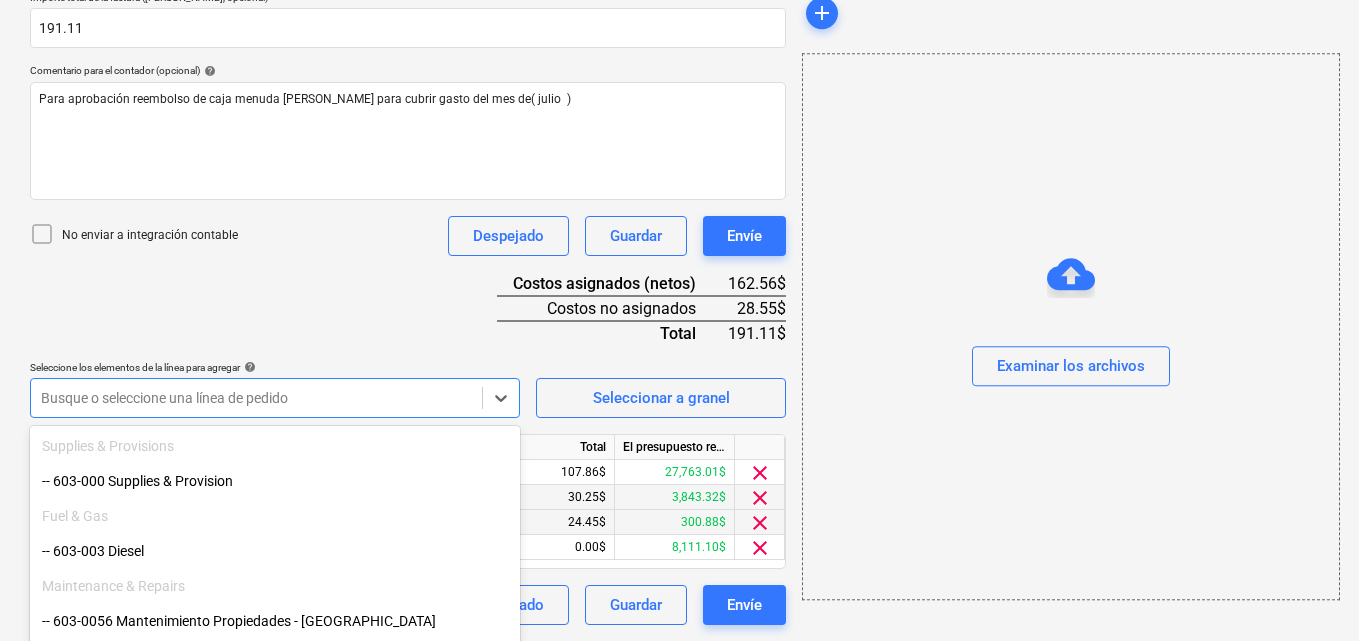 click on "Ventas Proyectos Contactos Compañía Bandeja de entrada 1 Aprobaciones format_size keyboard_arrow_down help search Busca en notifications 44 keyboard_arrow_down [PERSON_NAME] keyboard_arrow_down PLAYA EL SOL  PLAYA EL SOL  Presupuesto Contrato principal RFQs Subcontratos Reporte de progreso Ordenes de compra Costos 3 Ingreso Archivos Más keyboard_arrow_down Crear un nuevo documento Selecciona la compañía [PERSON_NAME]   Añade una nueva compañía Seleccione el tipo de documento help Otros gastos (recibo, mano de obra, etc.) Nombre del documento help Desglose caja menuda número de factura  (opcional) help # 06 Fecha de la factura help [DATE] 03.07.2025 Press the down arrow key to interact with the calendar and
select a date. Press the question mark key to get the keyboard shortcuts for changing dates. Fecha de vencimiento help [DATE] 03.07.2025 Importe total de la factura (coste neto, opcional) 191.11 Comentario para el contador (opcional) help No enviar a integración contable Envíe" at bounding box center (679, -146) 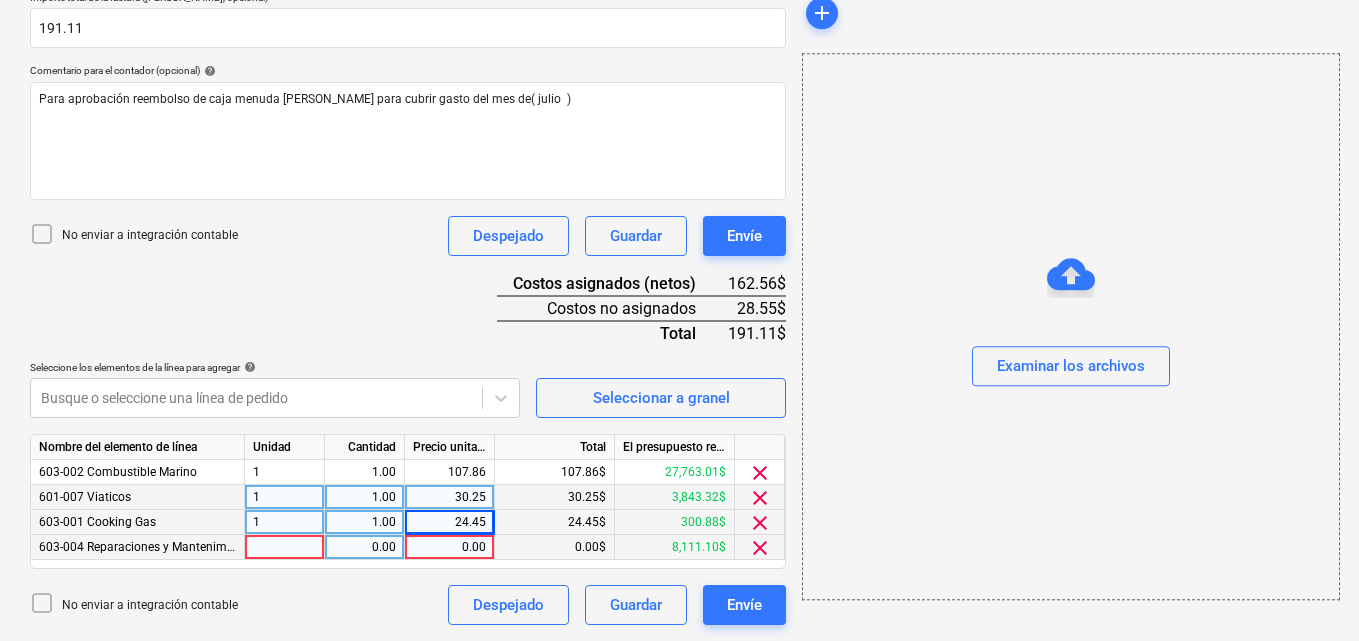 click at bounding box center [285, 547] 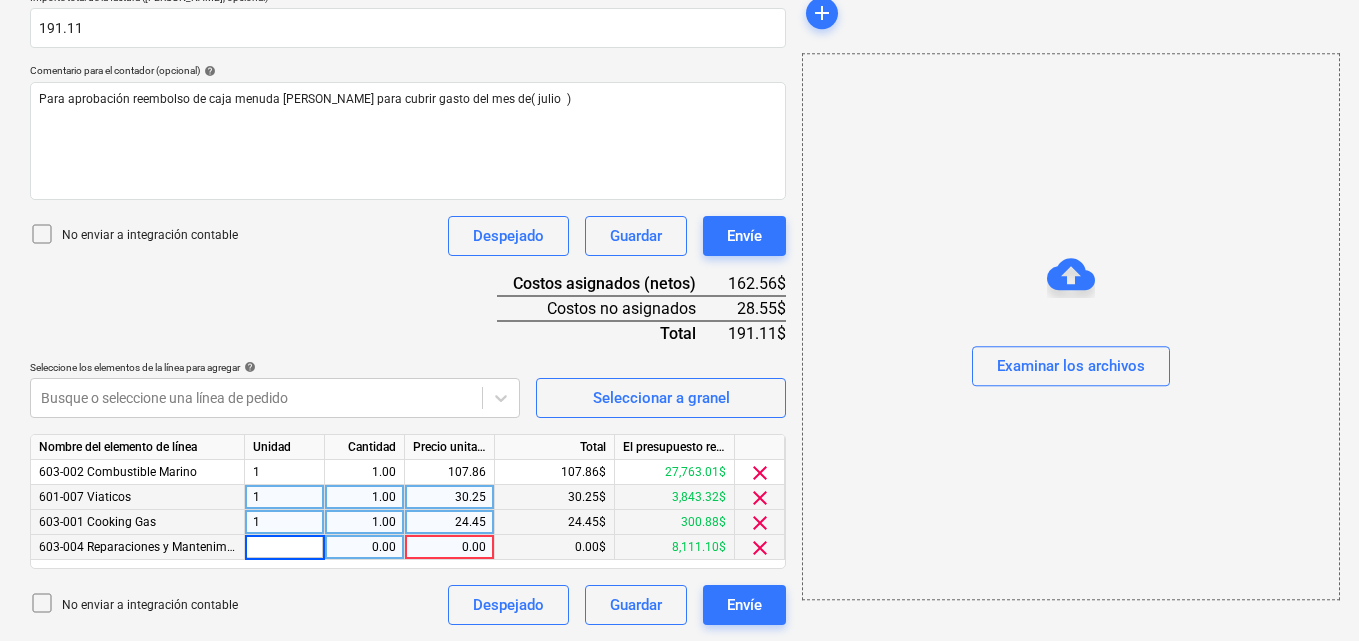 type on "1" 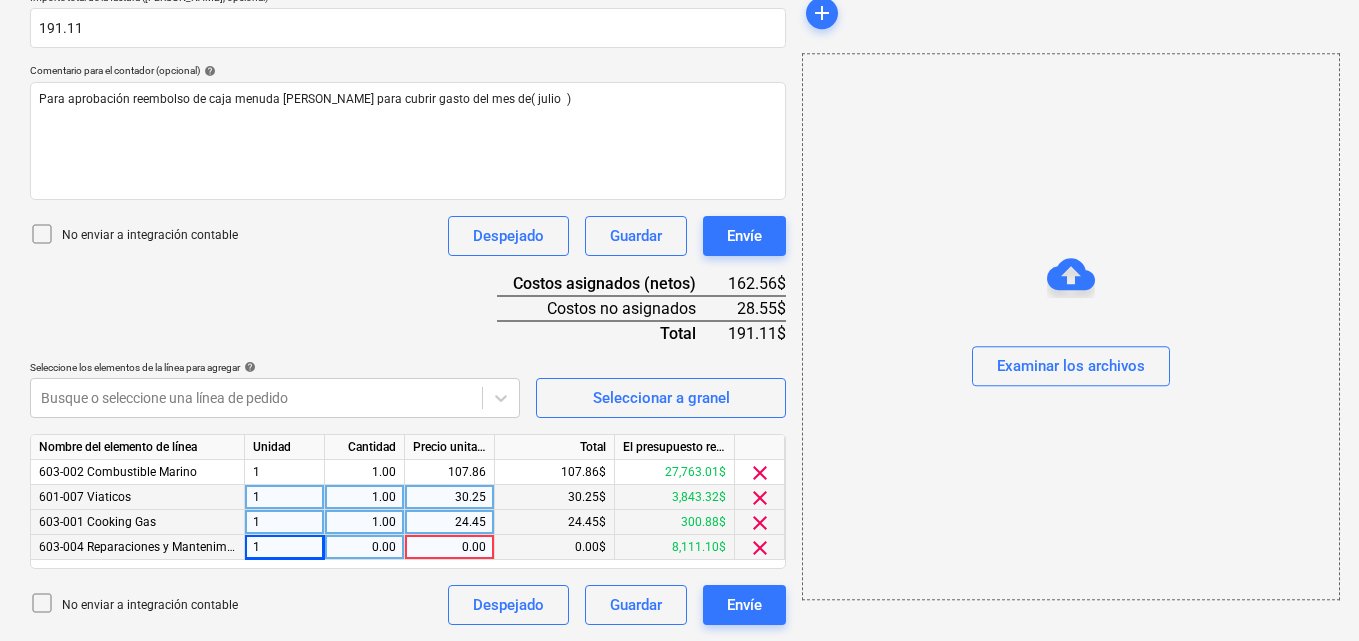 click on "0.00" at bounding box center [364, 547] 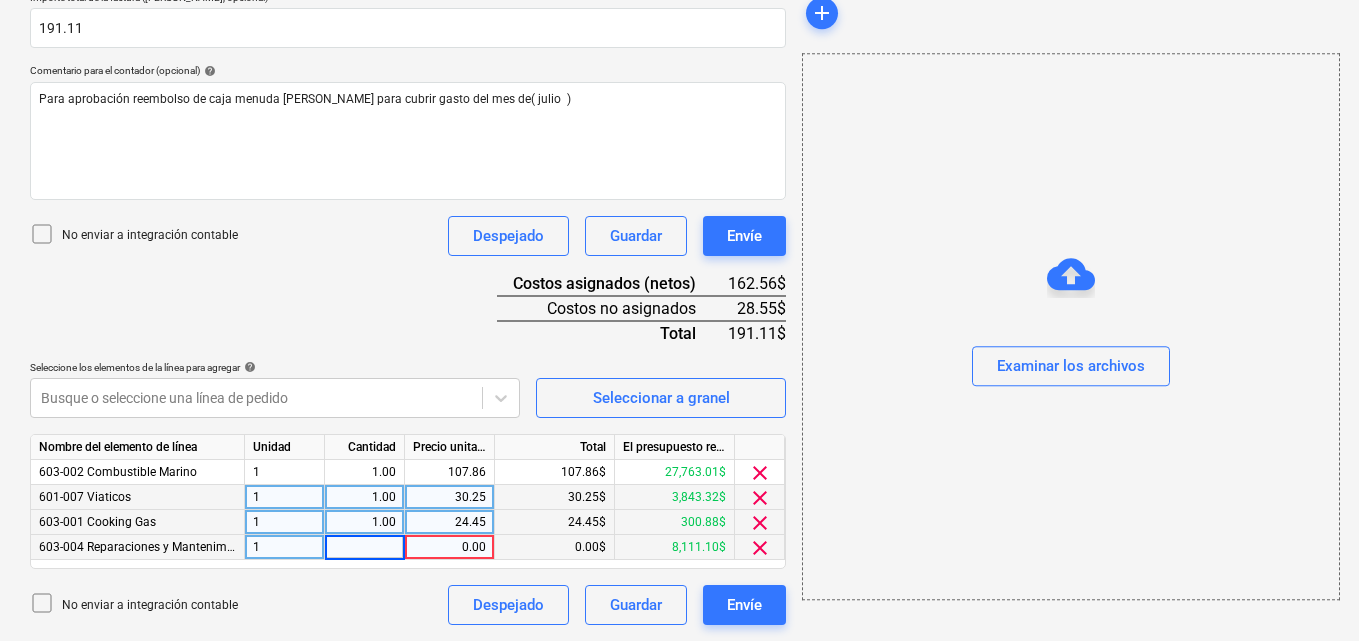 type on "1" 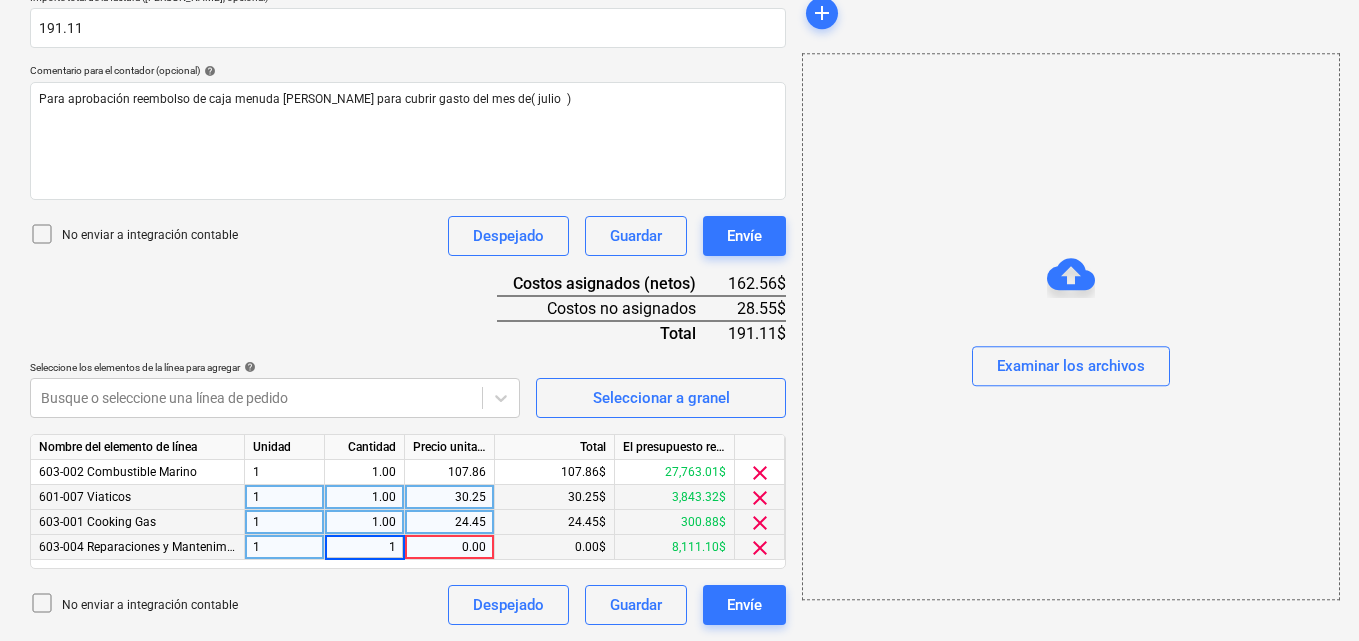 click on "0.00" at bounding box center [449, 547] 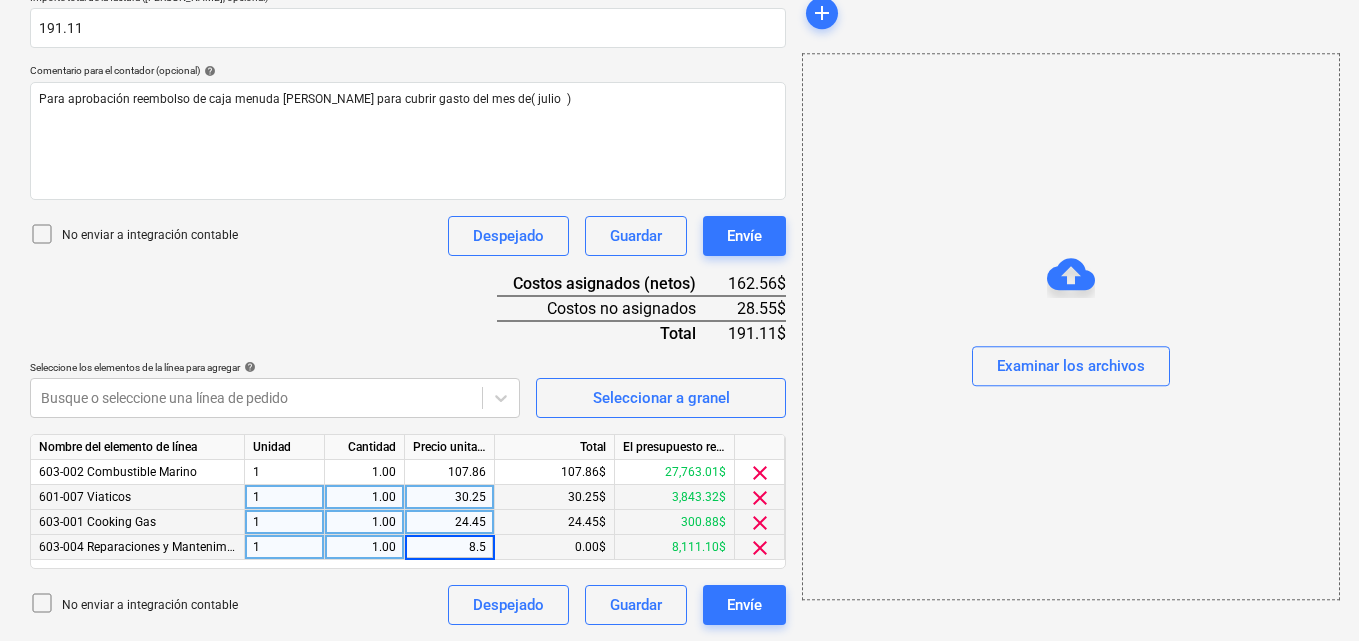 type on "8.55" 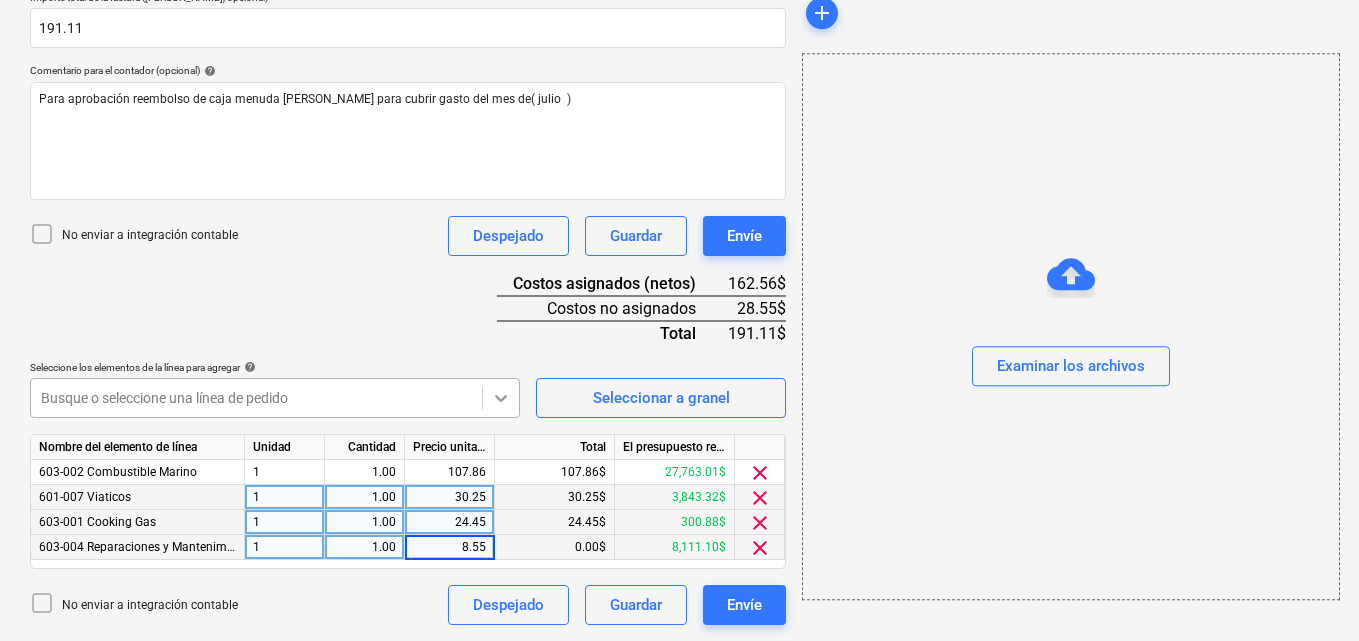 click 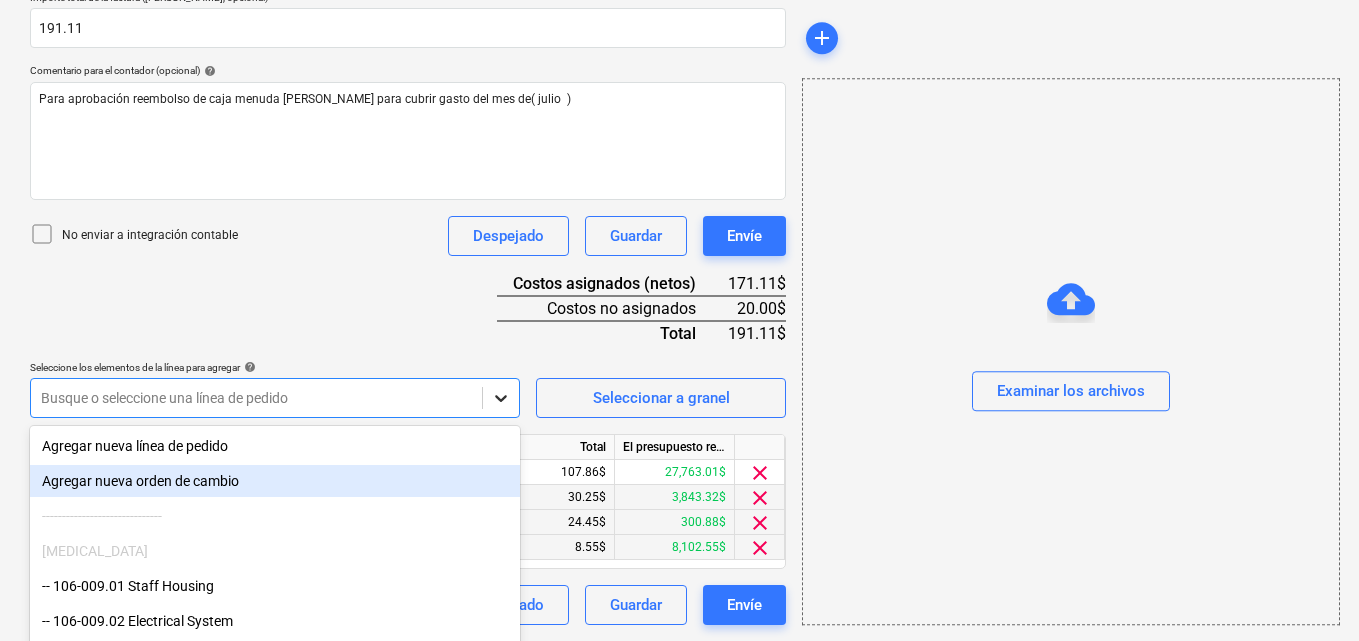 scroll, scrollTop: 555, scrollLeft: 0, axis: vertical 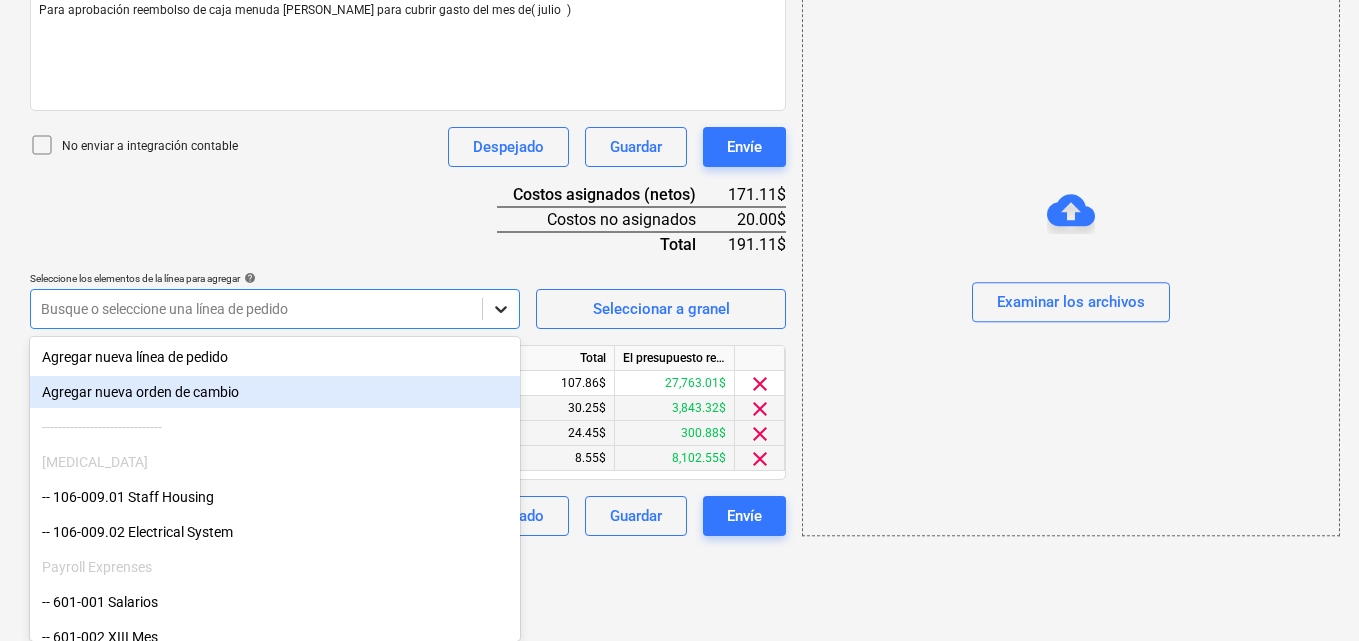 click on "Ventas Proyectos Contactos Compañía Bandeja de entrada 1 Aprobaciones format_size keyboard_arrow_down help search Busca en notifications 44 keyboard_arrow_down [PERSON_NAME] keyboard_arrow_down PLAYA EL SOL  PLAYA EL SOL  Presupuesto Contrato principal RFQs Subcontratos Reporte de progreso Ordenes de compra Costos 3 Ingreso Archivos Más keyboard_arrow_down Crear un nuevo documento Selecciona la compañía [PERSON_NAME]   Añade una nueva compañía Seleccione el tipo de documento help Otros gastos (recibo, mano de obra, etc.) Nombre del documento help Desglose caja menuda número de factura  (opcional) help # 06 Fecha de la factura help [DATE] 03.07.2025 Press the down arrow key to interact with the calendar and
select a date. Press the question mark key to get the keyboard shortcuts for changing dates. Fecha de vencimiento help [DATE] 03.07.2025 Importe total de la factura (coste neto, opcional) 191.11 Comentario para el contador (opcional) help No enviar a integración contable Despejado 1" at bounding box center [679, -235] 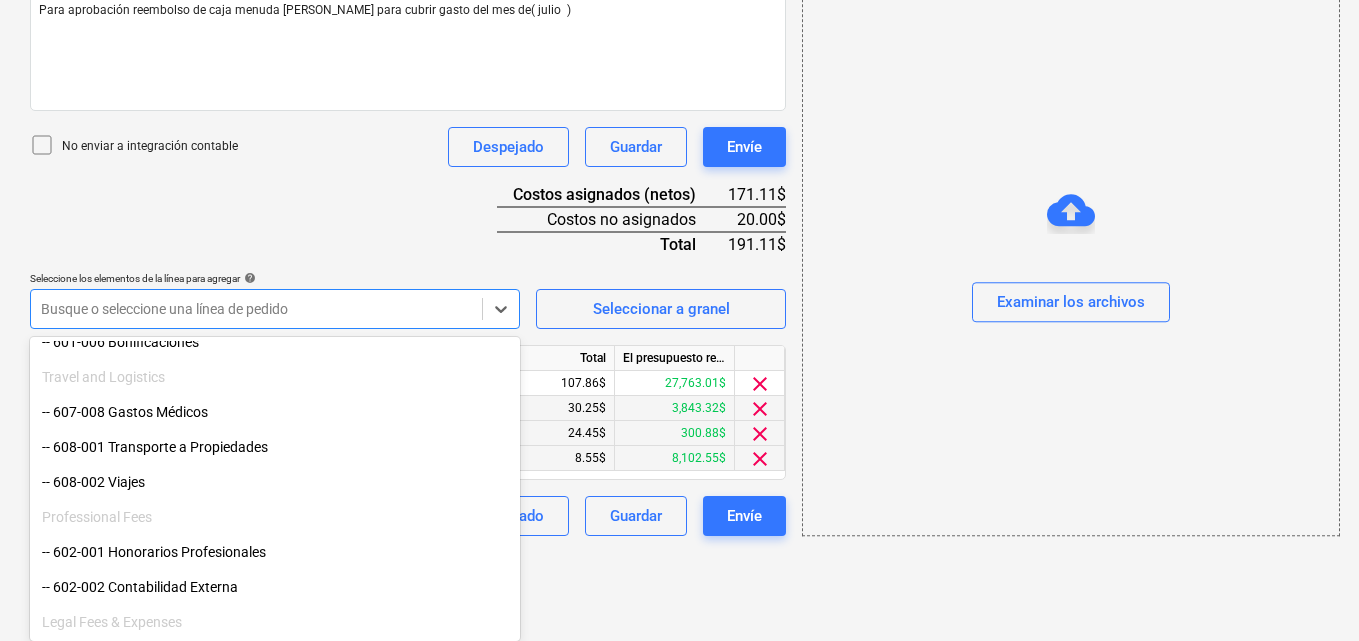 scroll, scrollTop: 400, scrollLeft: 0, axis: vertical 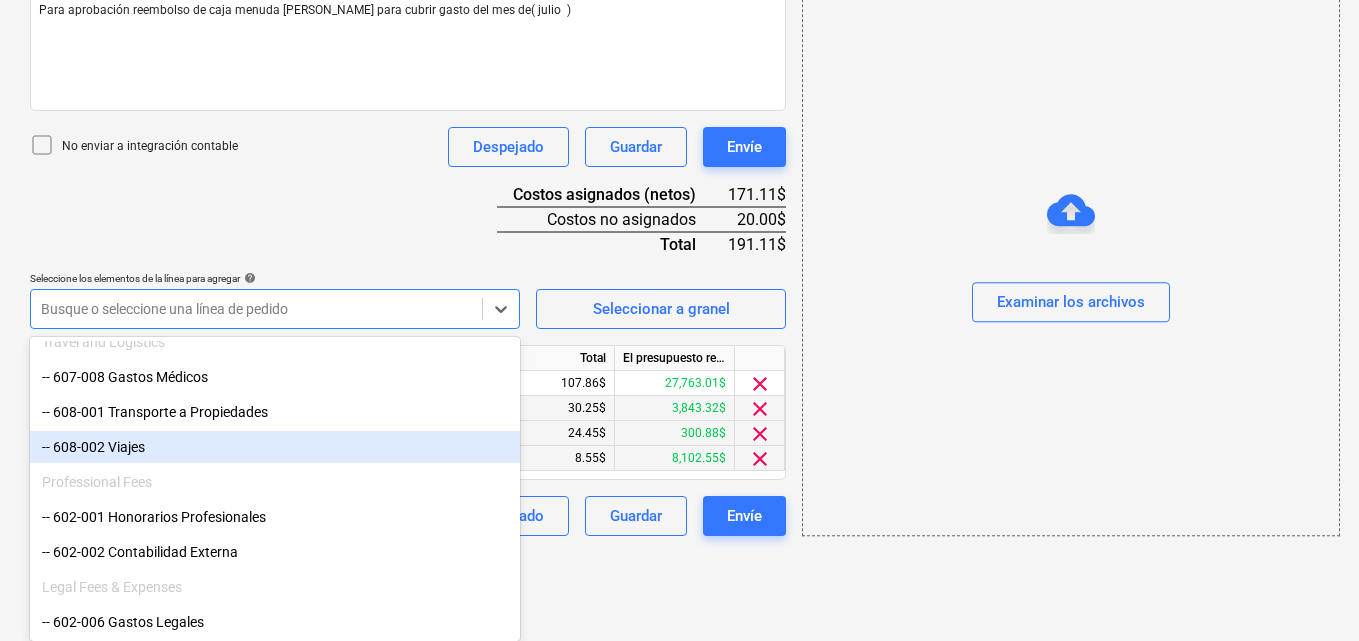 click on "--  608-002 Viajes" at bounding box center (275, 447) 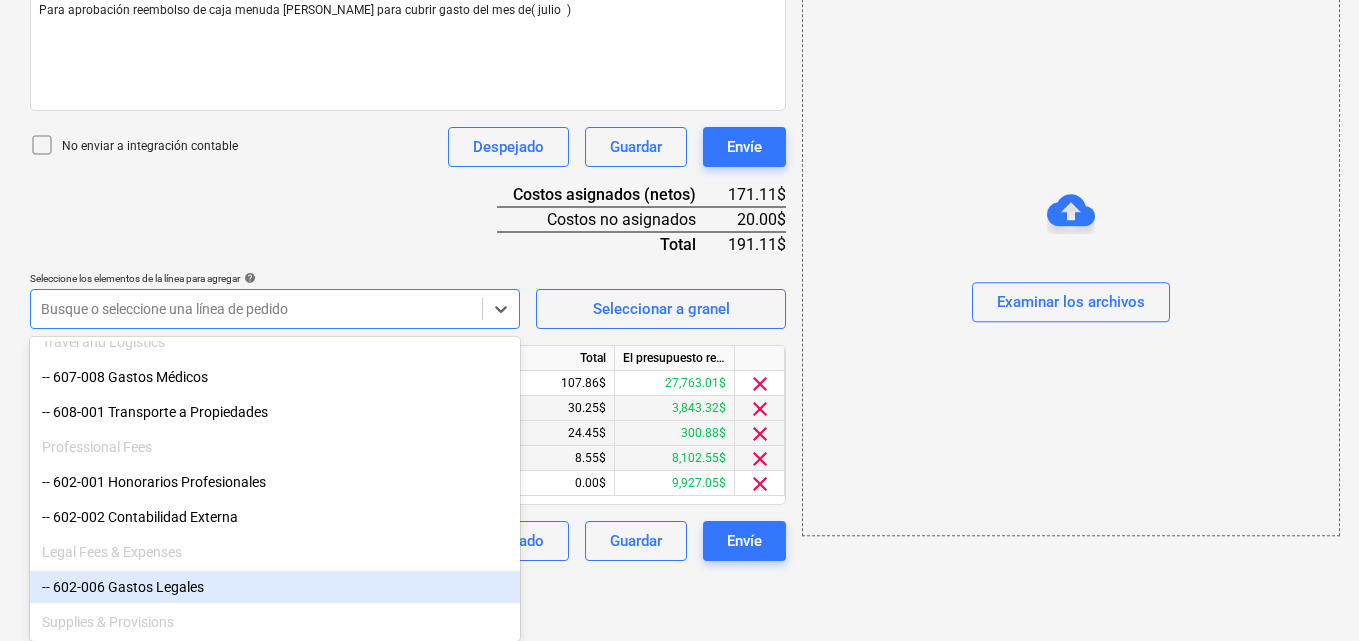 scroll, scrollTop: 491, scrollLeft: 0, axis: vertical 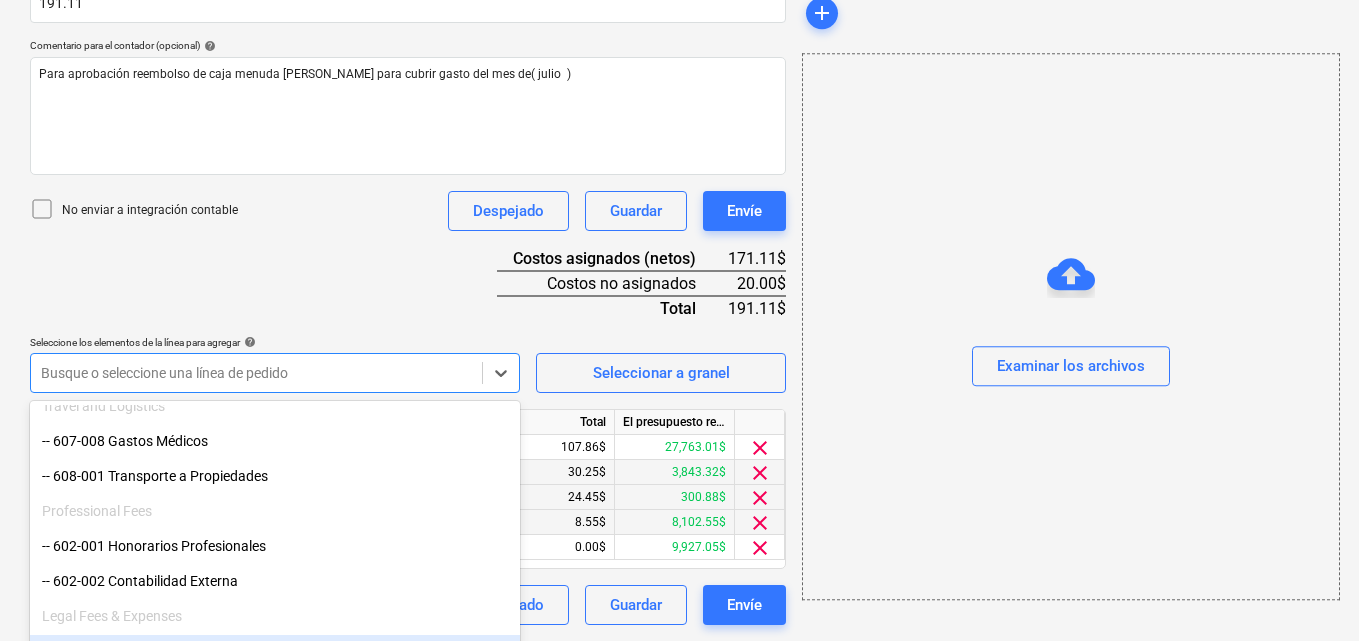 click on "Ventas Proyectos Contactos Compañía Bandeja de entrada 1 Aprobaciones format_size keyboard_arrow_down help search Busca en notifications 44 keyboard_arrow_down [PERSON_NAME] keyboard_arrow_down PLAYA EL SOL  PLAYA EL SOL  Presupuesto Contrato principal RFQs Subcontratos Reporte de progreso Ordenes de compra Costos 3 Ingreso Archivos Más keyboard_arrow_down Crear un nuevo documento Selecciona la compañía [PERSON_NAME]   Añade una nueva compañía Seleccione el tipo de documento help Otros gastos (recibo, mano de obra, etc.) Nombre del documento help Desglose caja menuda número de factura  (opcional) help # 06 Fecha de la factura help [DATE] 03.07.2025 Press the down arrow key to interact with the calendar and
select a date. Press the question mark key to get the keyboard shortcuts for changing dates. Fecha de vencimiento help [DATE] 03.07.2025 Importe total de la factura (coste neto, opcional) 191.11 Comentario para el contador (opcional) help No enviar a integración contable Envíe" at bounding box center (679, -171) 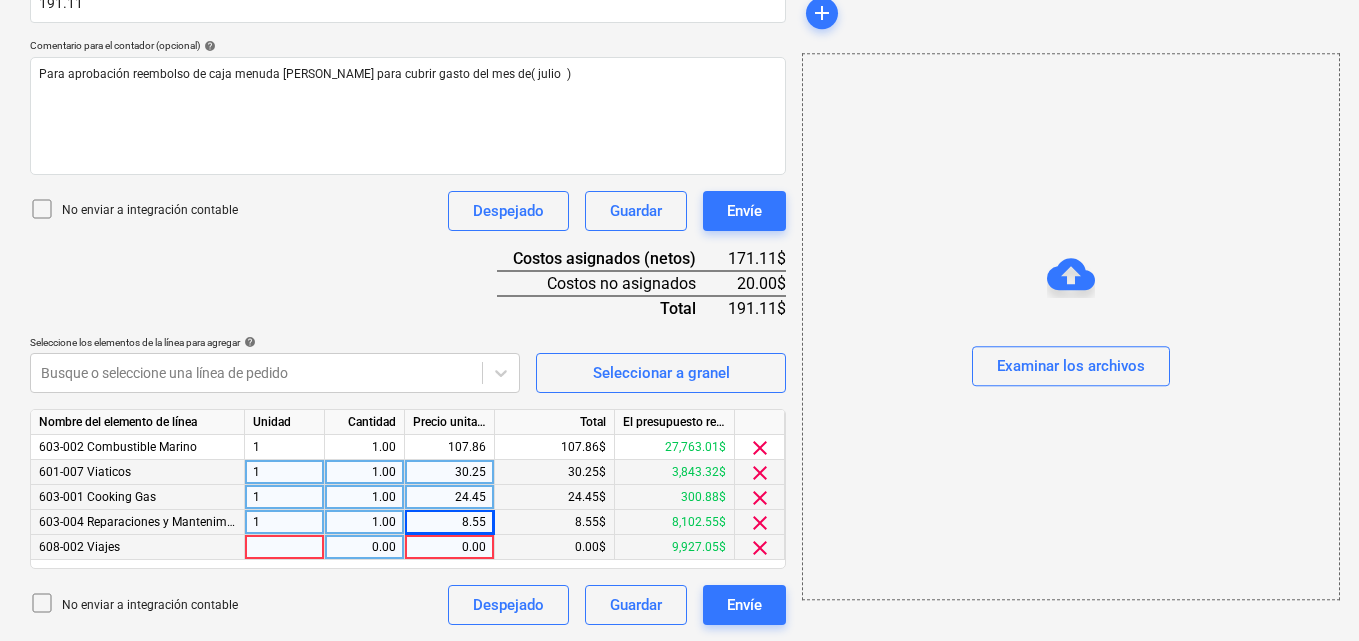 click at bounding box center (285, 547) 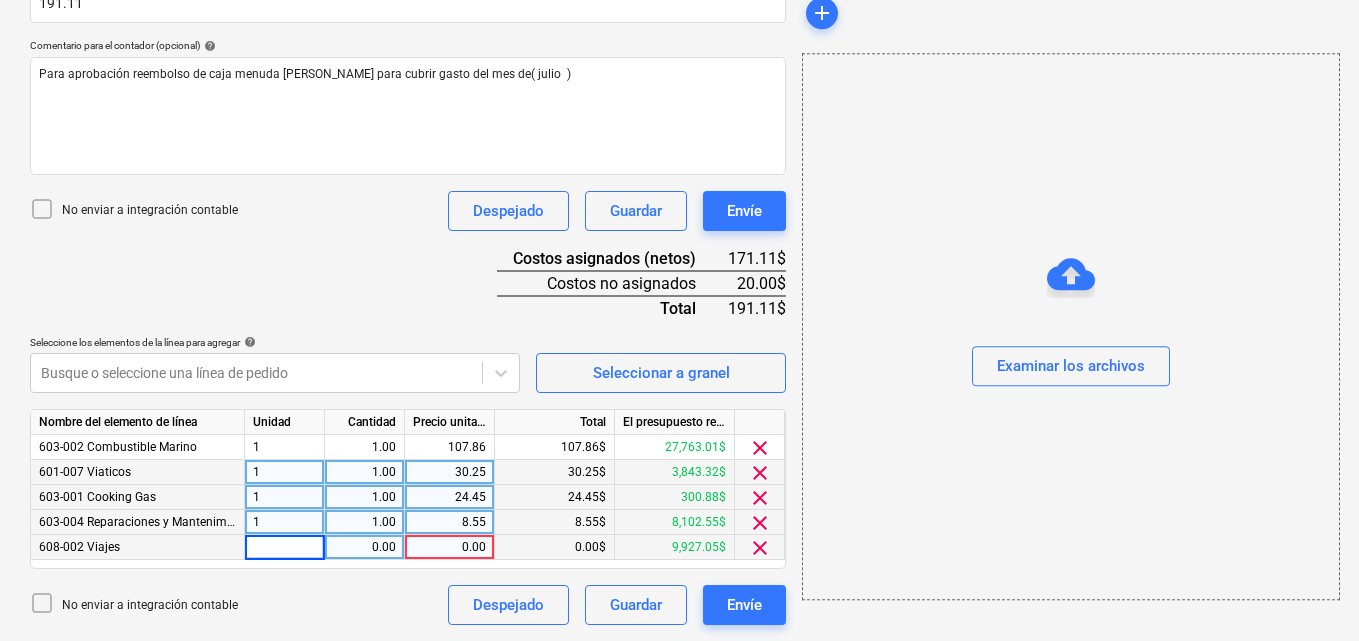 type on "1" 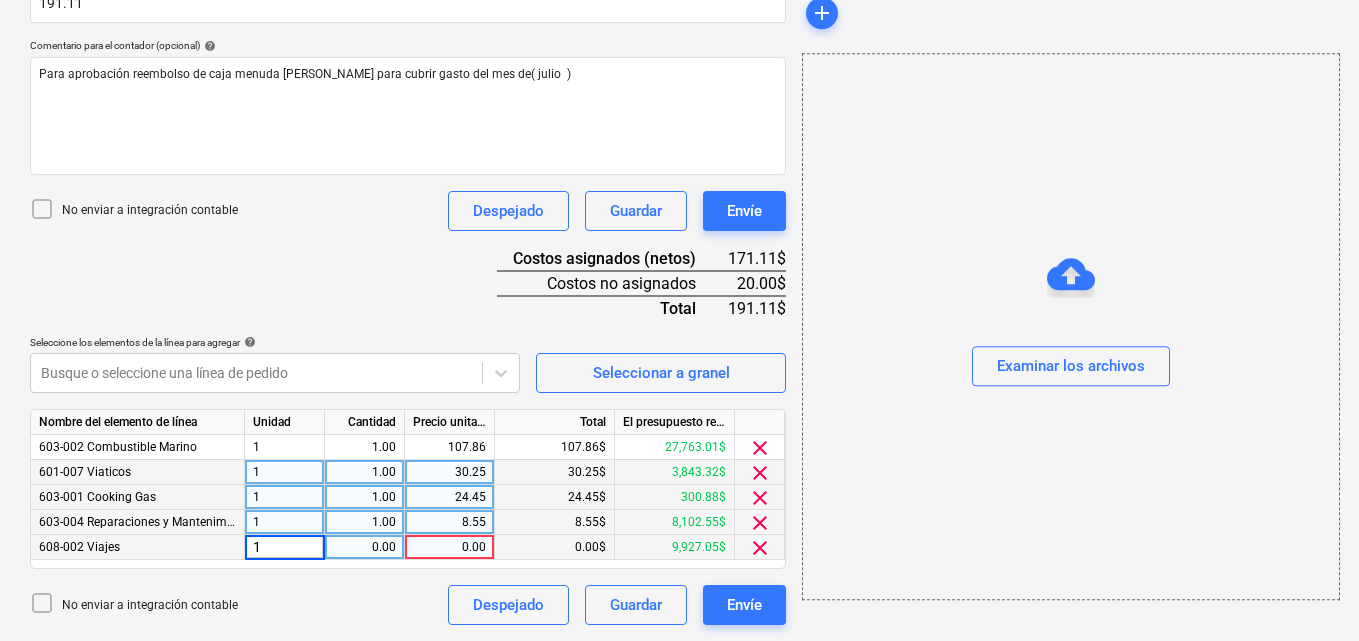click on "0.00" at bounding box center [364, 547] 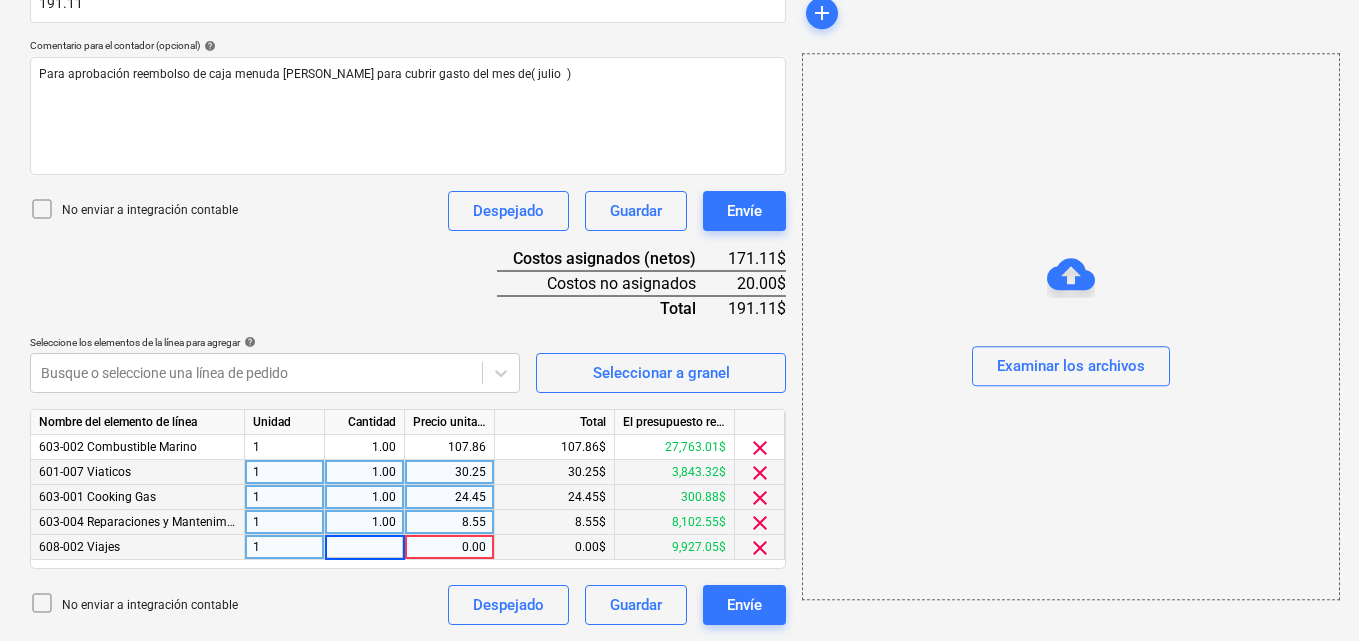 type on "1" 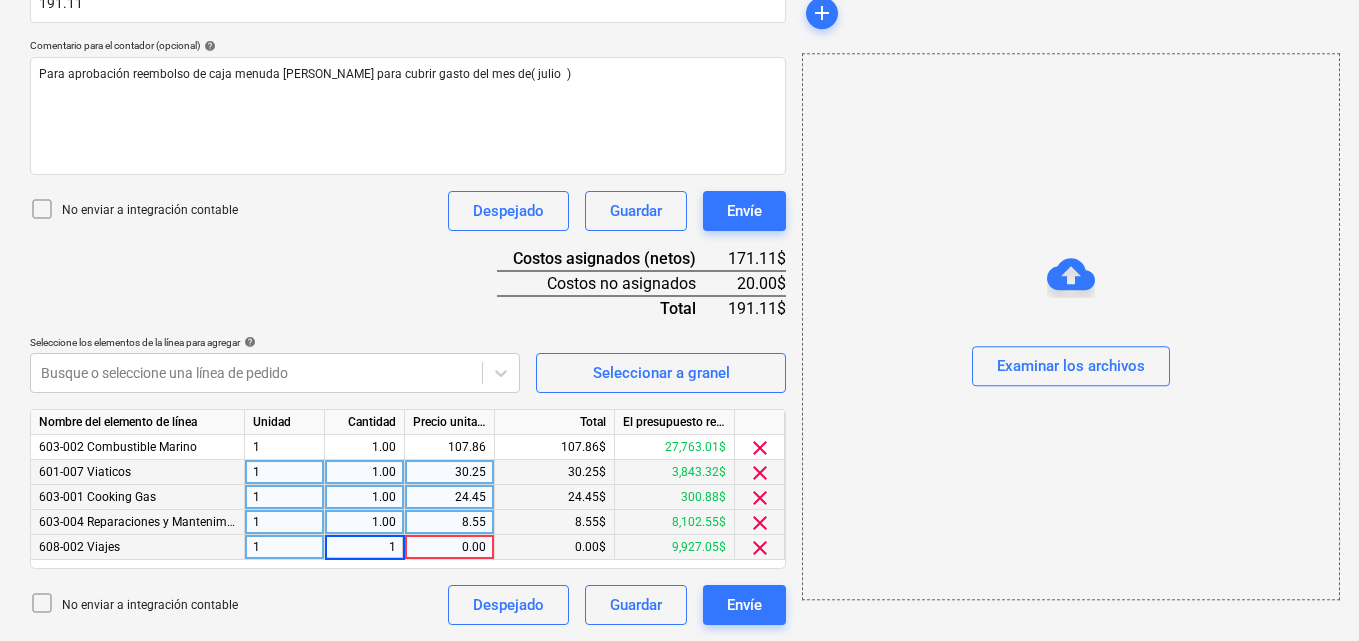 click on "0.00" at bounding box center (449, 547) 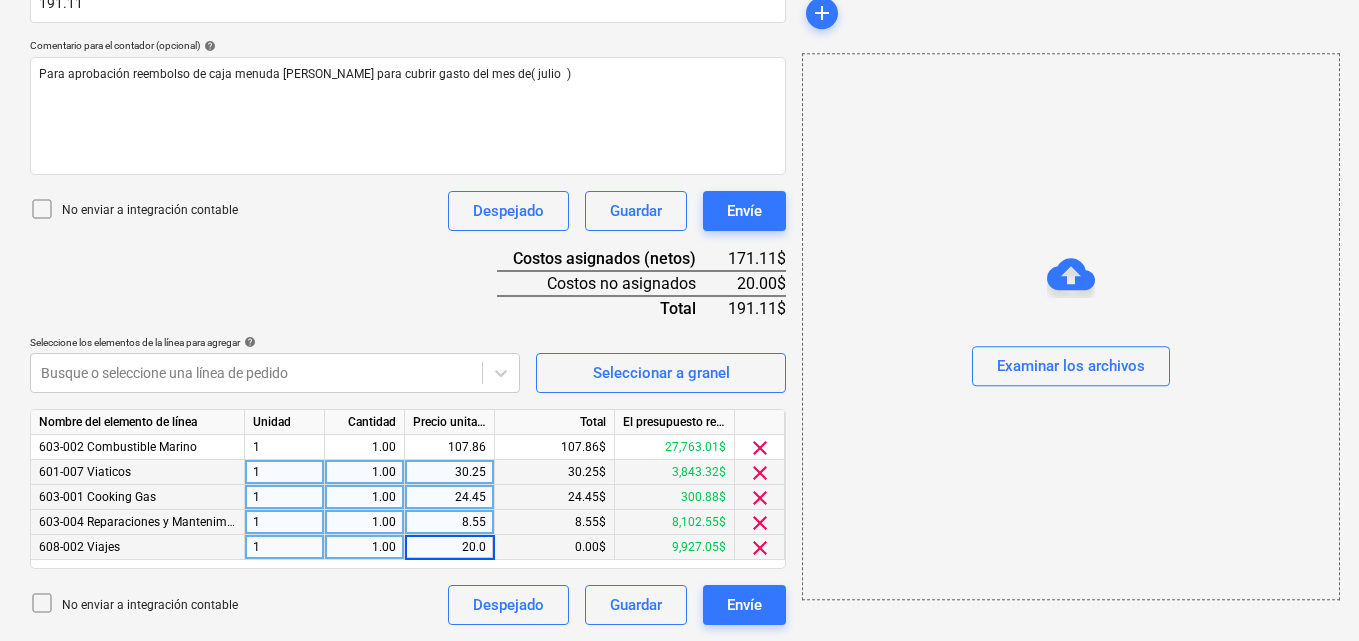 type on "20.00" 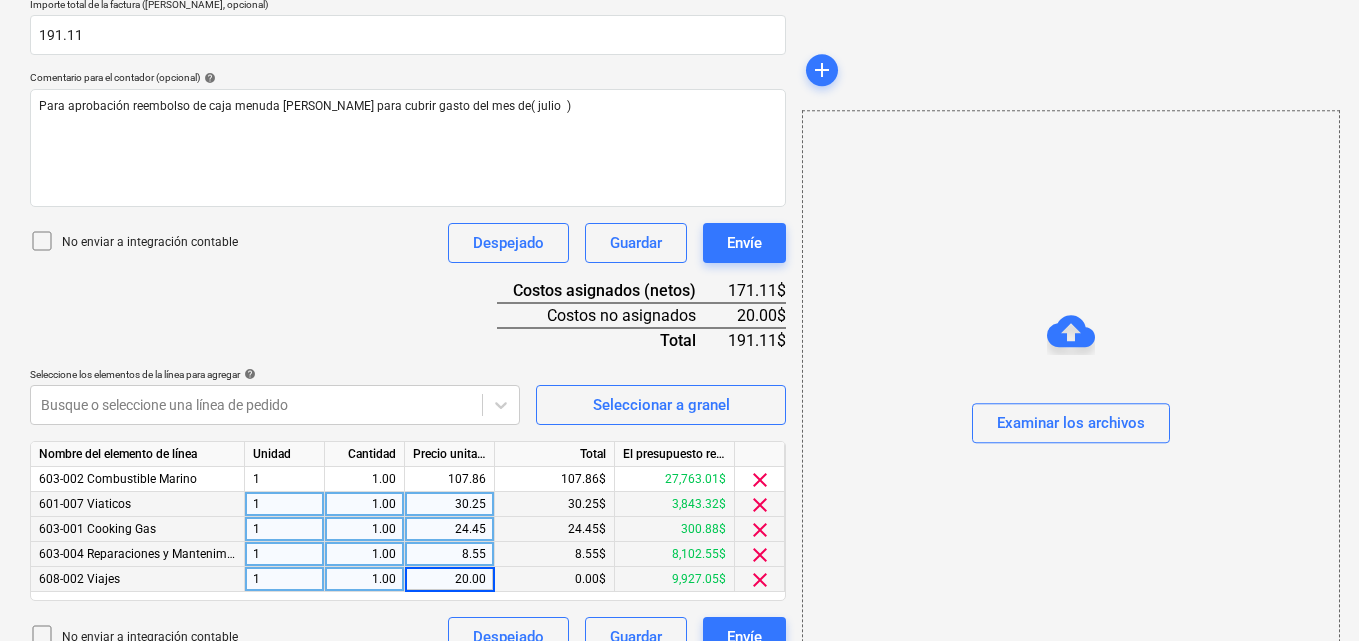 scroll, scrollTop: 491, scrollLeft: 0, axis: vertical 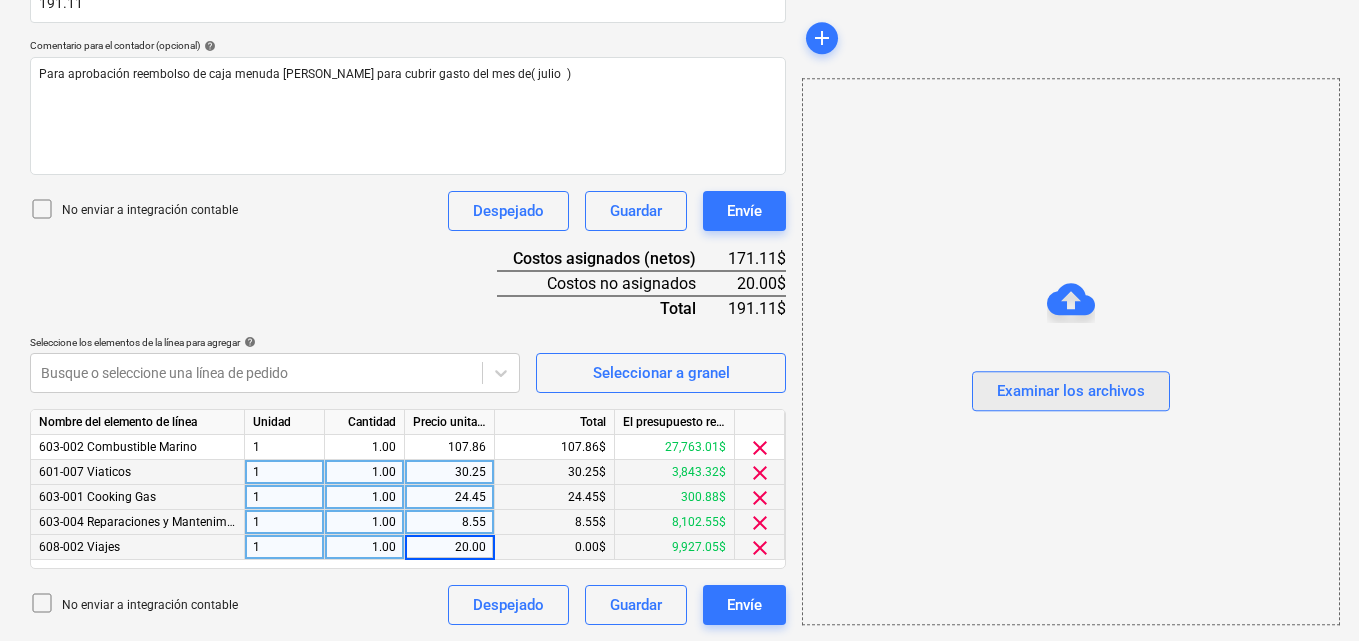 click on "Examinar los archivos" at bounding box center (1071, 392) 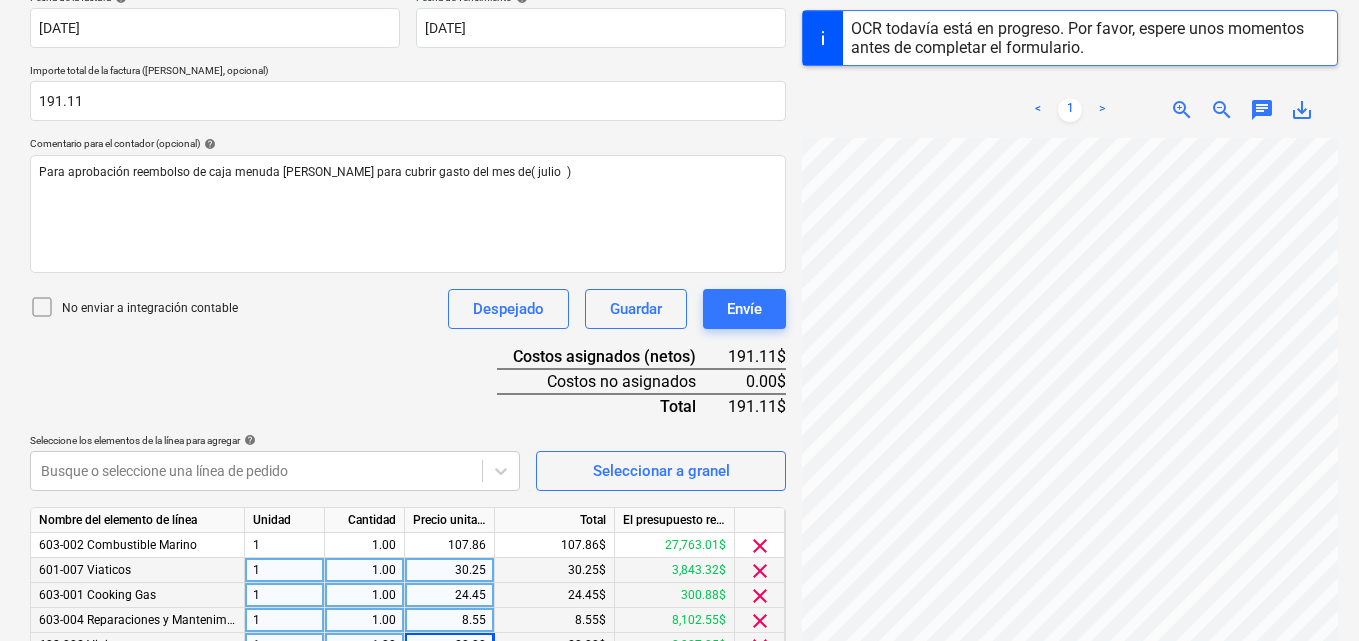 scroll, scrollTop: 391, scrollLeft: 0, axis: vertical 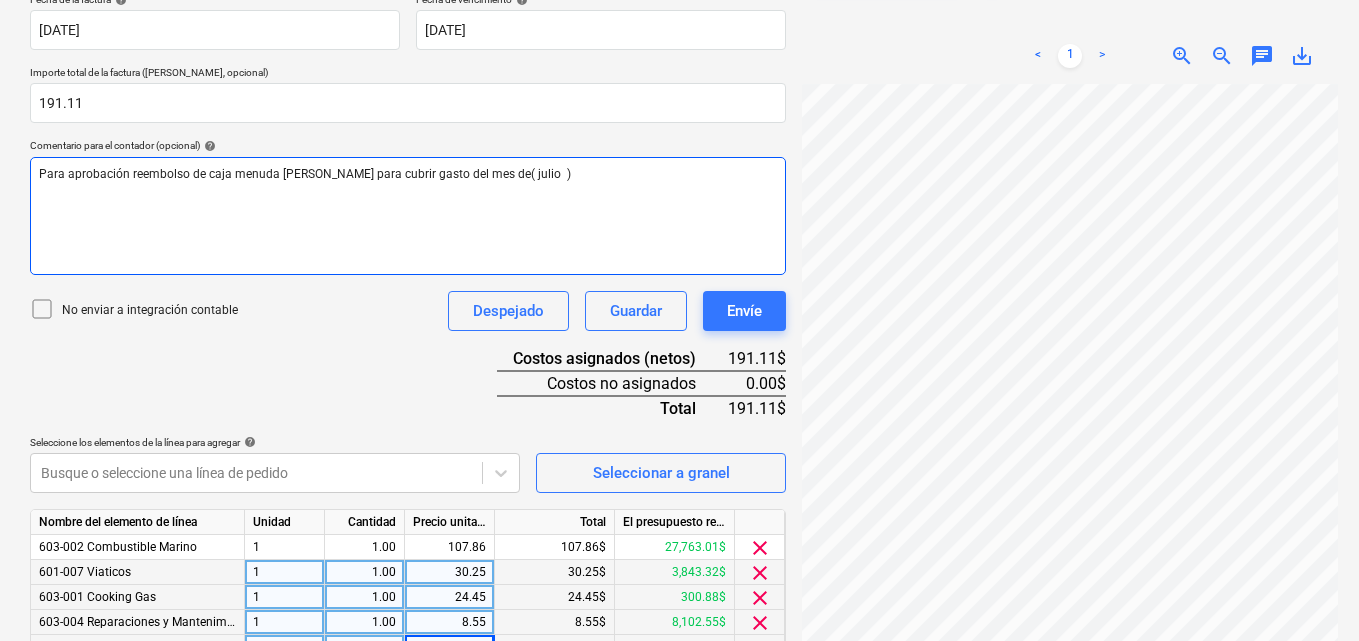 click on "Para aprobación reembolso de caja menuda [PERSON_NAME] para cubrir gasto del mes de( julio  )" at bounding box center (408, 174) 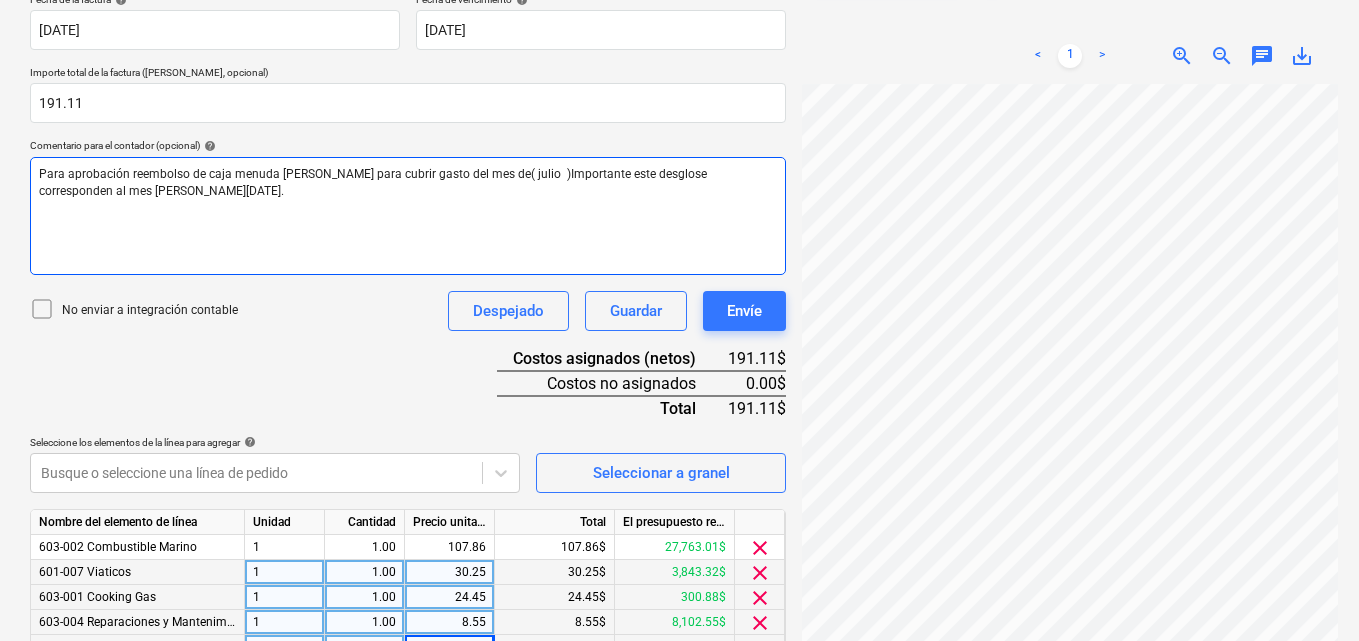 click on "Para aprobación reembolso de caja menuda [PERSON_NAME] para cubrir gasto del mes de( julio  )Importante este desglose corresponden al mes [PERSON_NAME][DATE]." at bounding box center [374, 182] 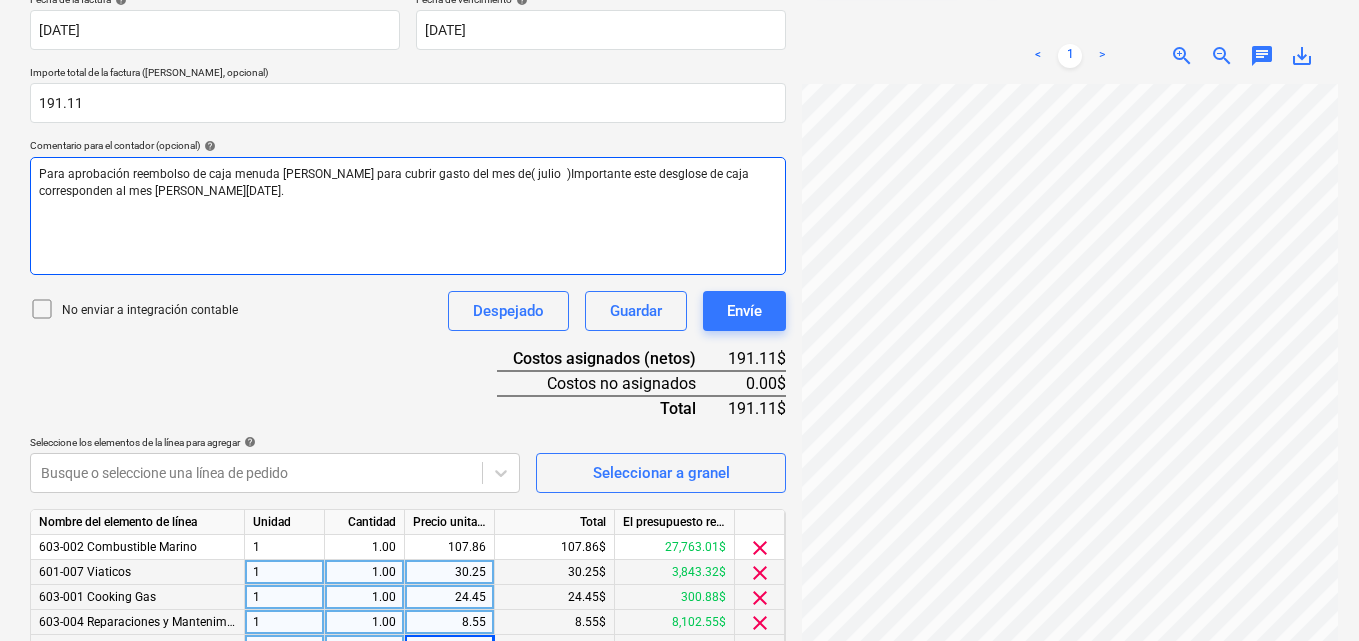 scroll, scrollTop: 200, scrollLeft: 0, axis: vertical 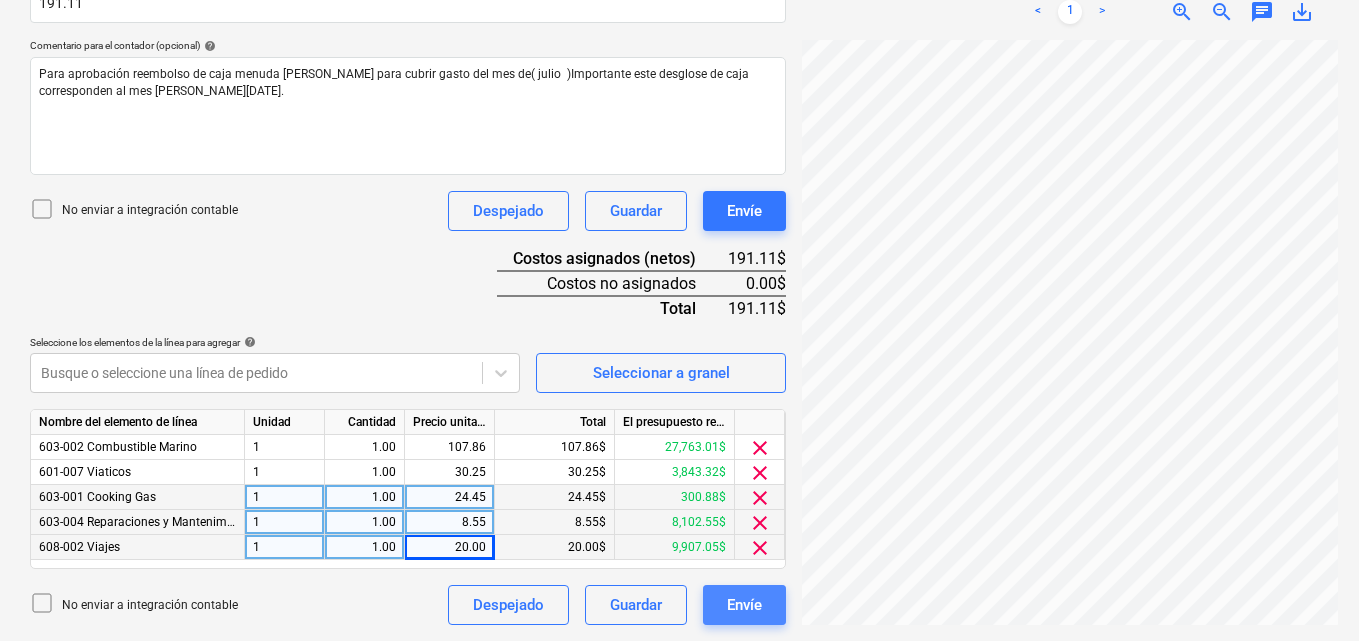 click on "Envíe" at bounding box center (744, 605) 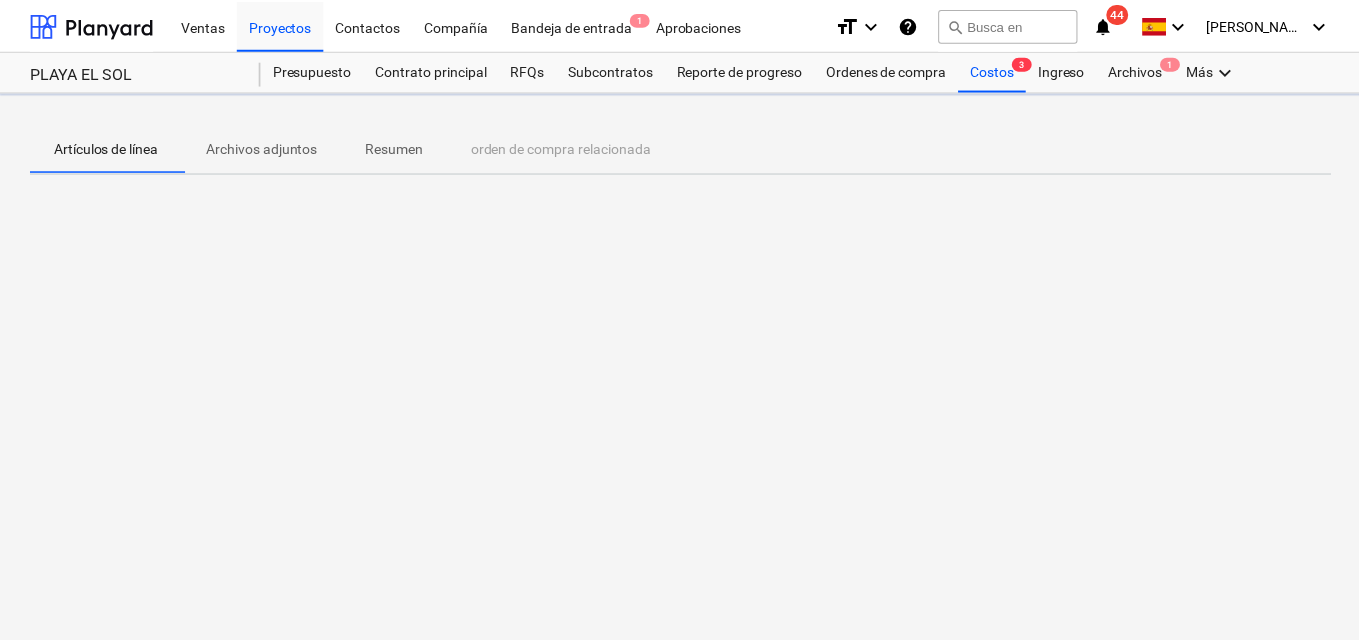 scroll, scrollTop: 0, scrollLeft: 0, axis: both 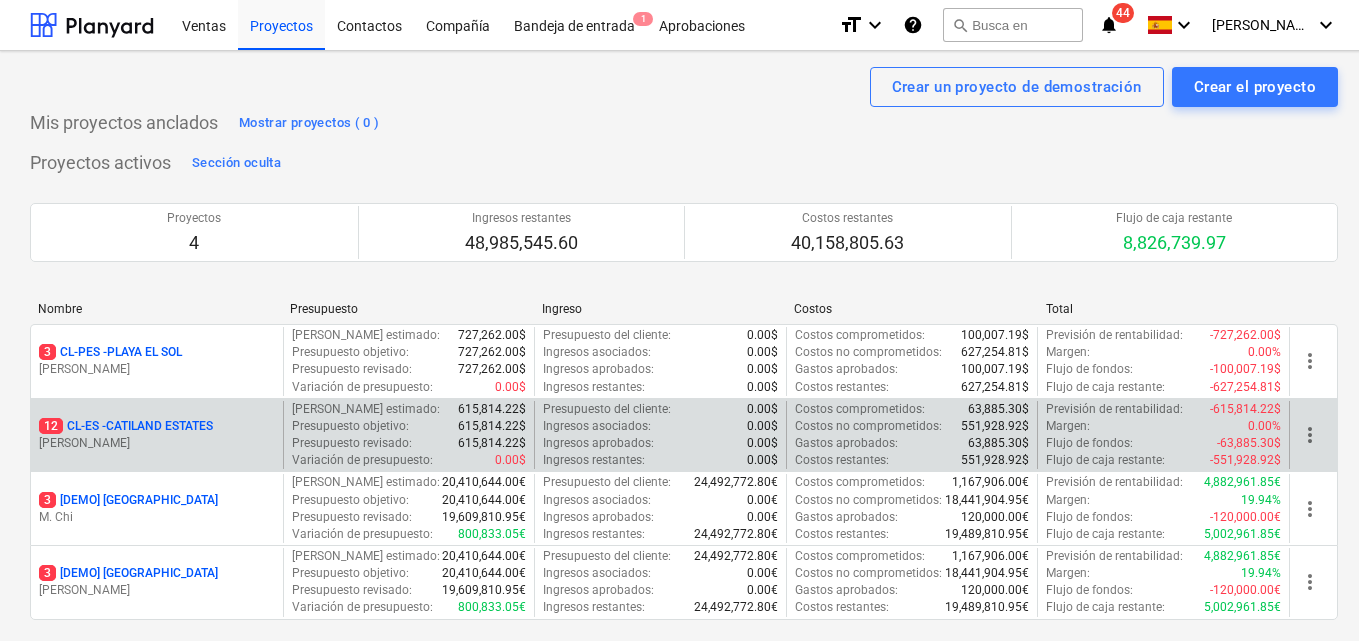 click on "[PERSON_NAME]" at bounding box center (157, 443) 